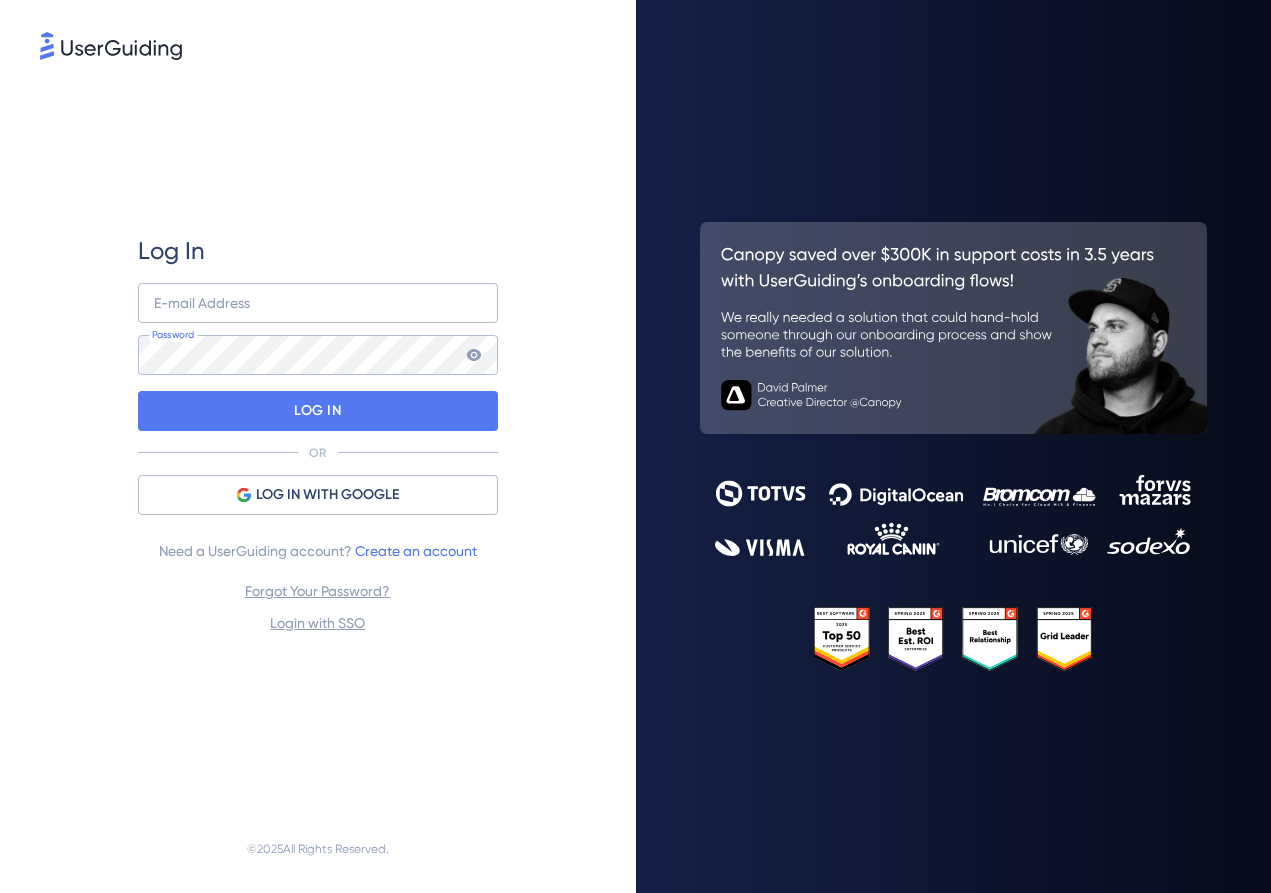 scroll, scrollTop: 0, scrollLeft: 0, axis: both 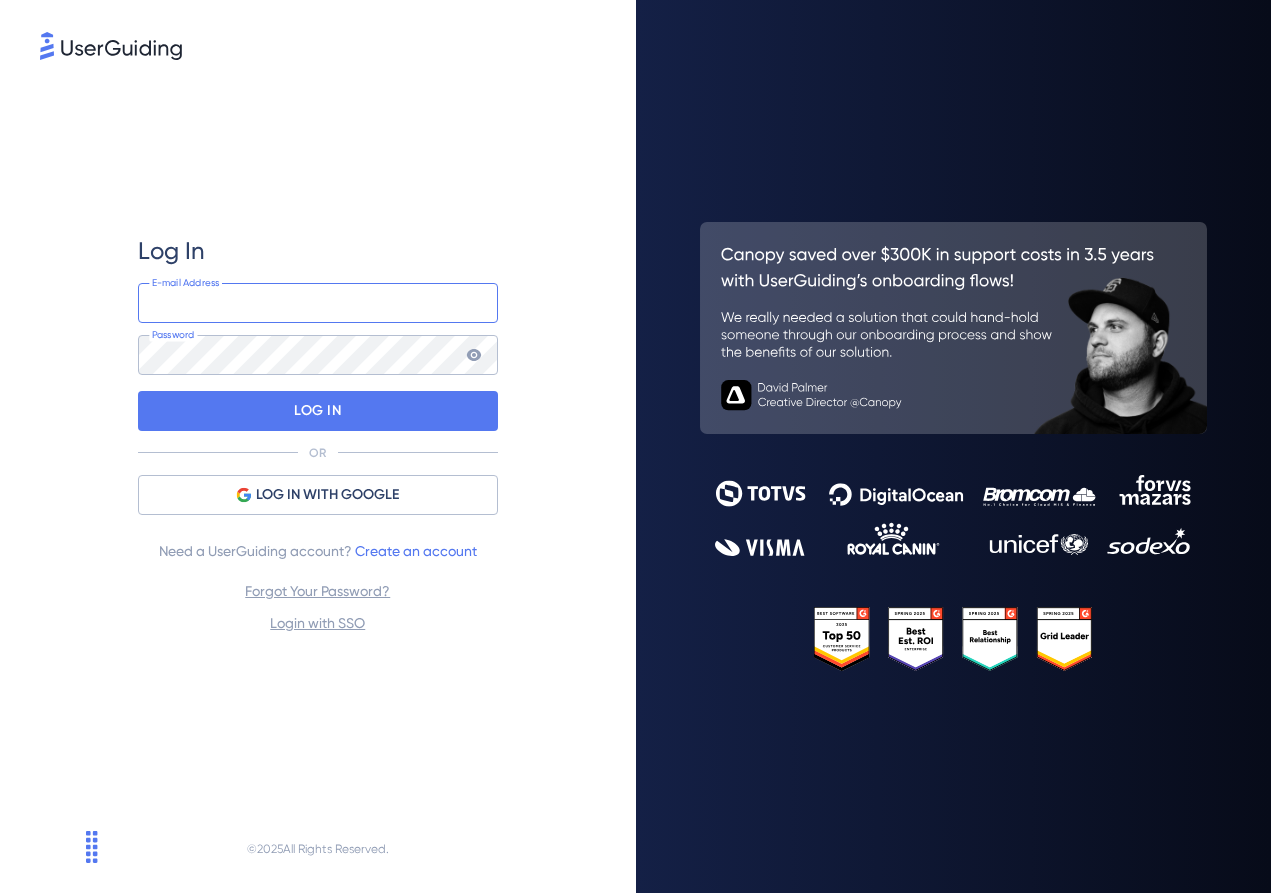 type on "veronica.brandt@webmotors.com.br" 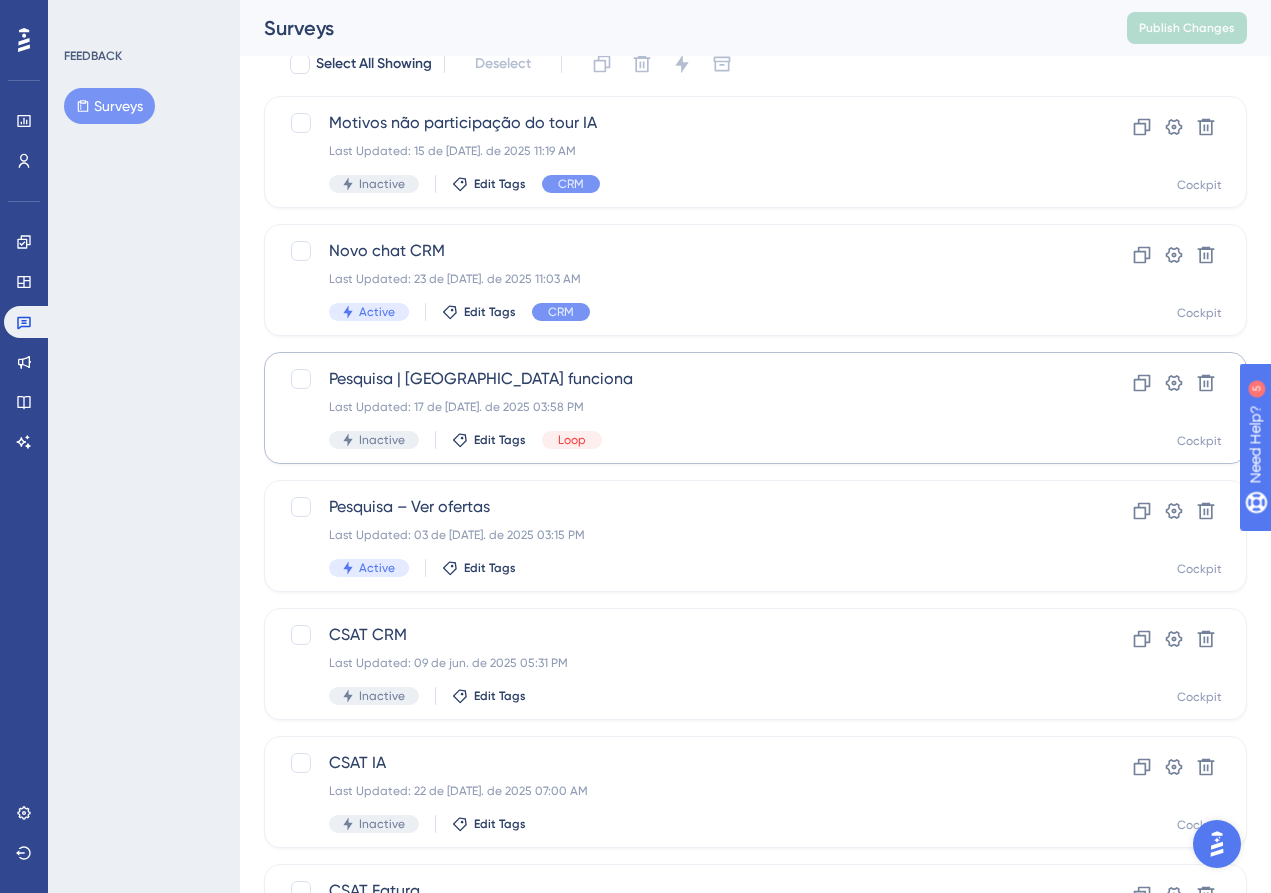 scroll, scrollTop: 111, scrollLeft: 0, axis: vertical 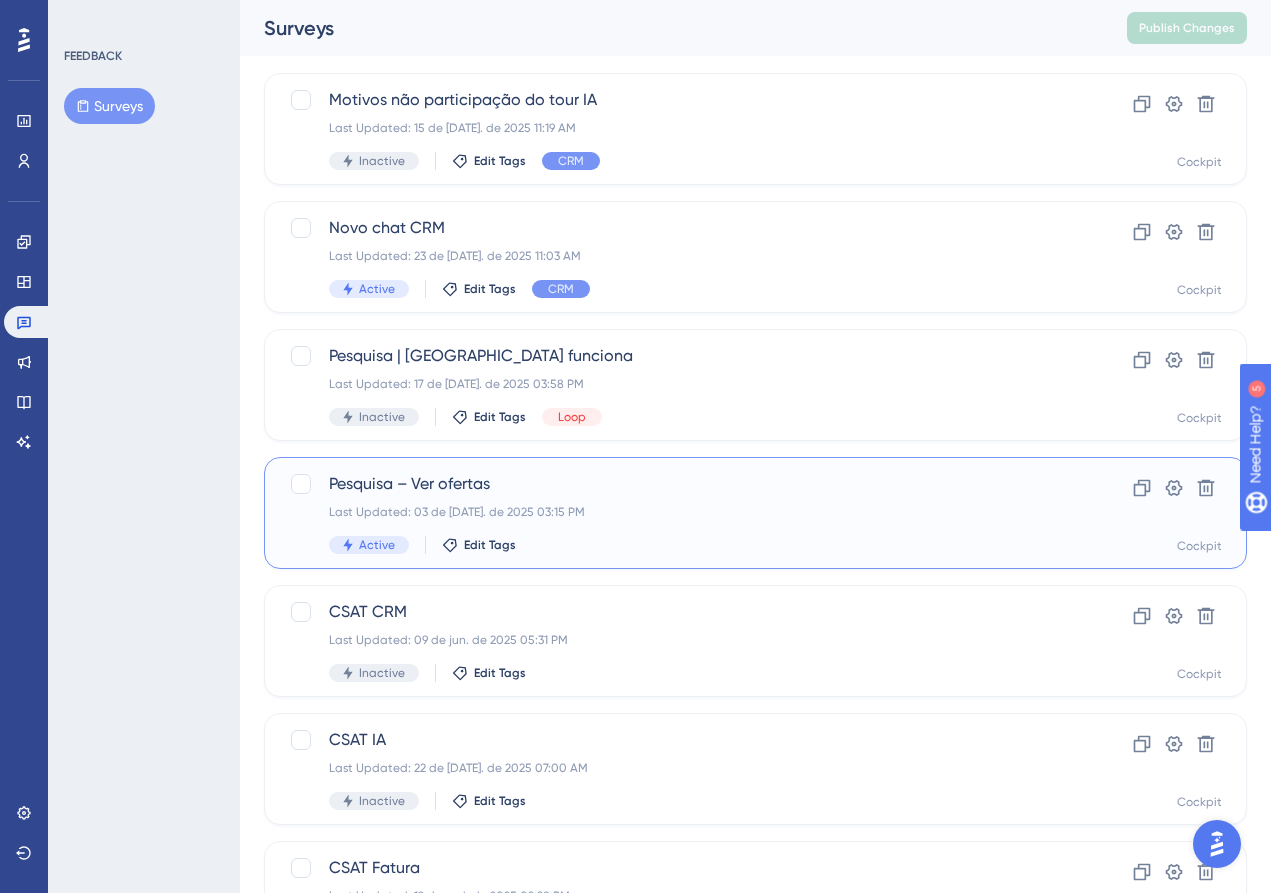 click on "Pesquisa – Ver ofertas" at bounding box center [675, 484] 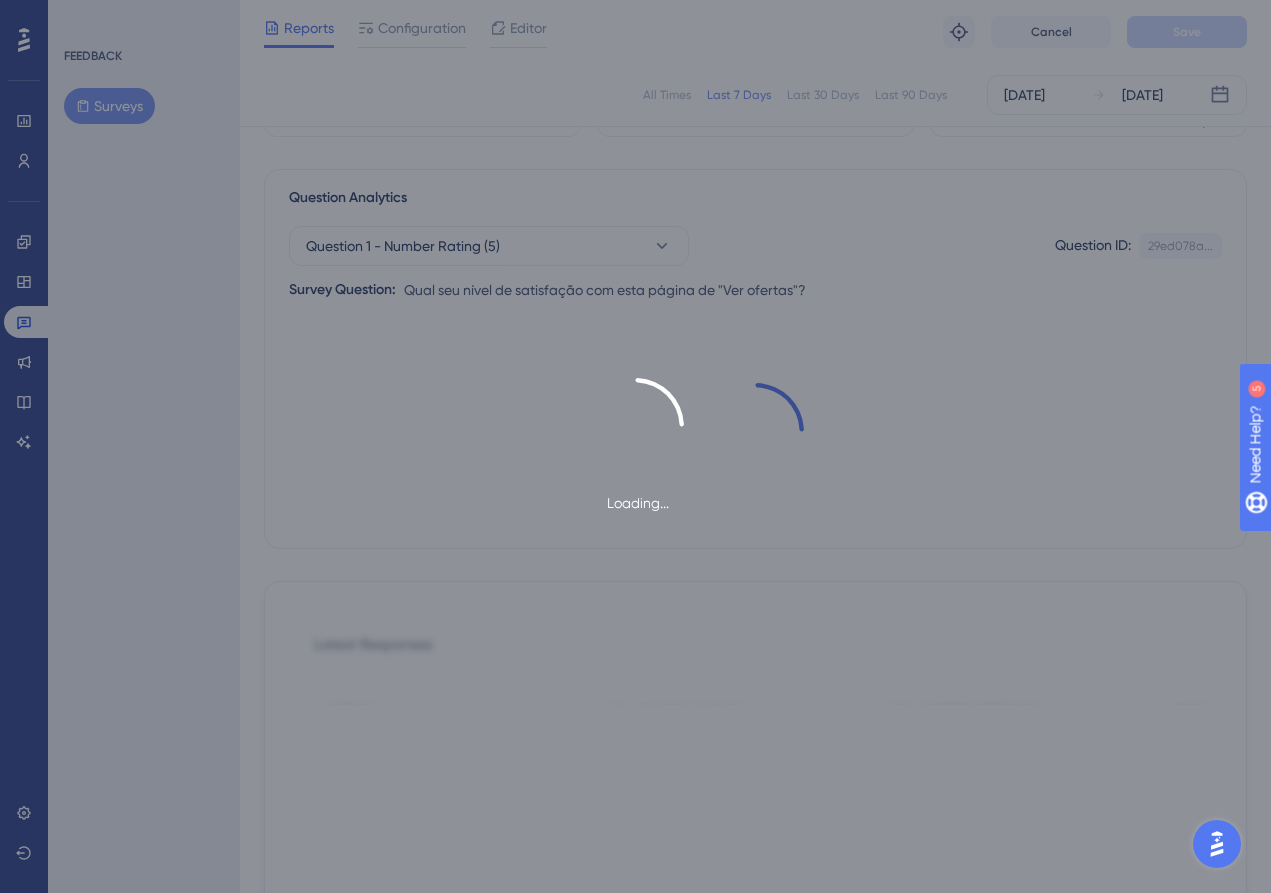 scroll, scrollTop: 0, scrollLeft: 0, axis: both 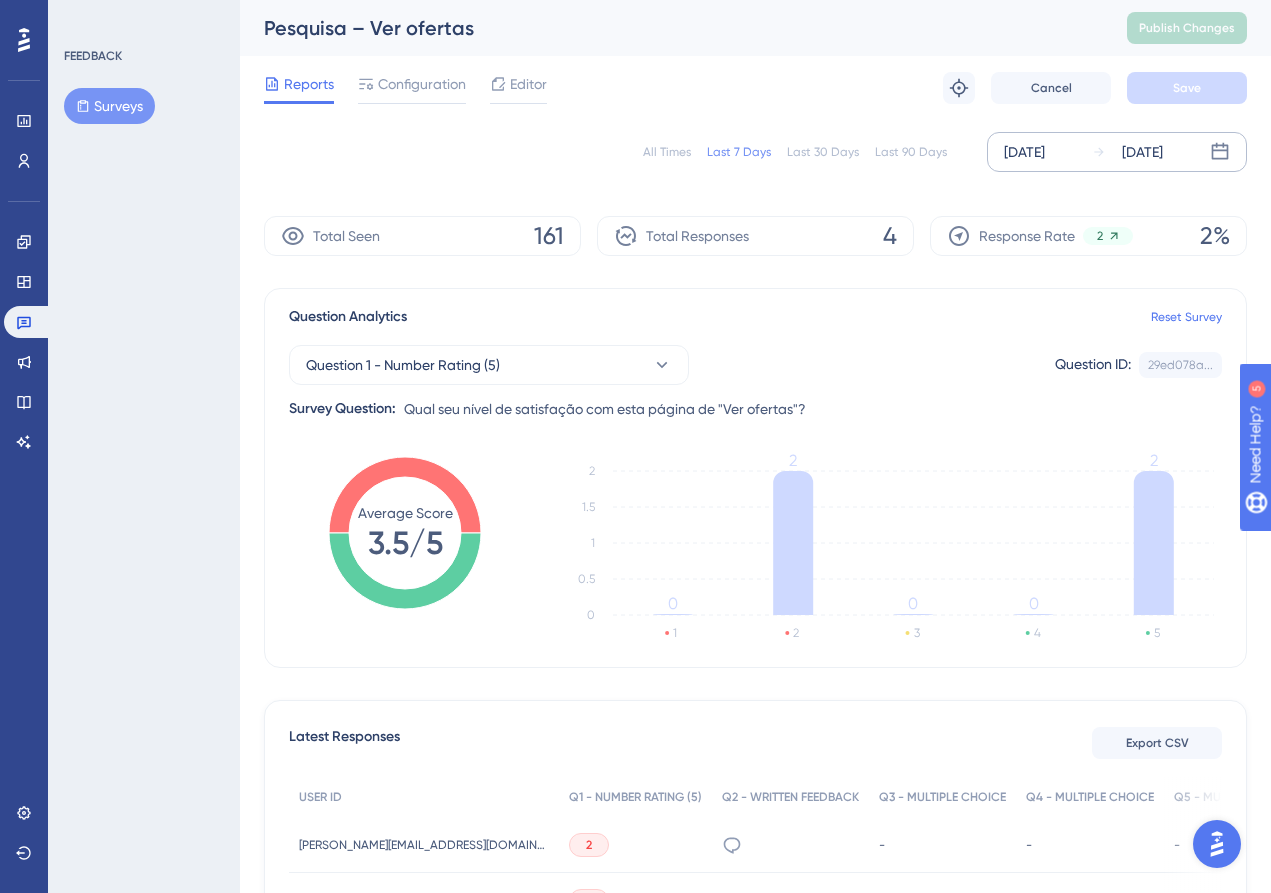 click on "Jul 18 2025 Jul 24 2025" at bounding box center [1117, 152] 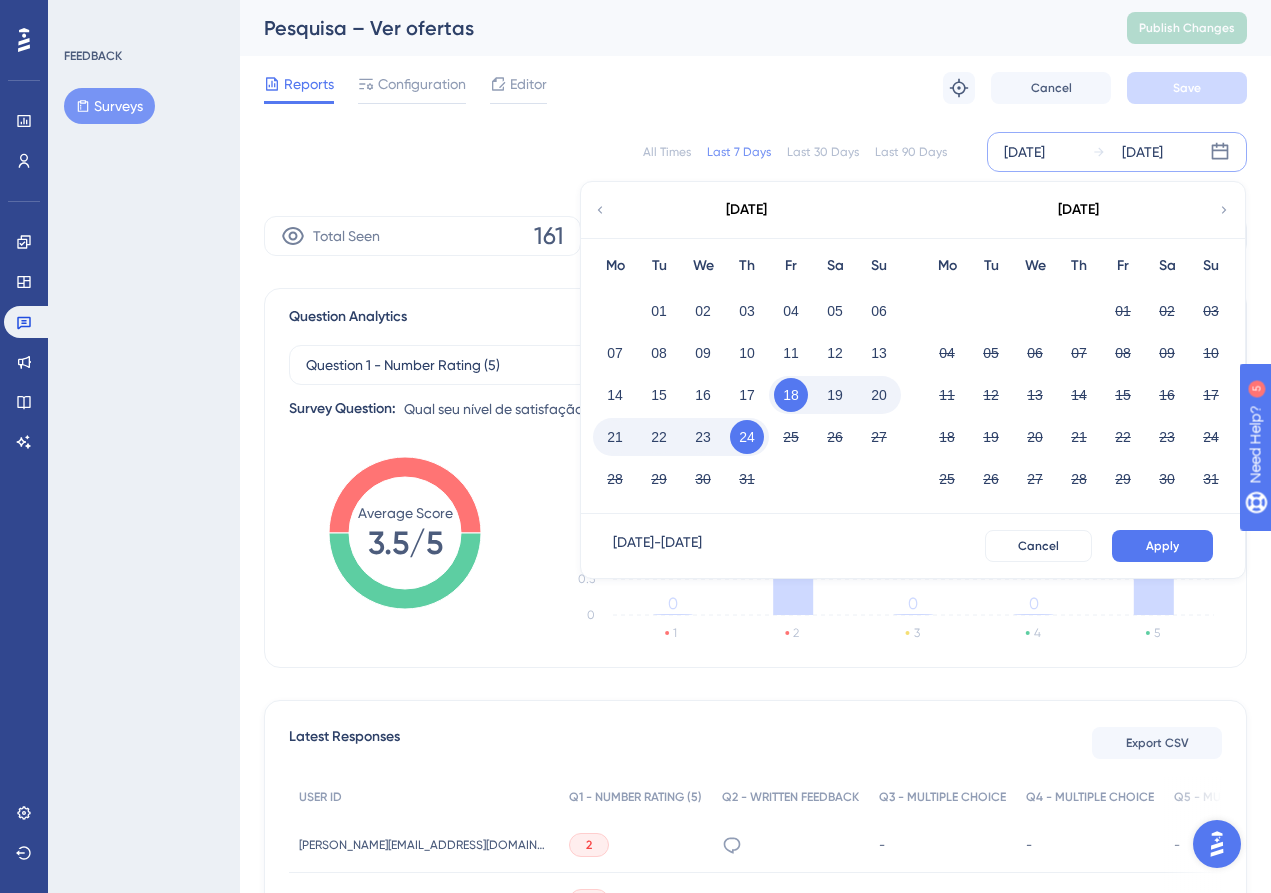 click 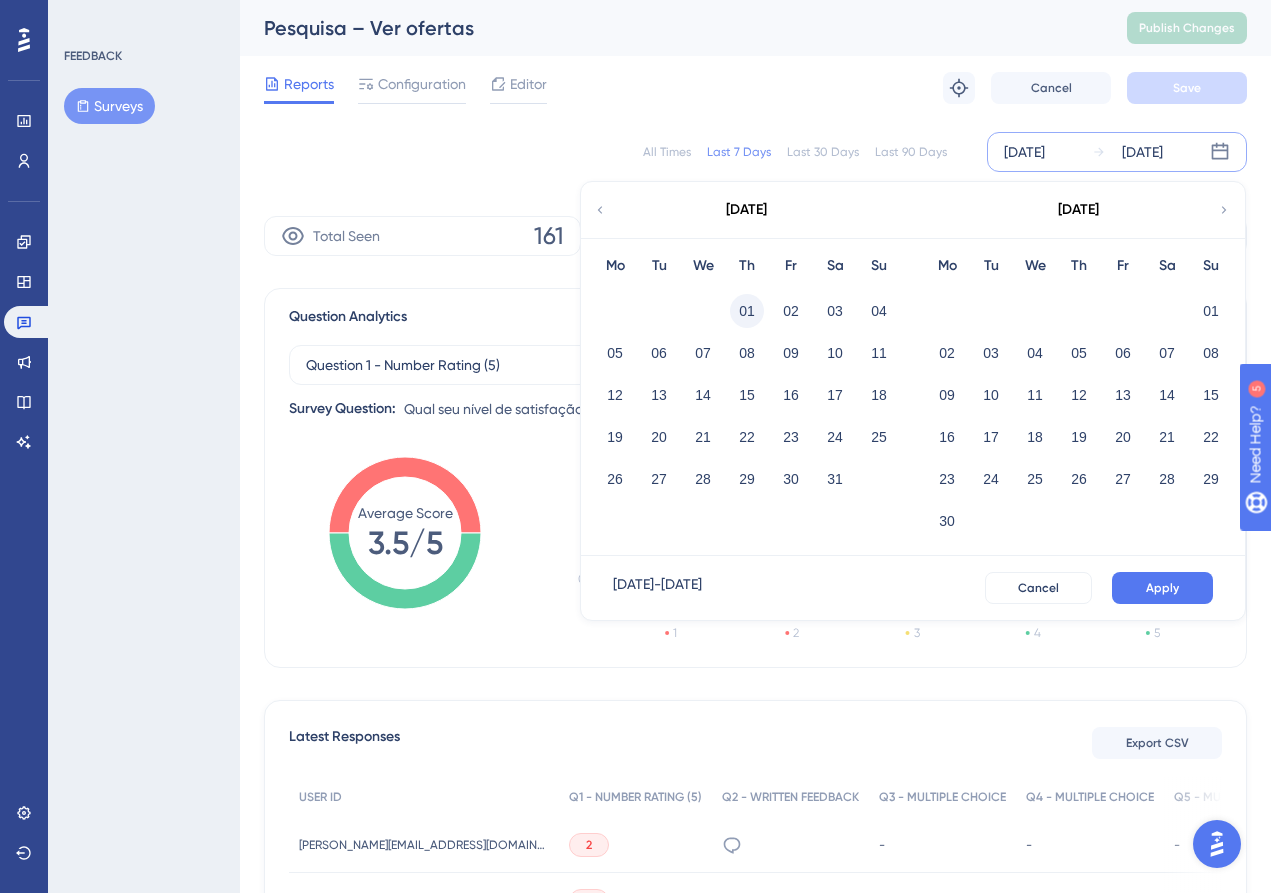 click on "01" at bounding box center (747, 311) 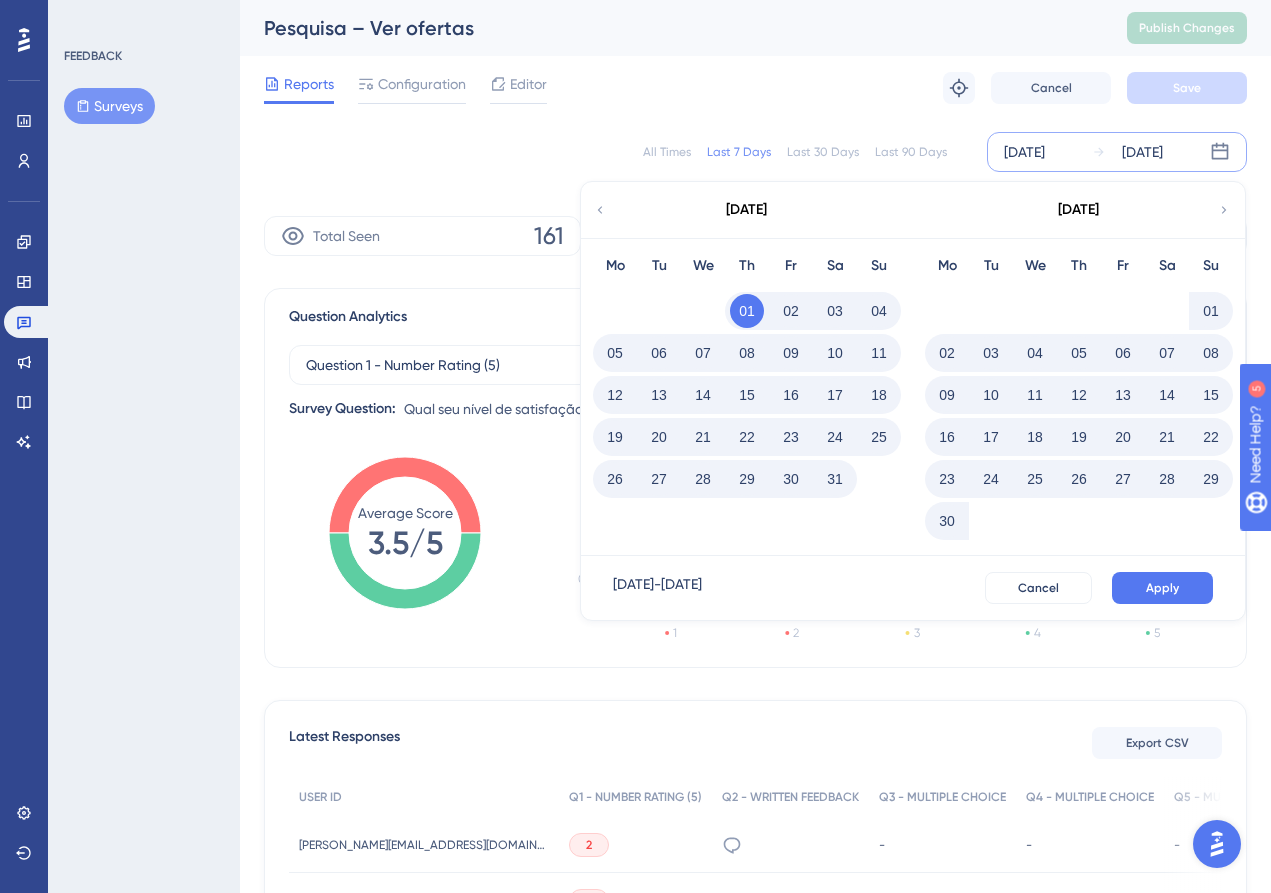 click 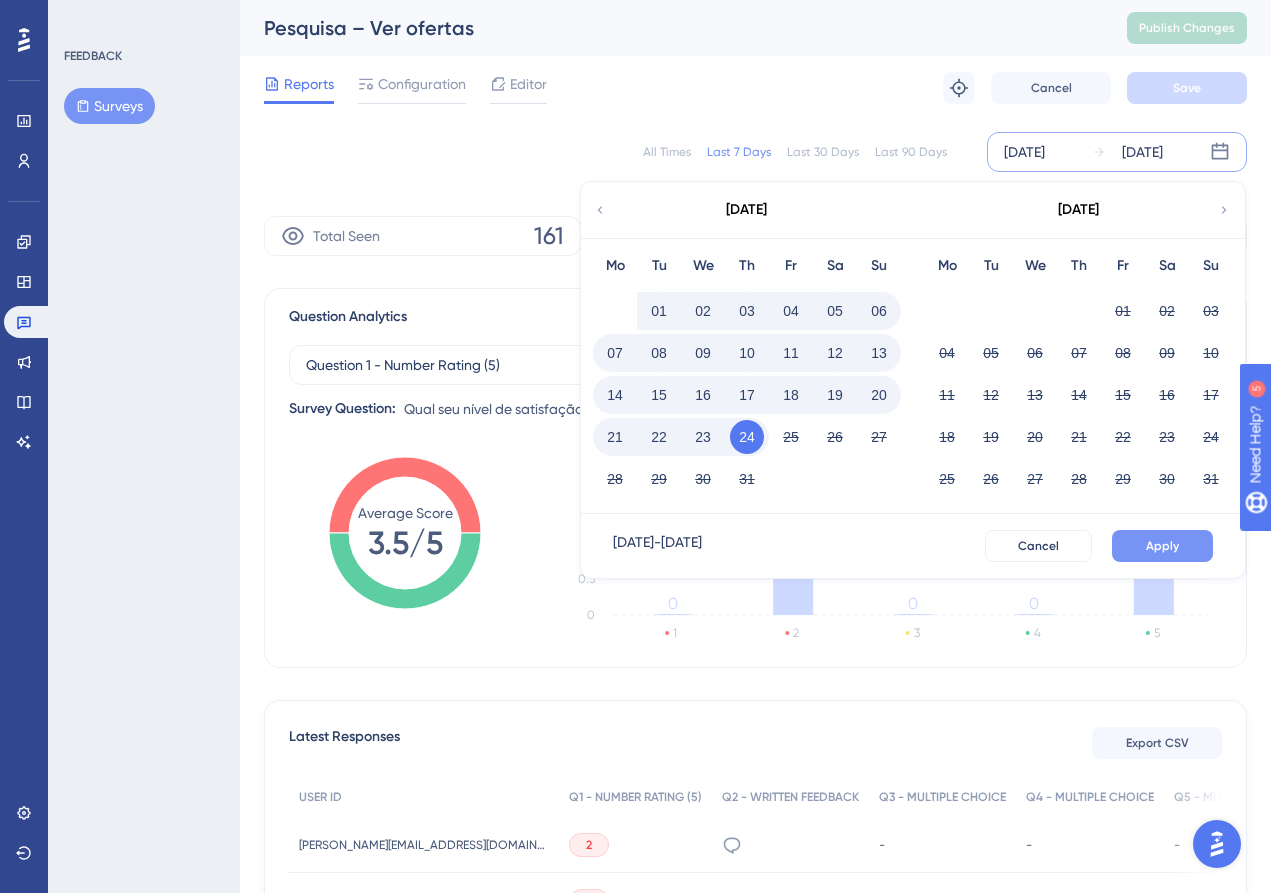 click on "Apply" at bounding box center [1162, 546] 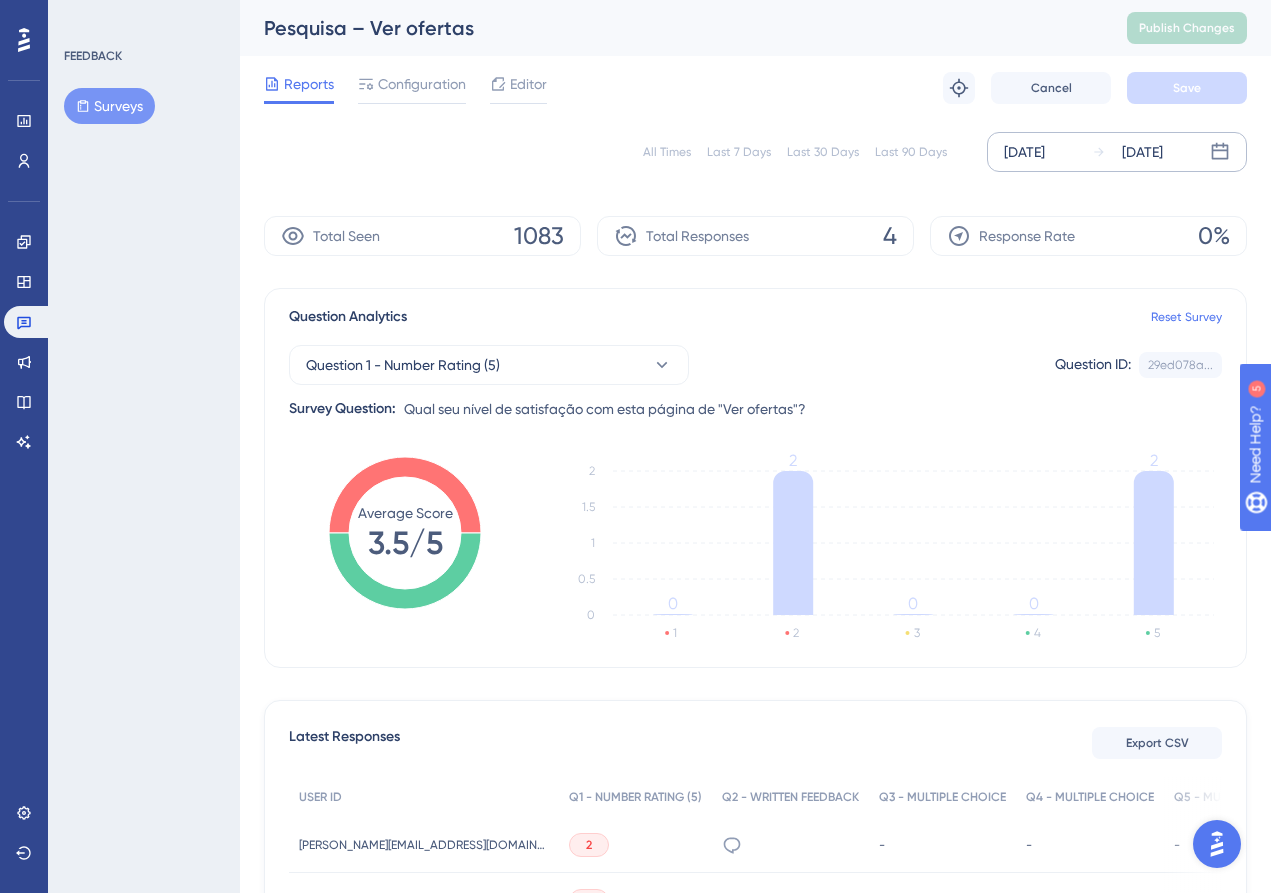 scroll, scrollTop: 0, scrollLeft: 0, axis: both 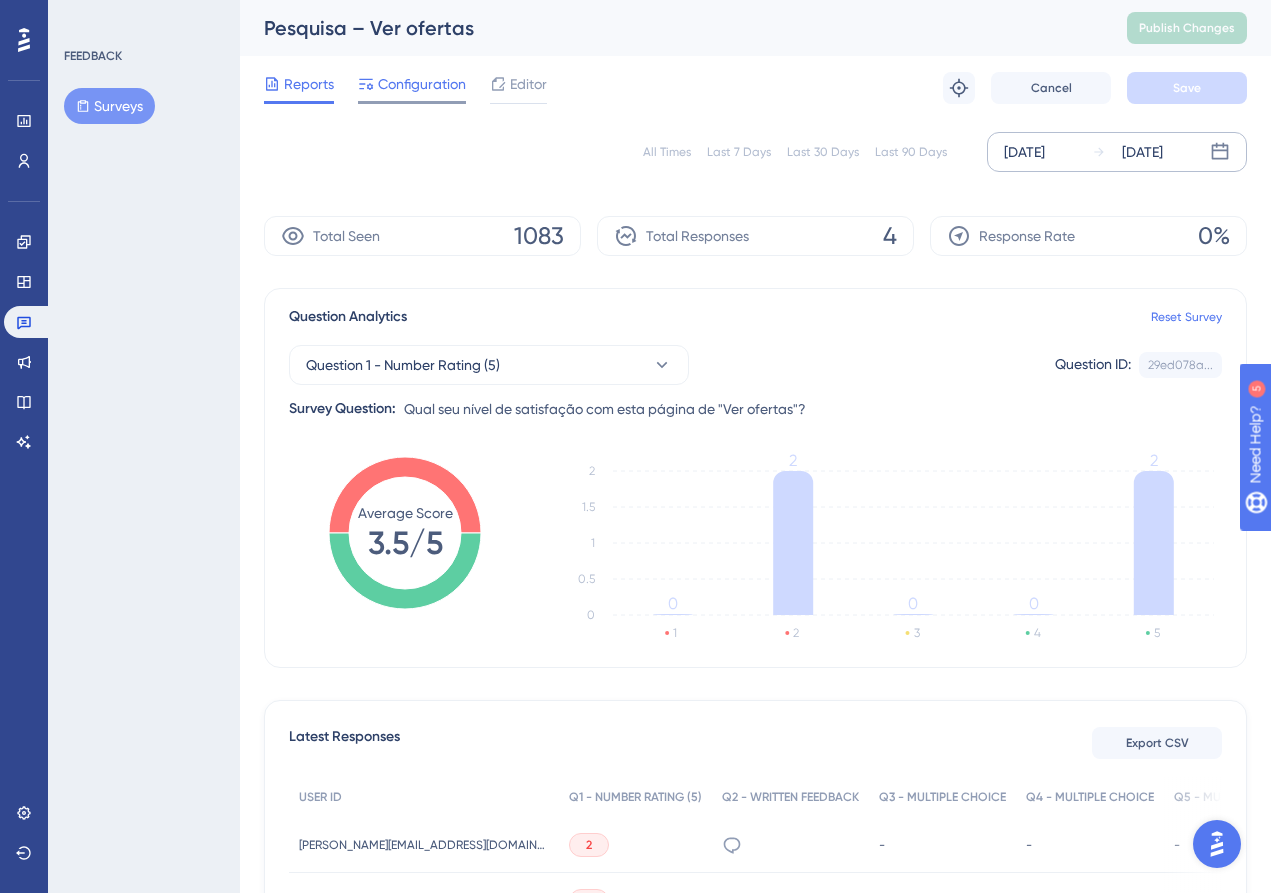 click on "Configuration" at bounding box center (422, 84) 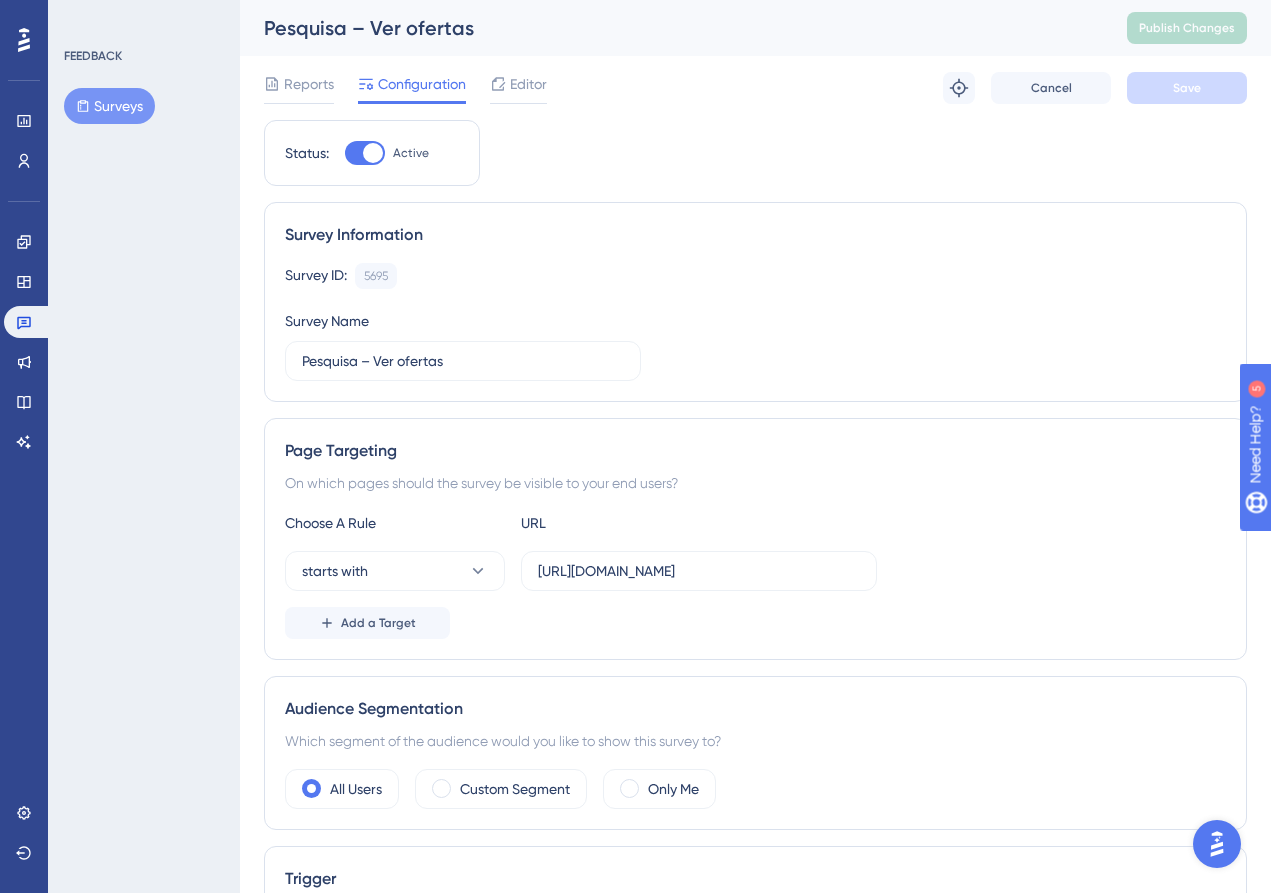 scroll, scrollTop: 0, scrollLeft: 0, axis: both 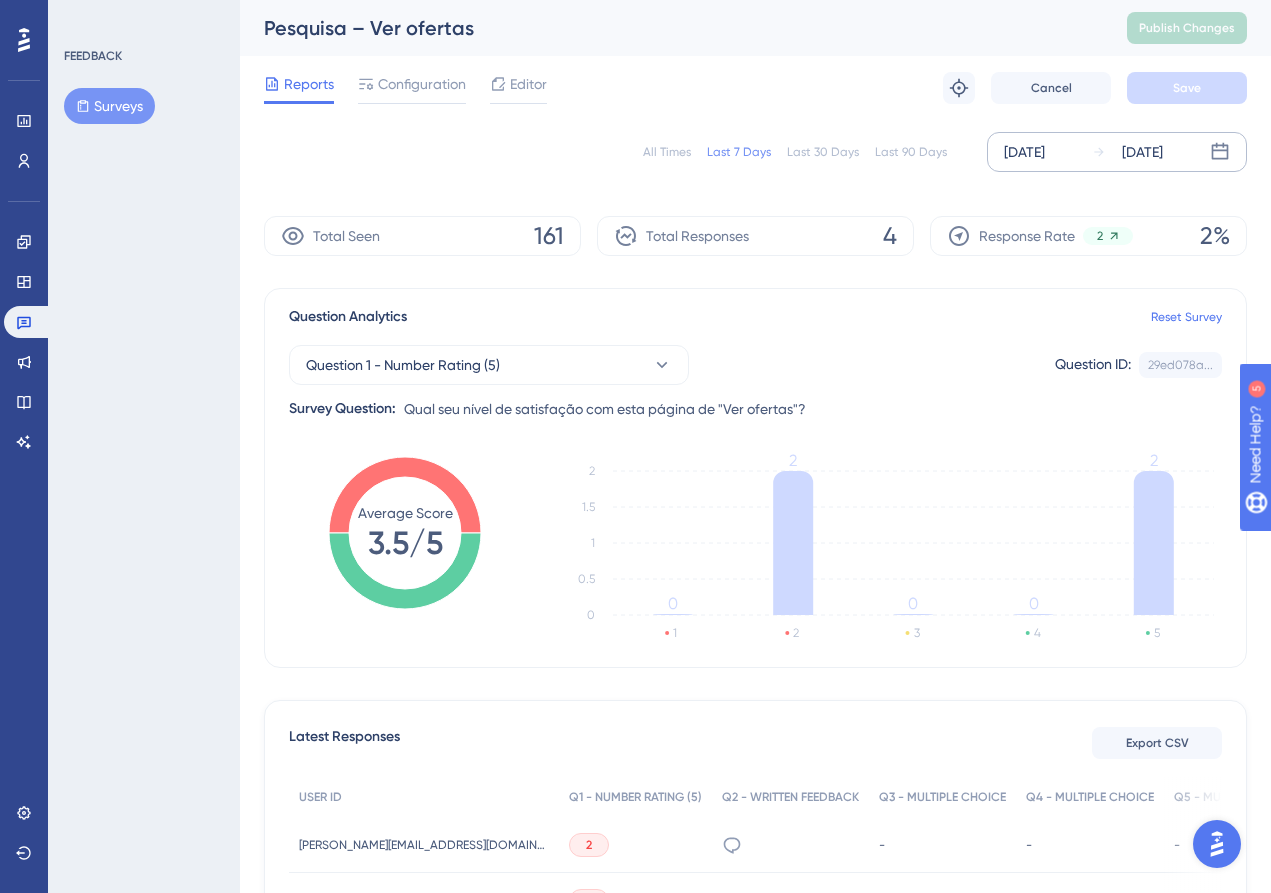 click on "[DATE]" at bounding box center (1142, 152) 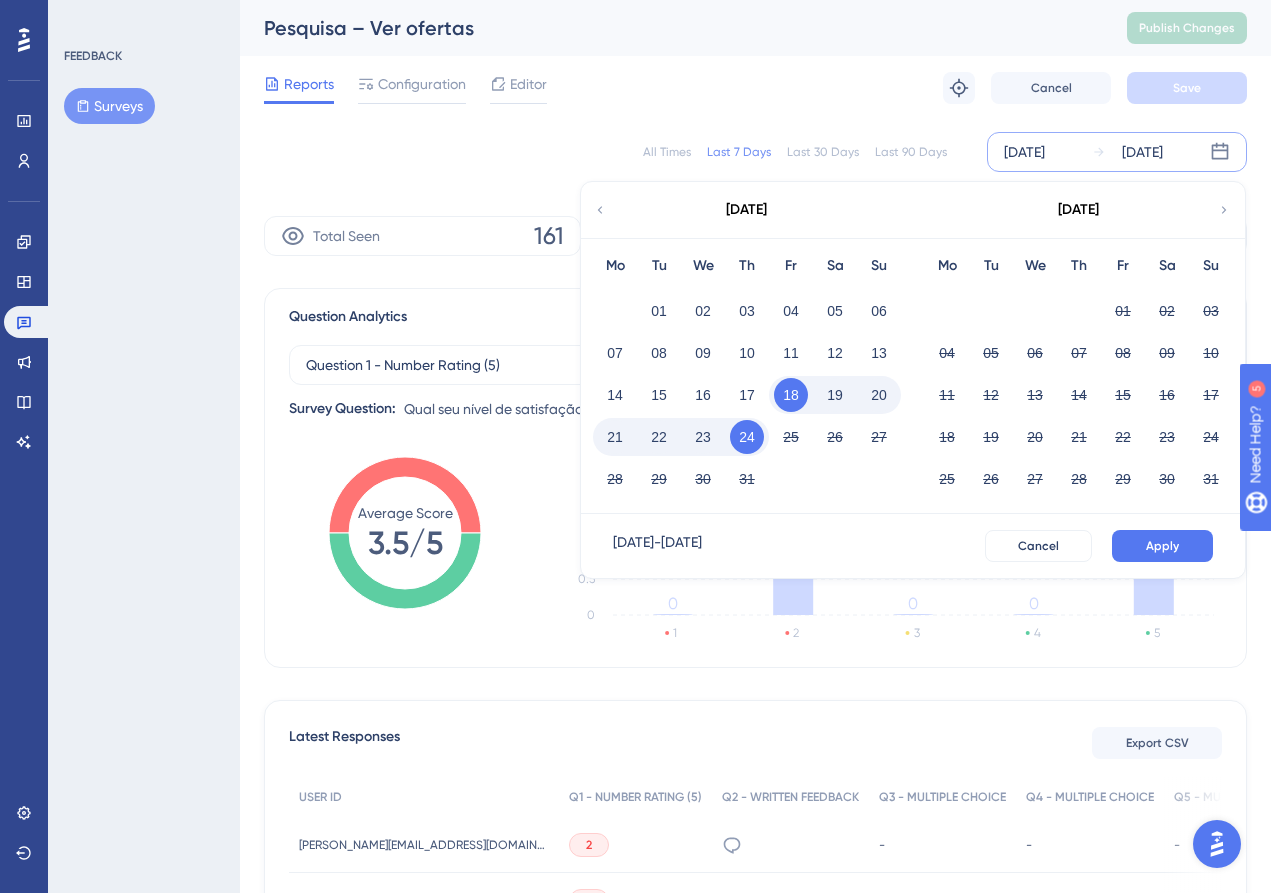 click on "July 2025" at bounding box center (746, 210) 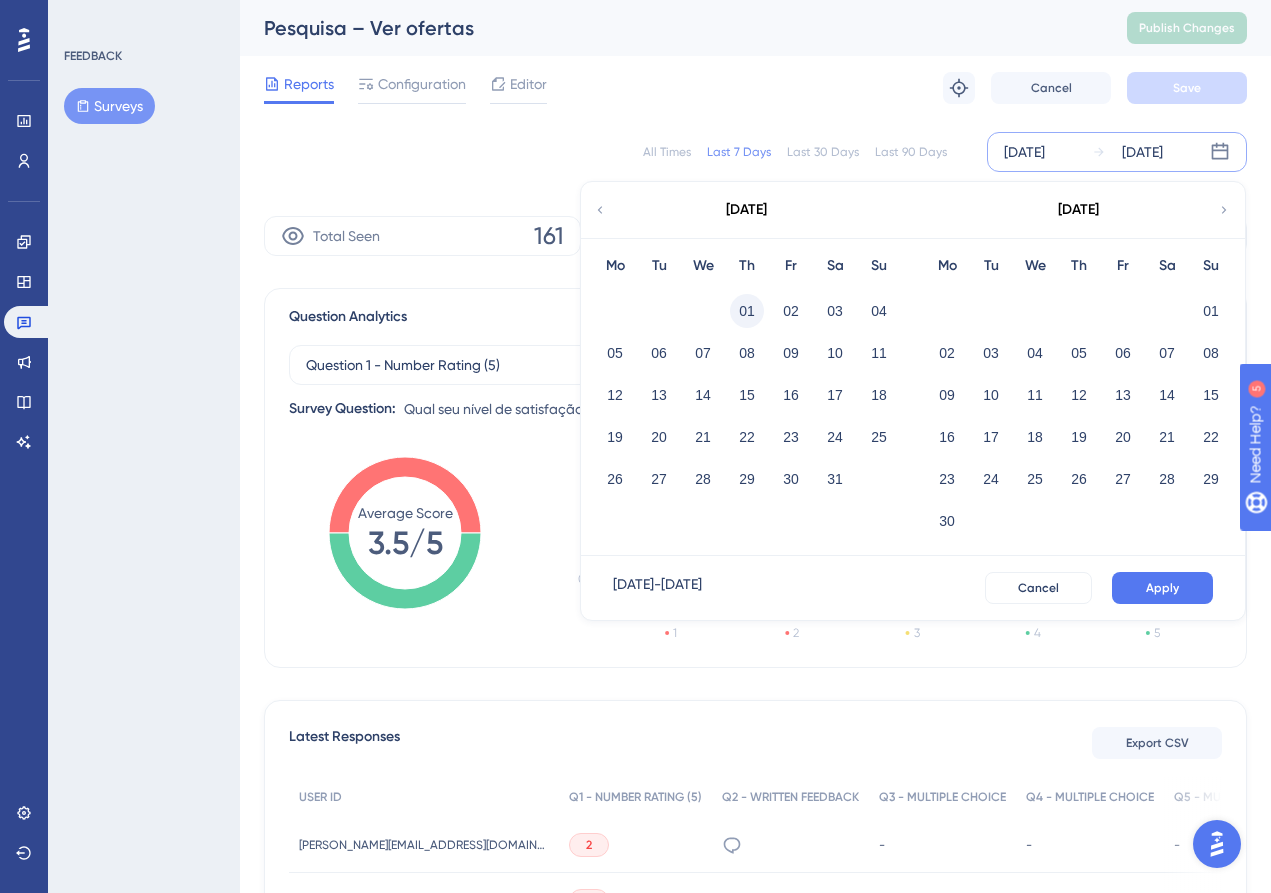 click on "01" at bounding box center [747, 311] 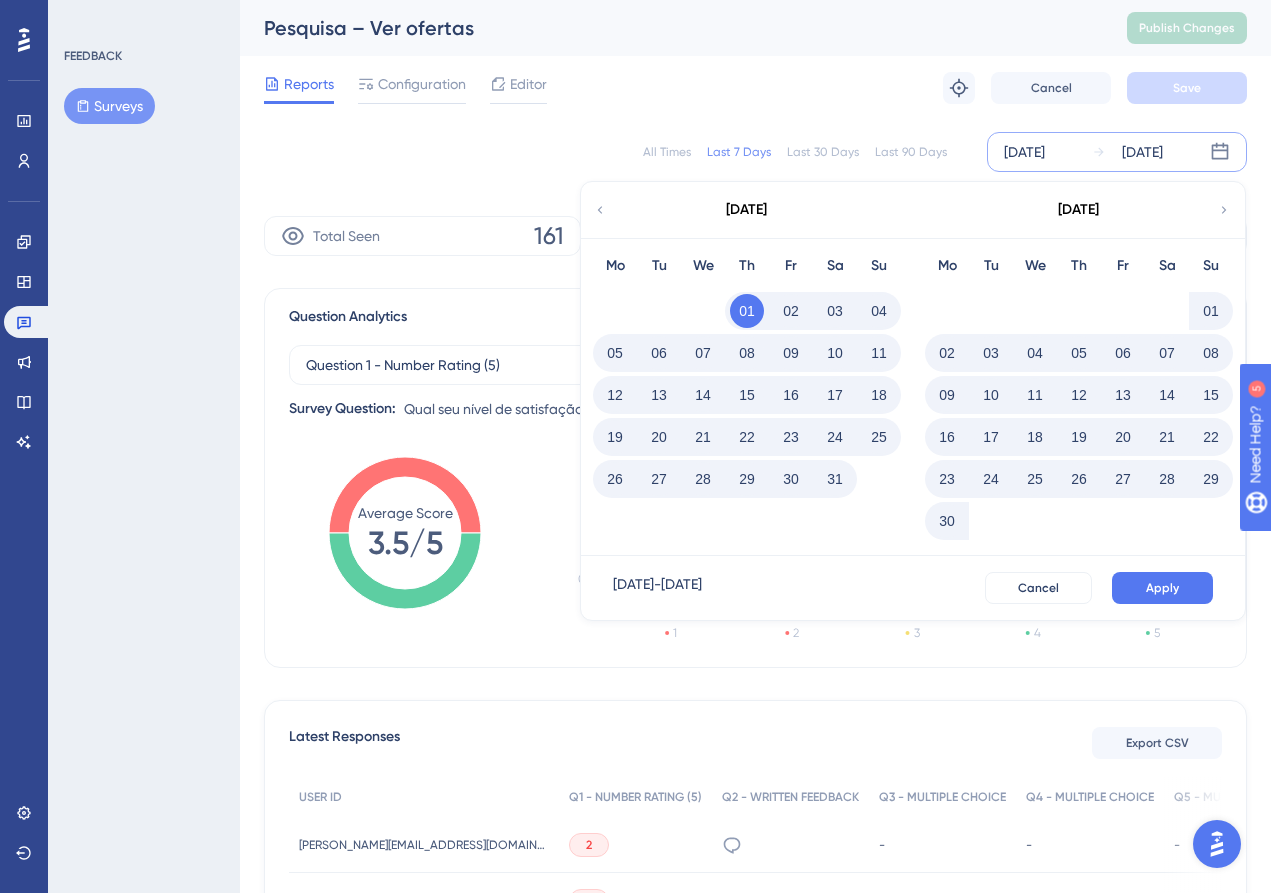 click on "June 2025" at bounding box center [1078, 210] 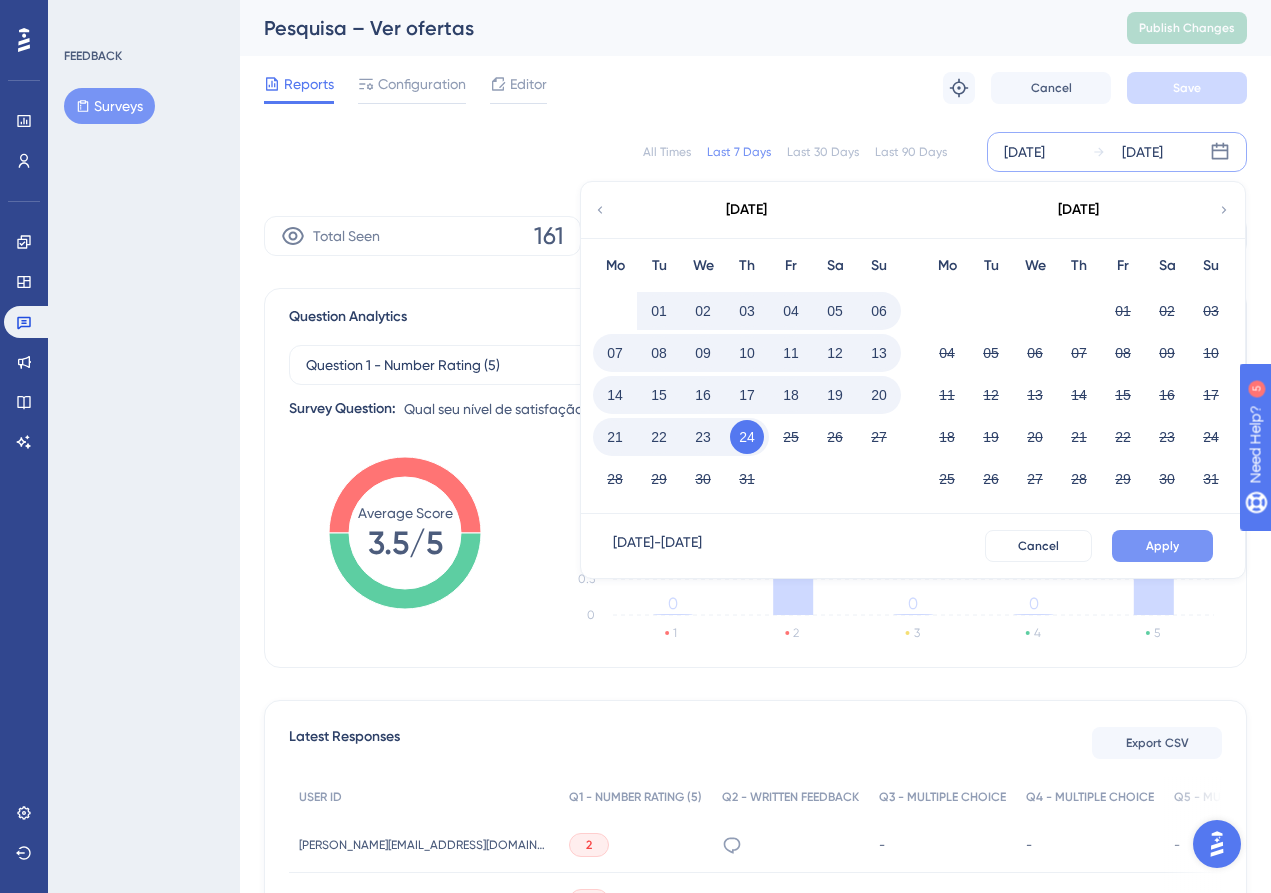 click on "Apply" at bounding box center (1162, 546) 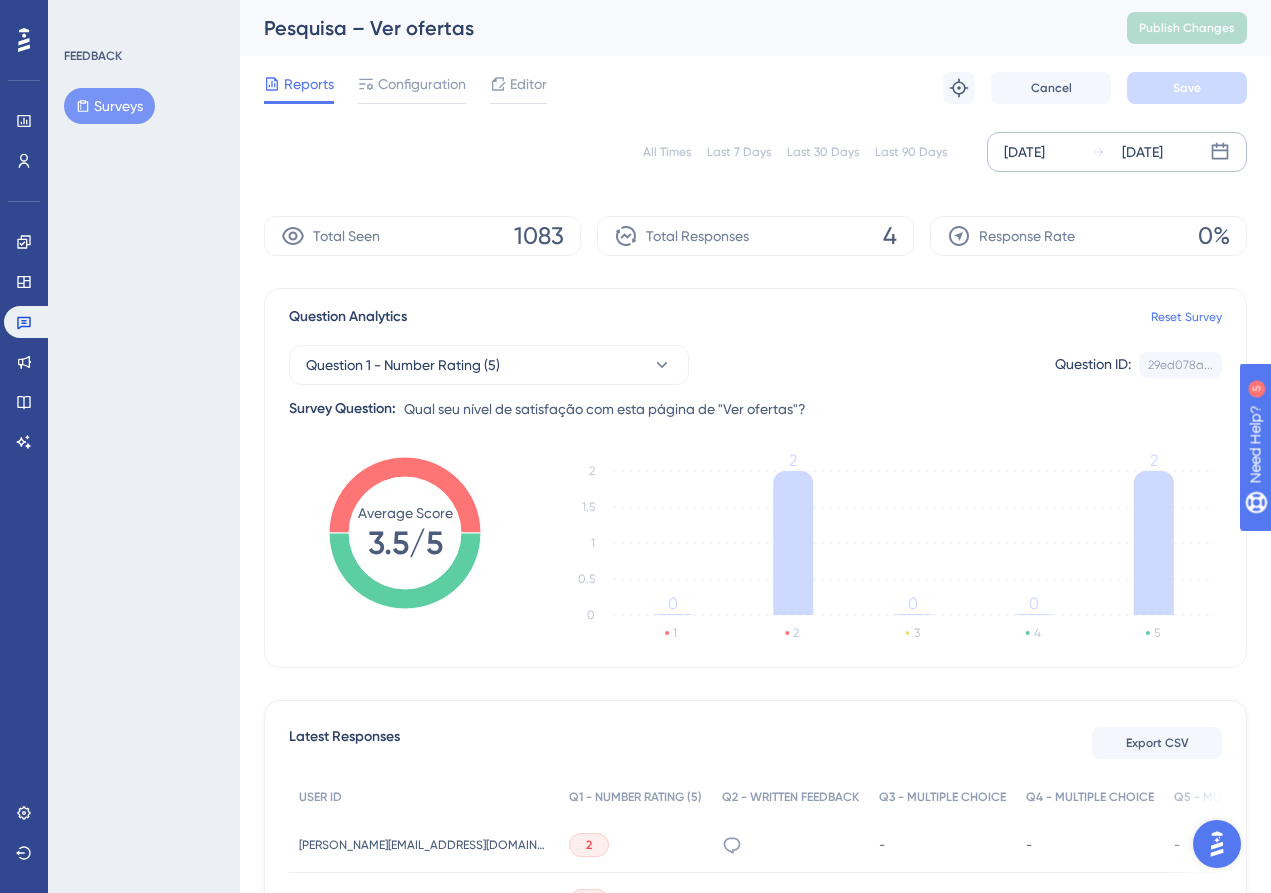 scroll, scrollTop: 0, scrollLeft: 0, axis: both 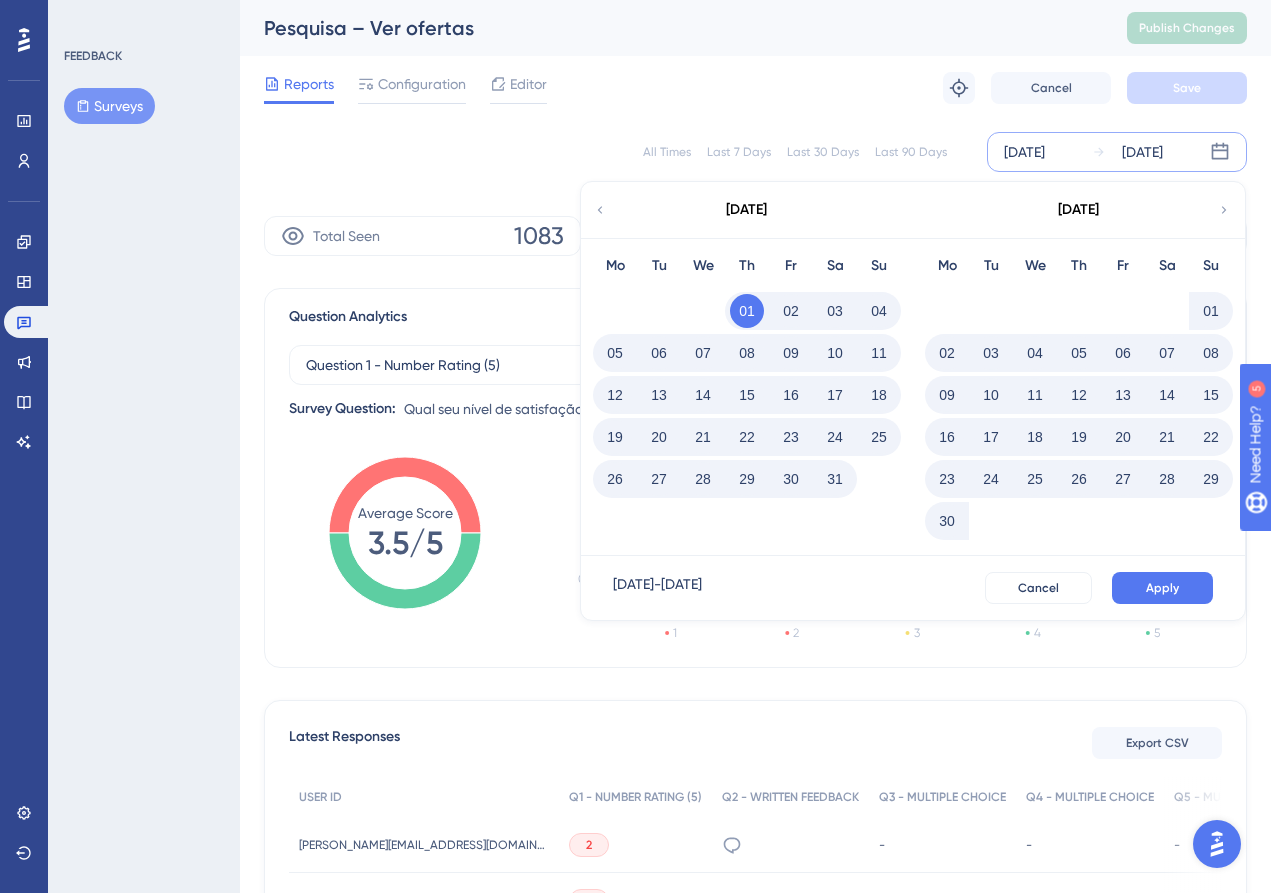 click 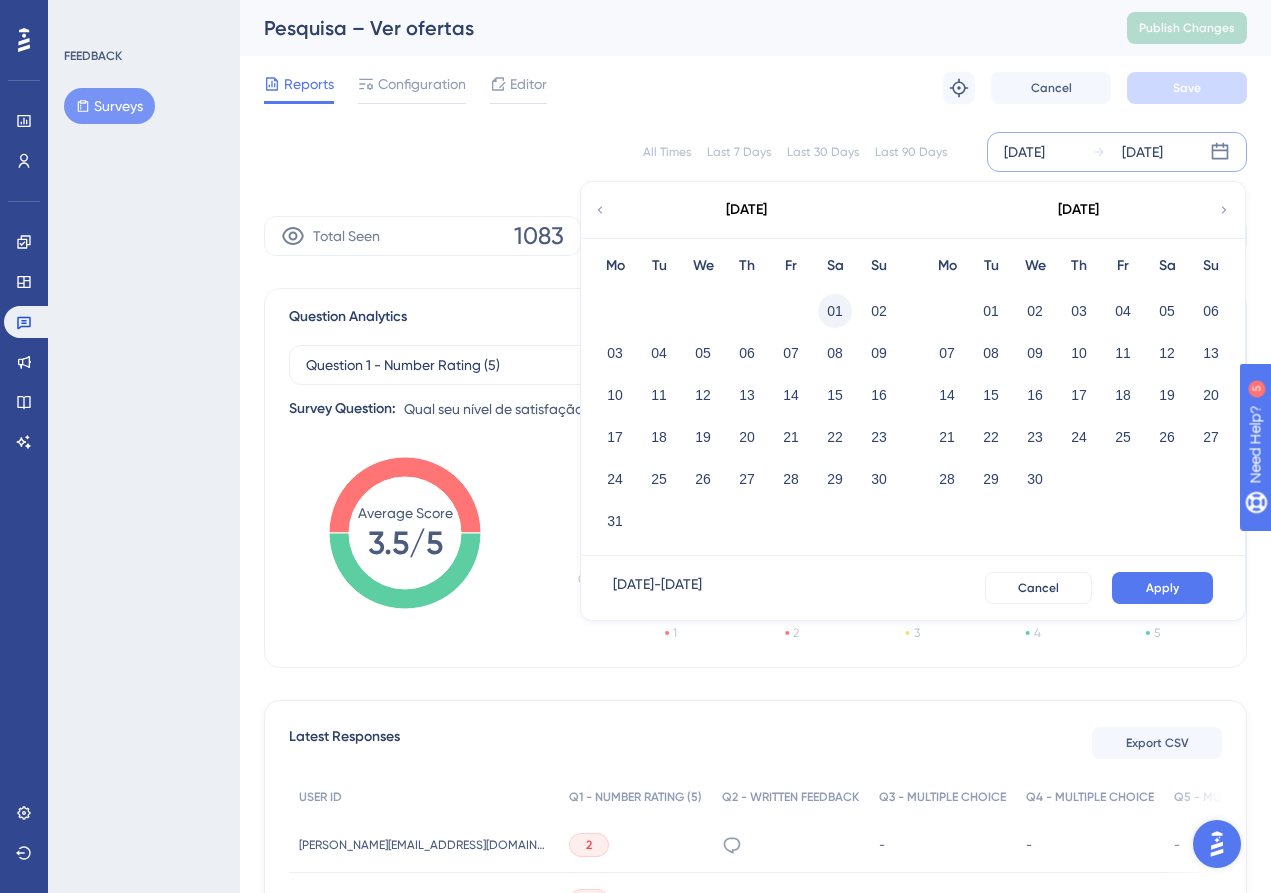 click on "01" at bounding box center (835, 311) 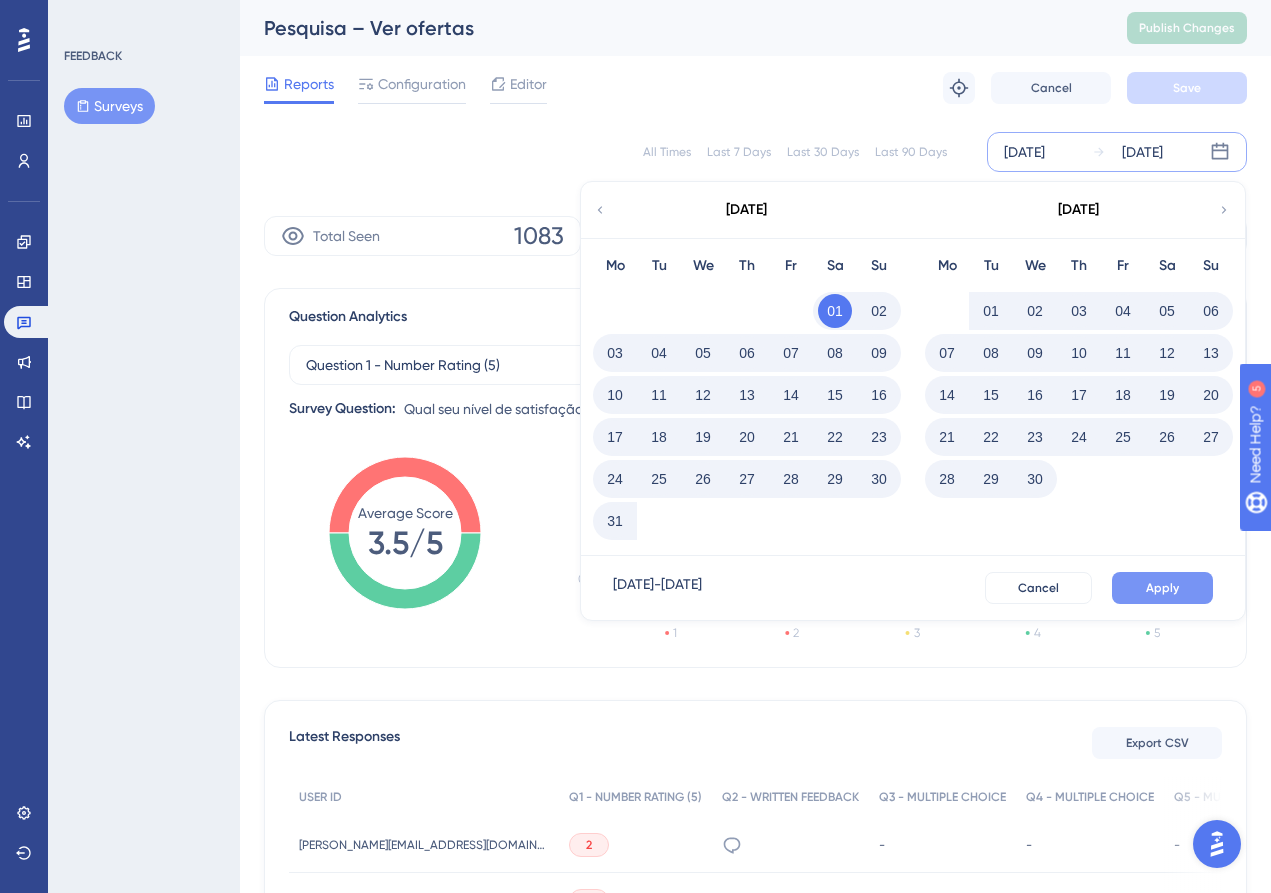 click on "Apply" at bounding box center (1162, 588) 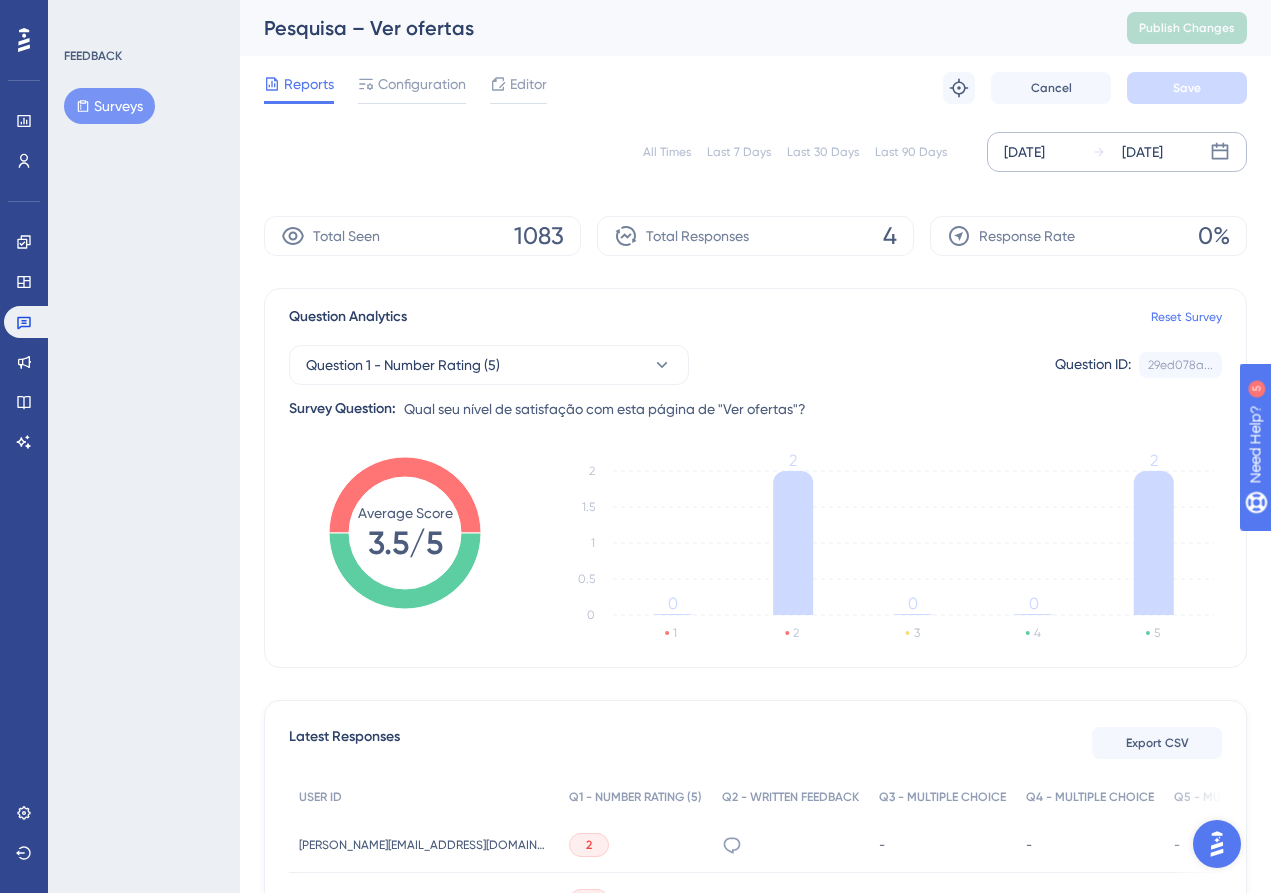 click on "1083" at bounding box center [539, 236] 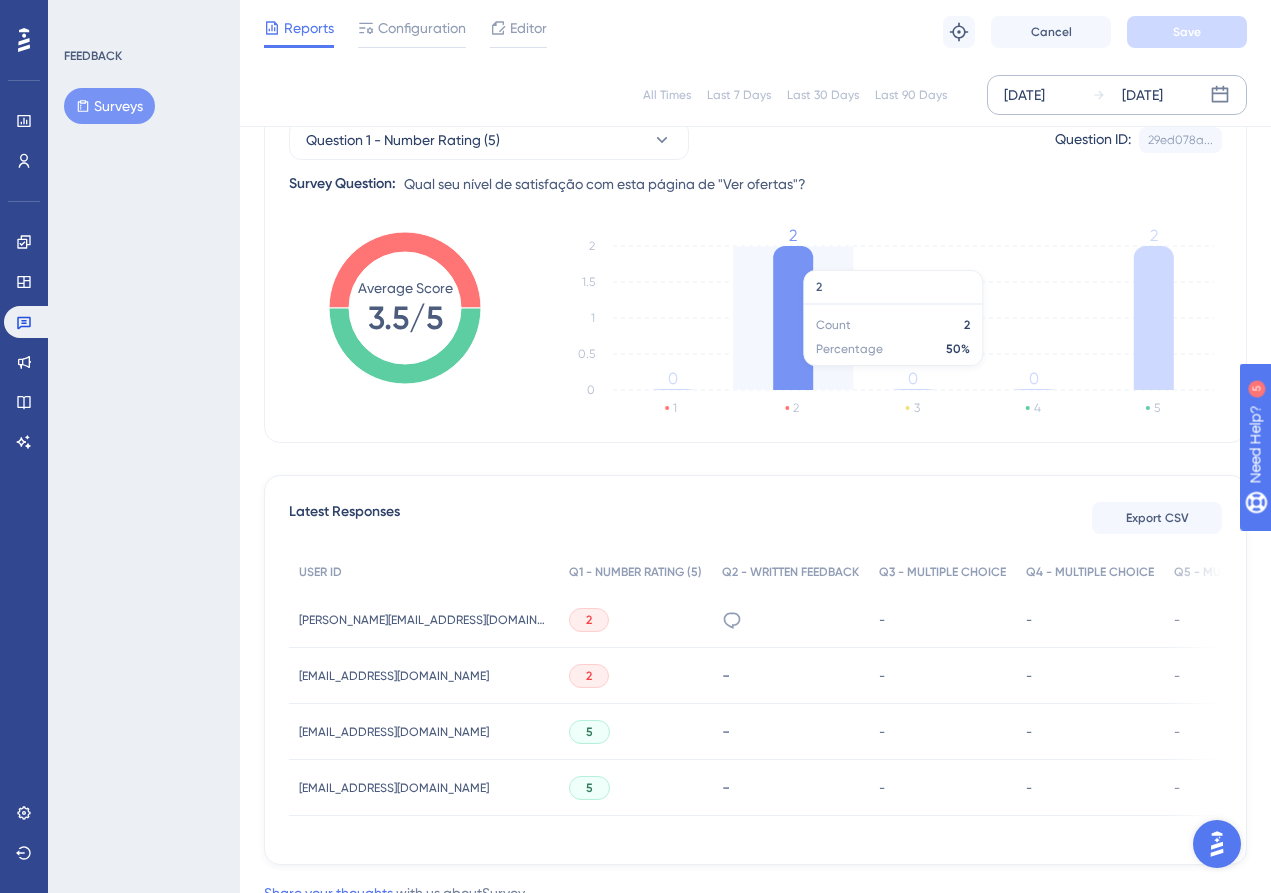scroll, scrollTop: 215, scrollLeft: 0, axis: vertical 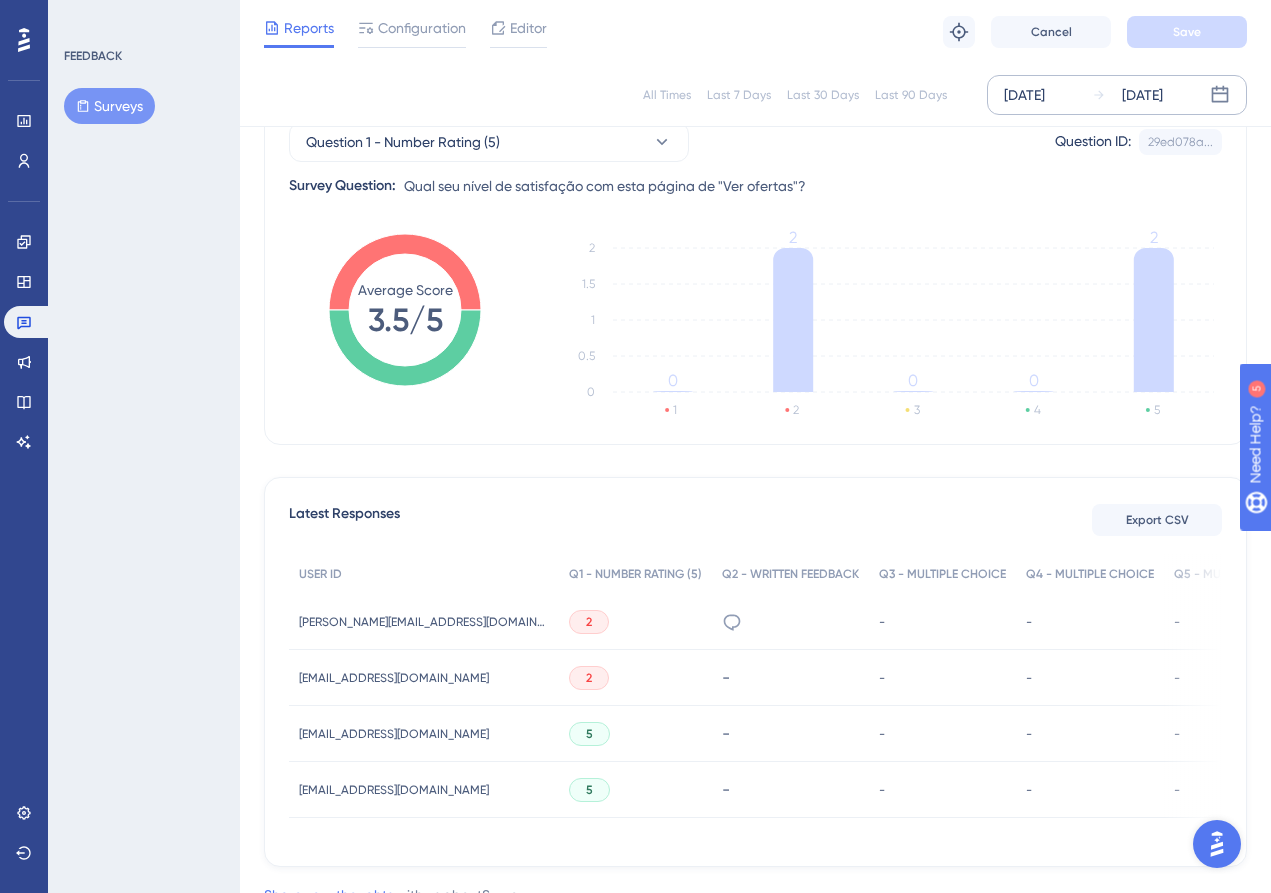click on "Latest Responses Export CSV USER ID Q1 - NUMBER RATING (5) Q2 - WRITTEN FEEDBACK Q3 - MULTIPLE CHOICE Q4 - MULTIPLE CHOICE Q5 - MULTIPLE CHOICE Q6 - MULTIPLE CHOICE Q7 - WRITTEN FEEDBACK TIME ACTION wilson.carlos17@terra.com.br wilson.carlos17@terra.com.br 2 Bom - - - - - 24 jul. 2025, 14:54 24 jul. 2025, 14:54 Delete lbveiculoslza@gmail.com lbveiculoslza@gmail.com 2 - - - - - - 24 jul. 2025, 14:37 24 jul. 2025, 14:37 Delete SALOONMOTORS@GMAIL.COM SALOONMOTORS@GMAIL.COM 5 - - - - - - 23 jul. 2025, 16:09 23 jul. 2025, 16:09 Delete canaamultimarcas122@gmail.com canaamultimarcas122@gmail.com 5 - - - - - - 23 jul. 2025, 13:46 23 jul. 2025, 13:46 Delete" at bounding box center (755, 672) 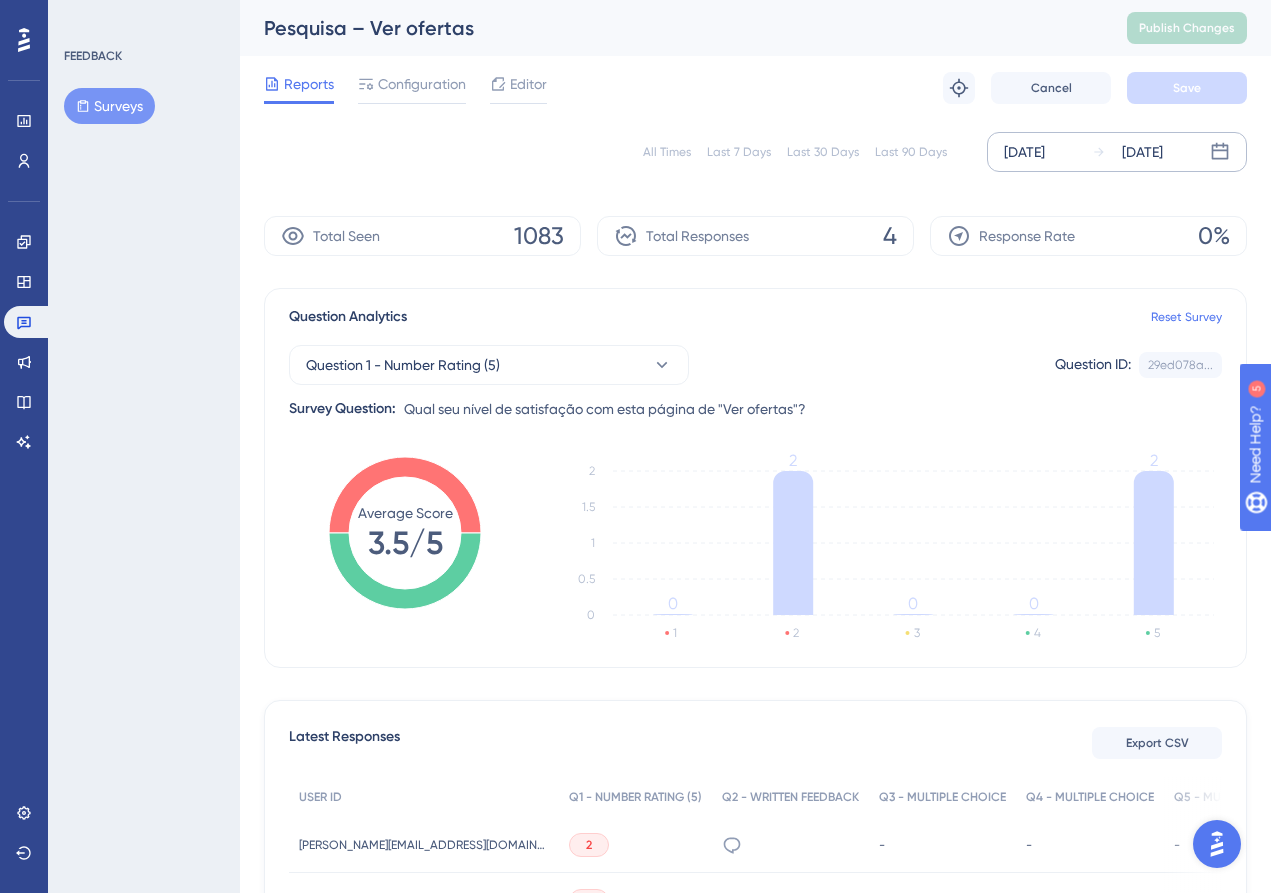 scroll, scrollTop: 0, scrollLeft: 0, axis: both 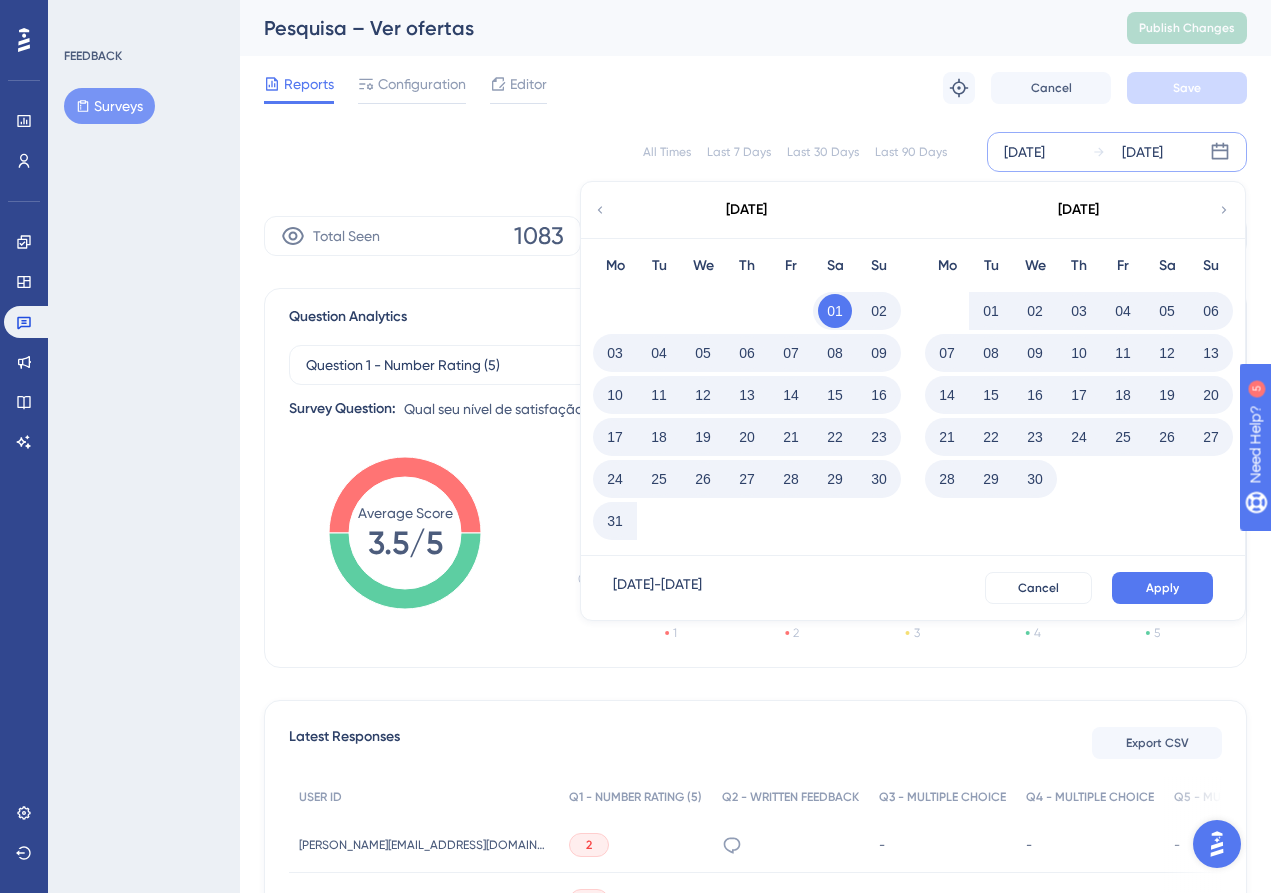 click on "March 2025" at bounding box center [746, 210] 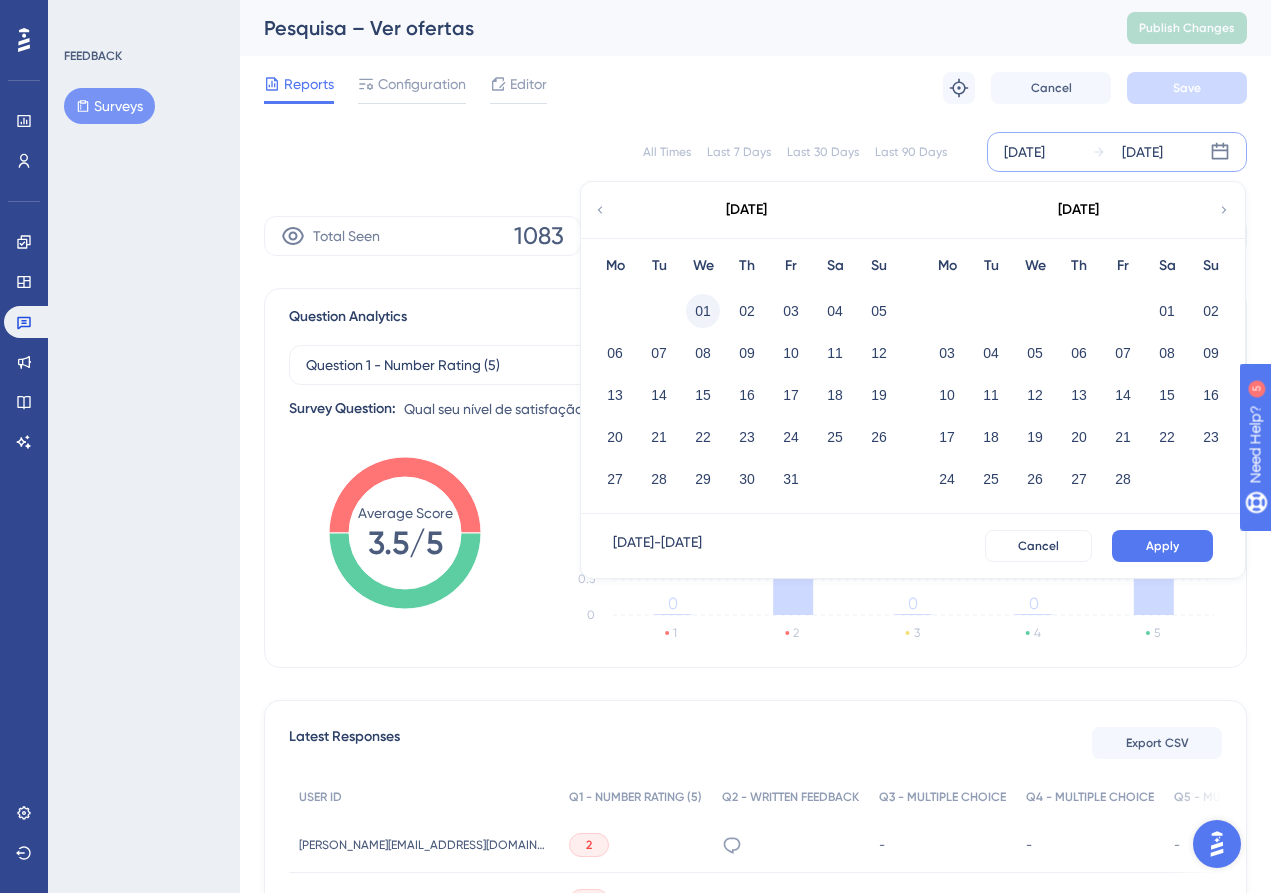 click on "01" at bounding box center (703, 311) 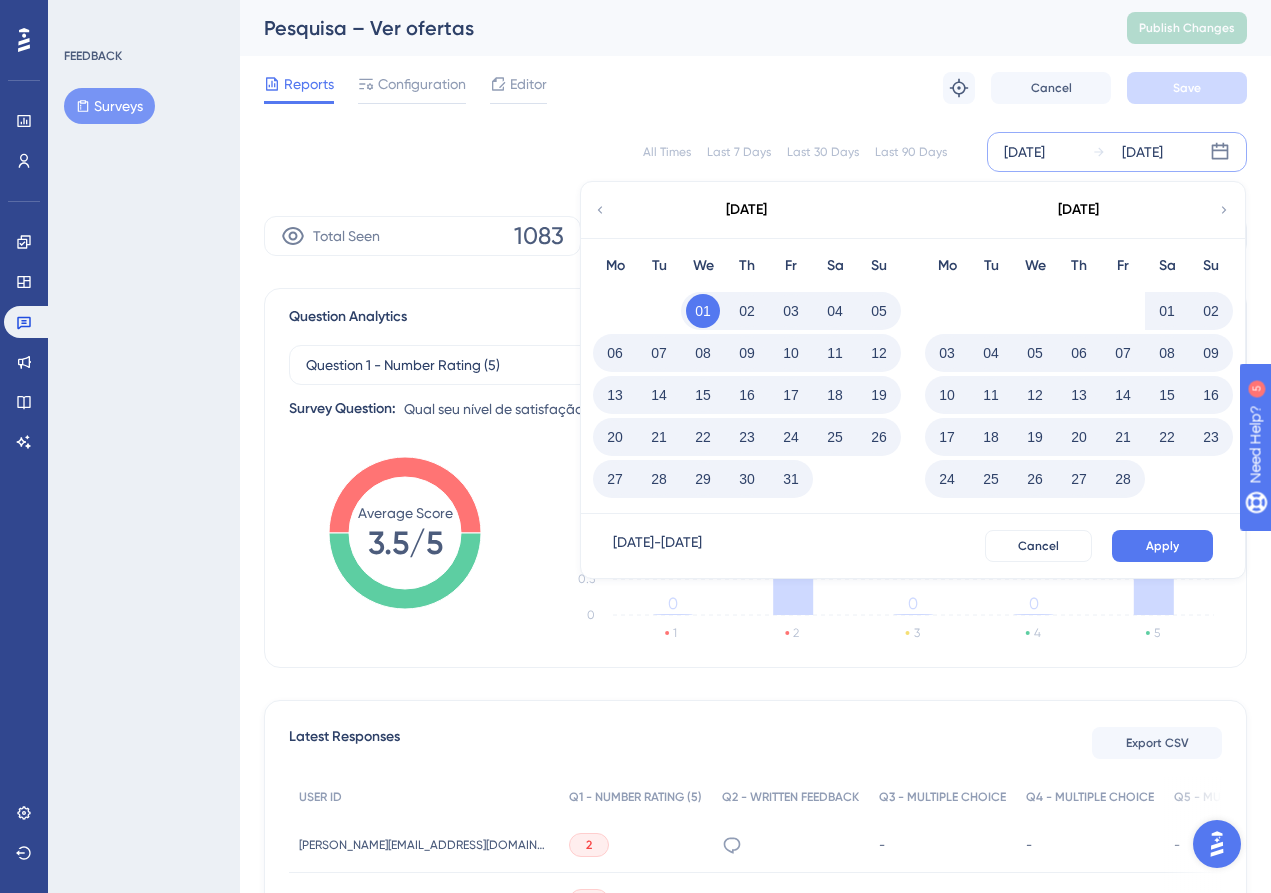 click on "February 2025" at bounding box center [1078, 210] 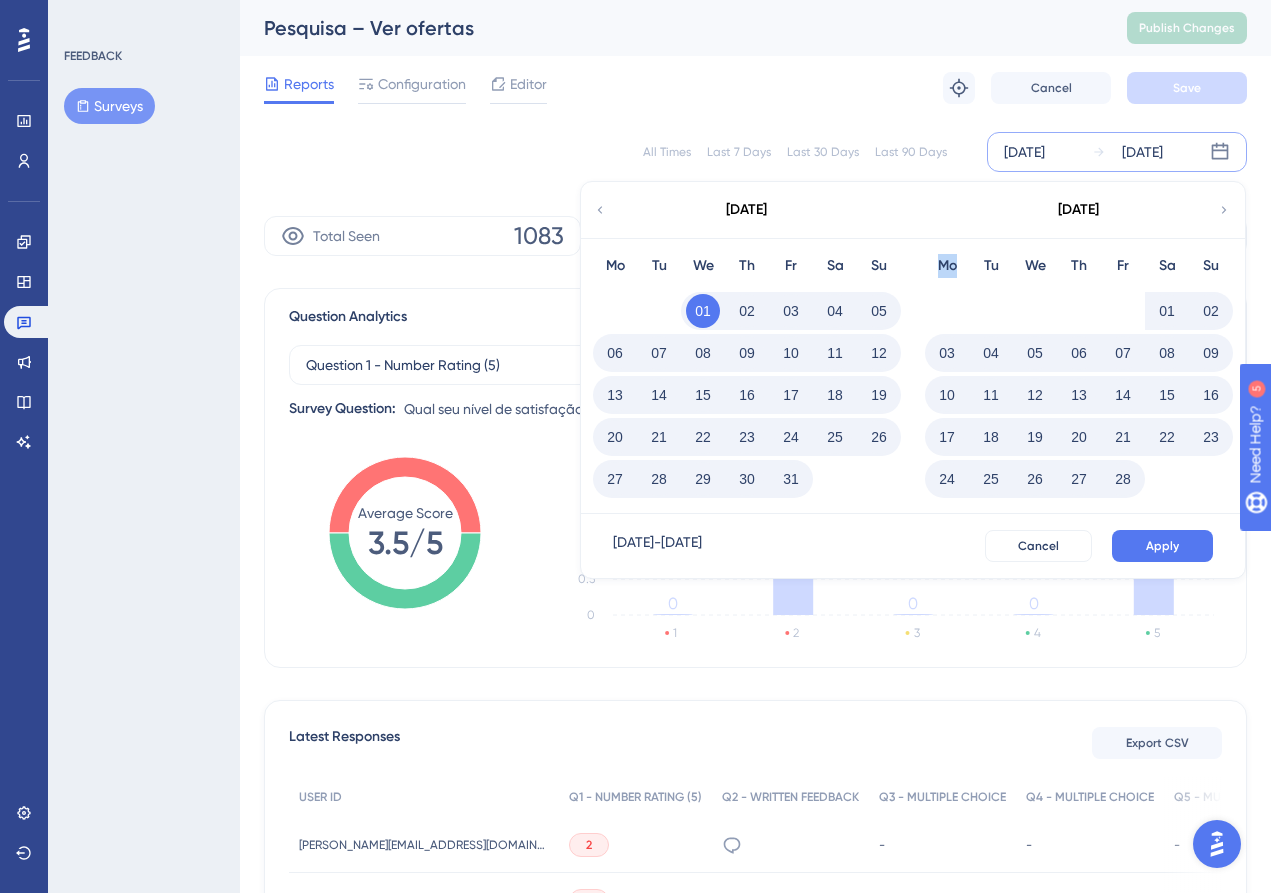 click on "February 2025" at bounding box center (1078, 210) 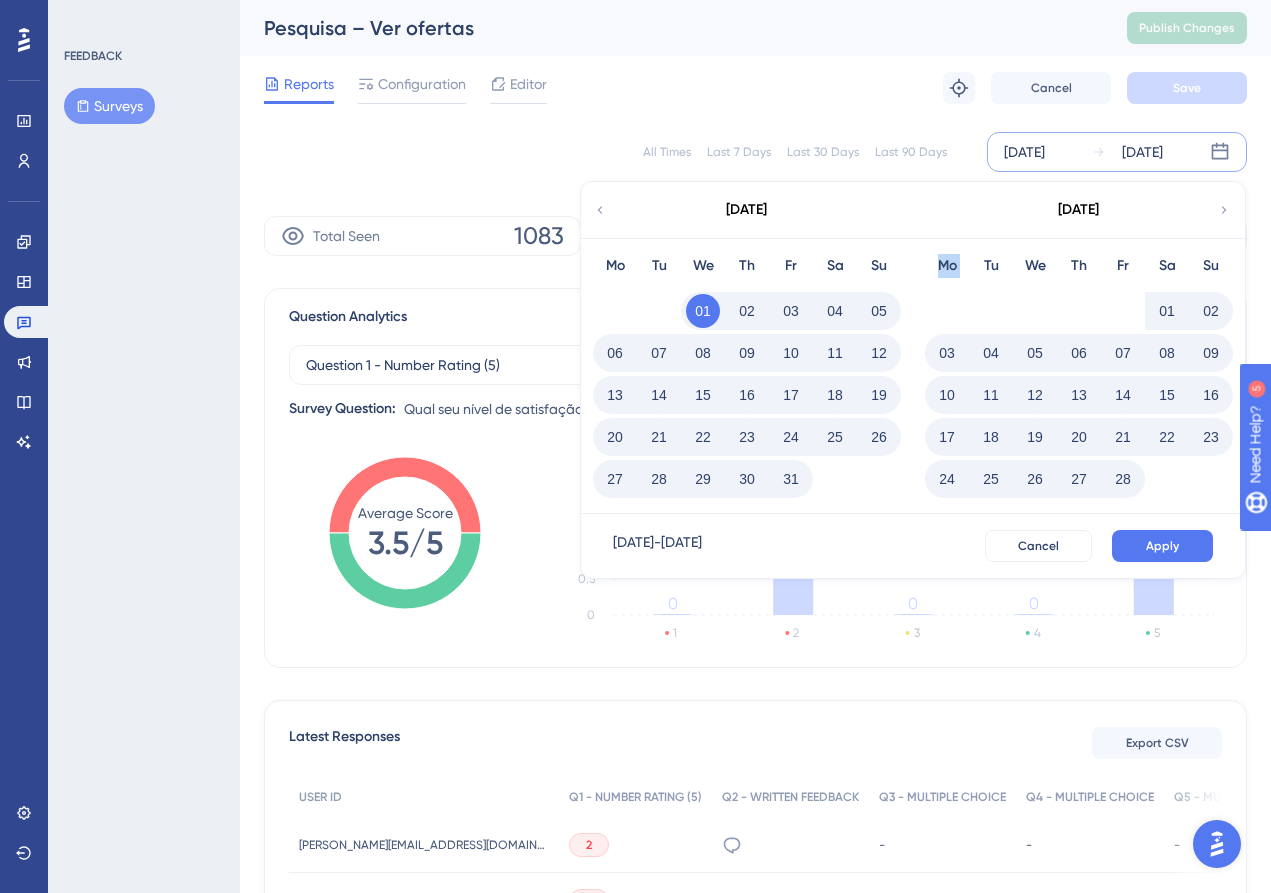 click on "February 2025" at bounding box center (1078, 210) 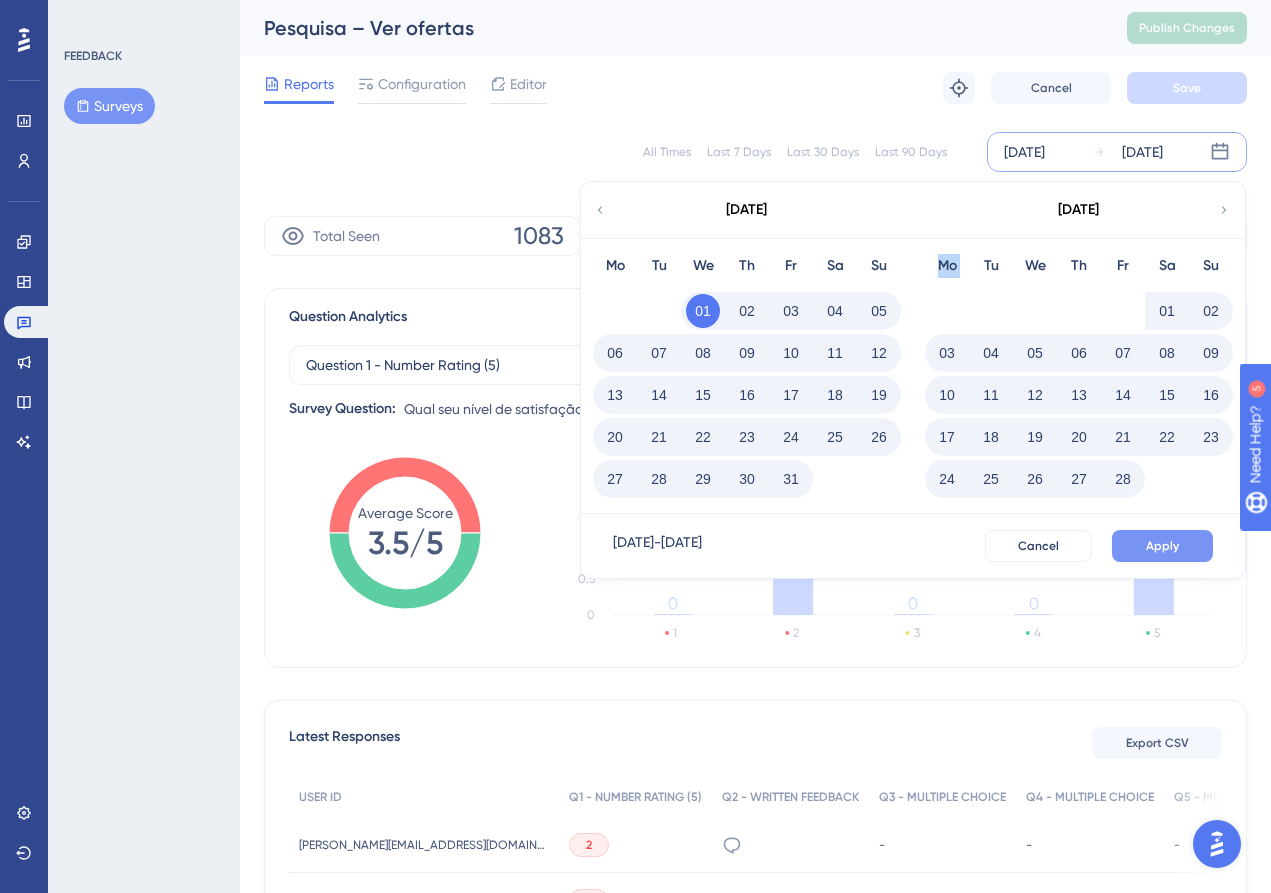 click on "Apply" at bounding box center [1162, 546] 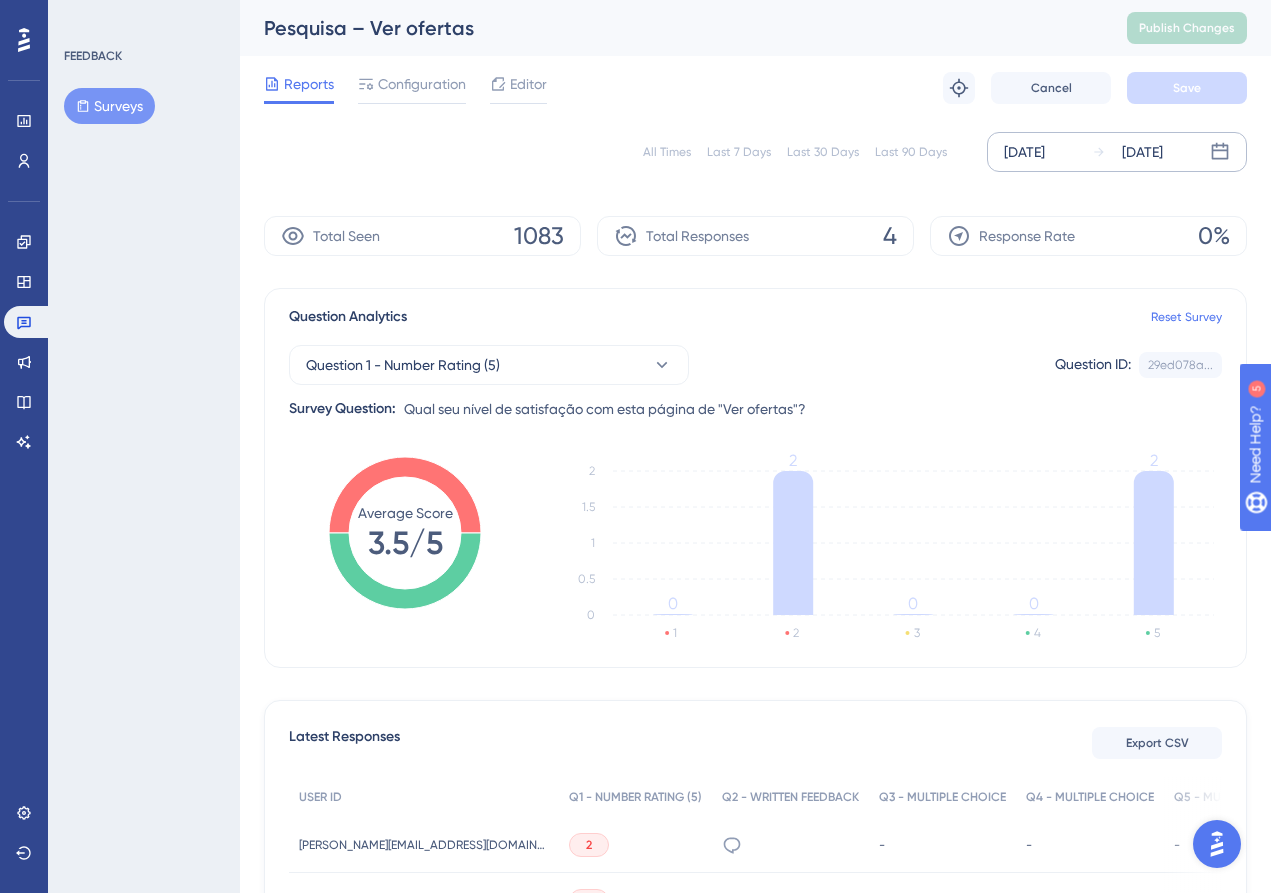 click on "Question 1 - Number Rating (5) Question ID: 29ed078a... Copy Survey Question: Qual seu nível de satisfação com esta página de "Ver ofertas"?" at bounding box center (755, 375) 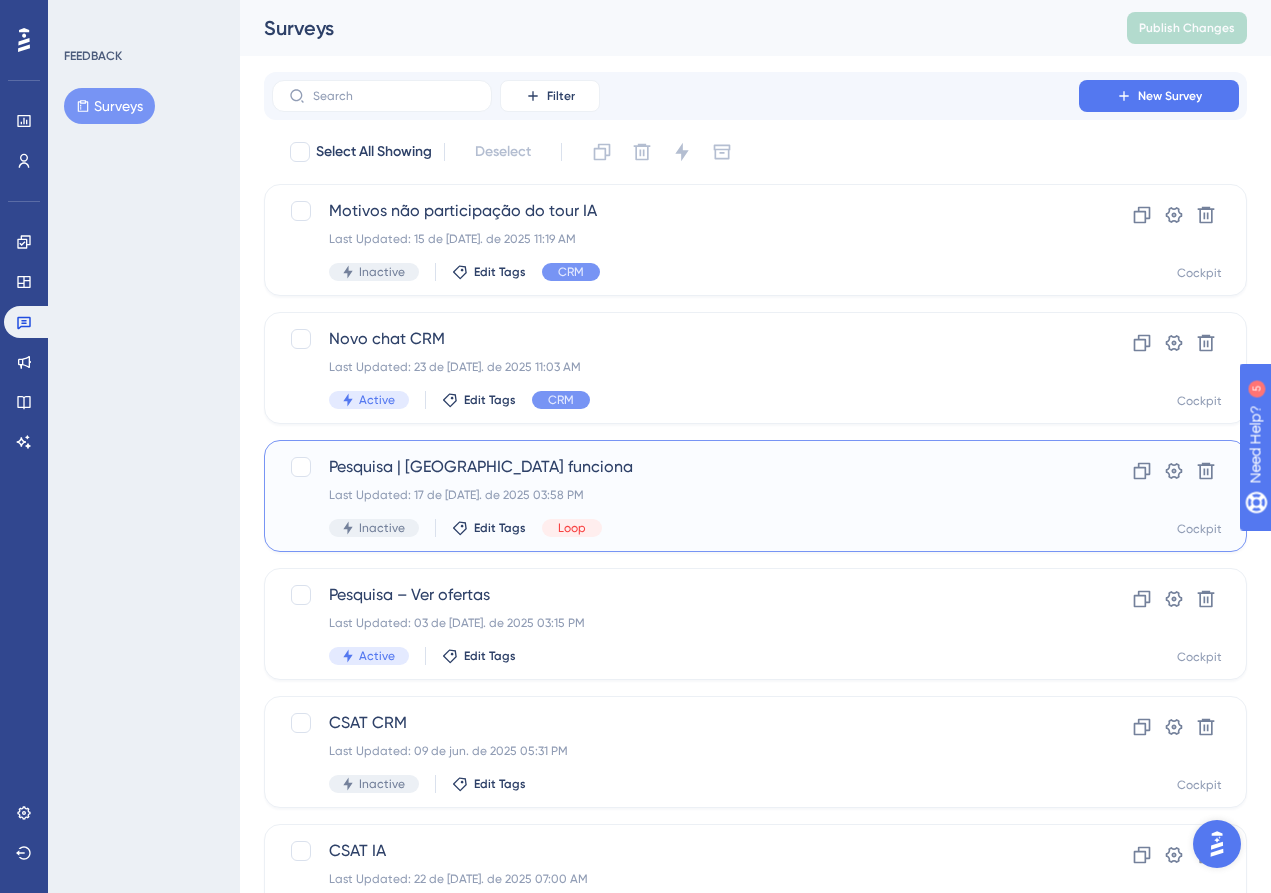 click on "Pesquisa | [GEOGRAPHIC_DATA] funciona" at bounding box center [675, 467] 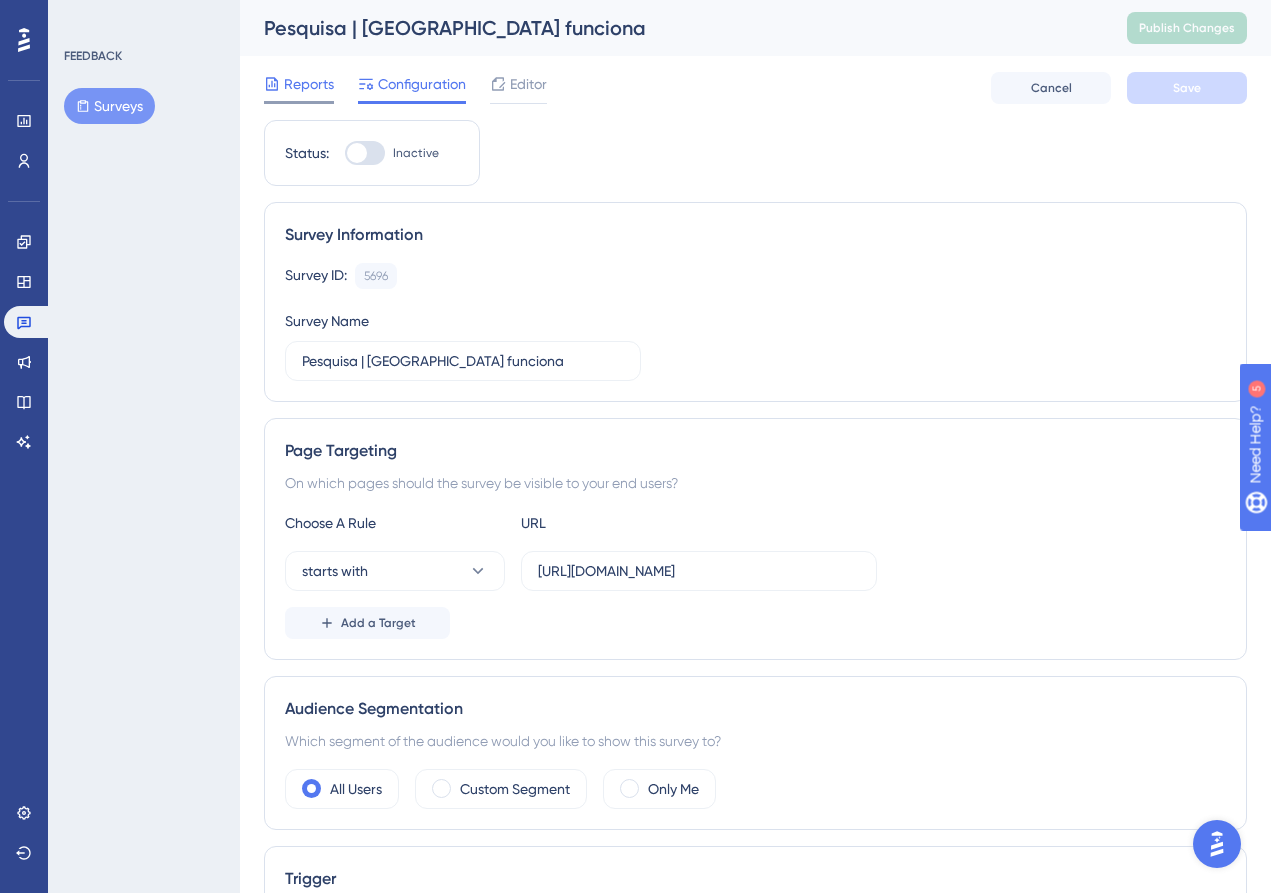 click on "Reports" at bounding box center (309, 84) 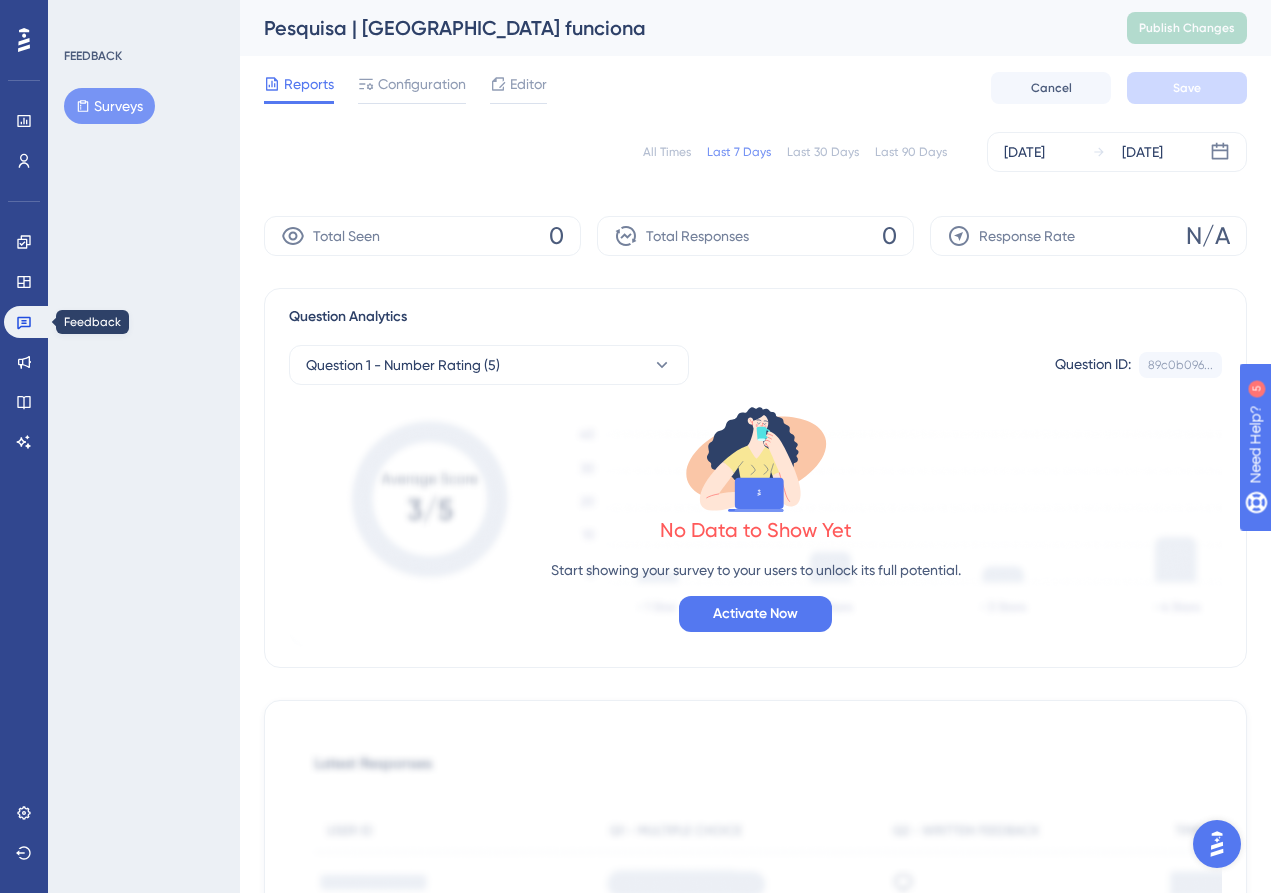 click 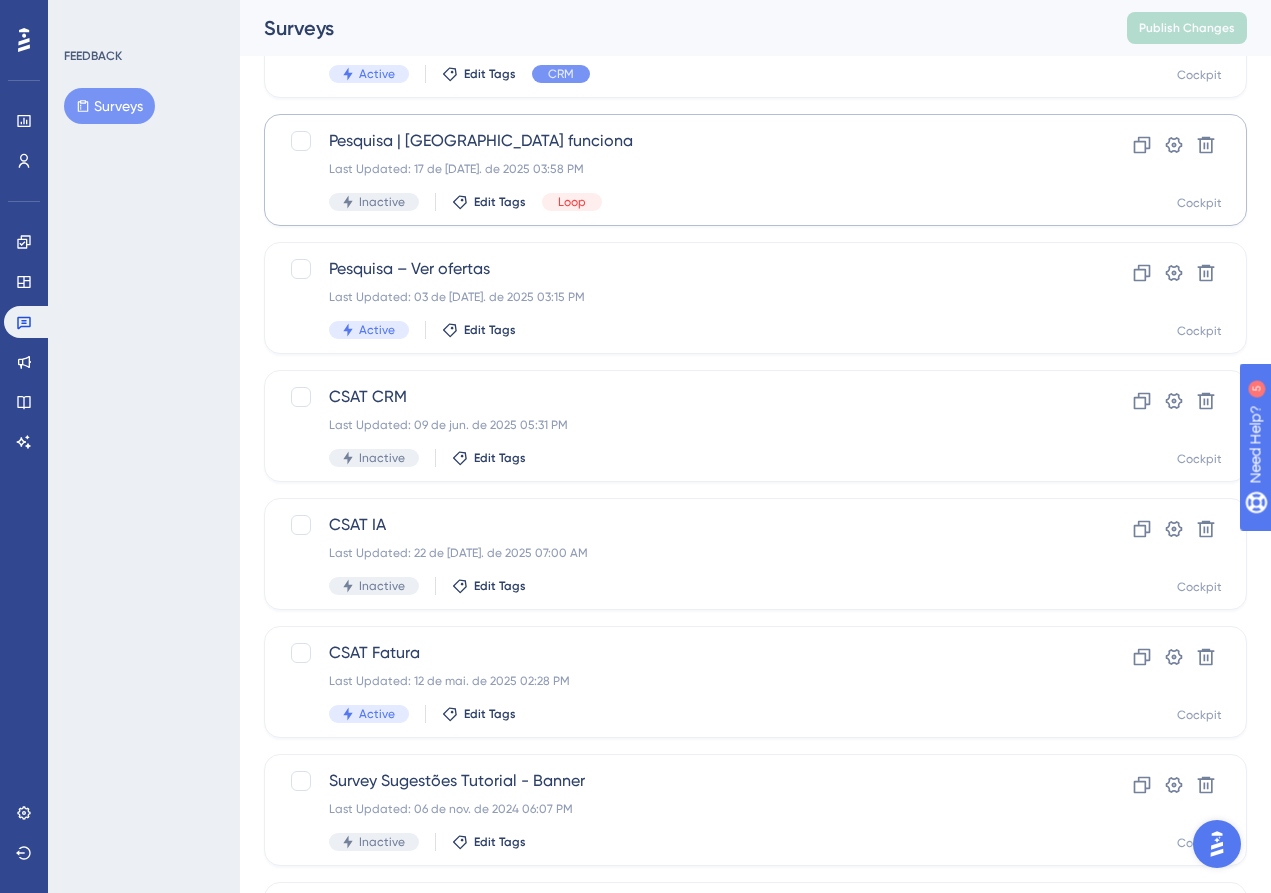 scroll, scrollTop: 377, scrollLeft: 0, axis: vertical 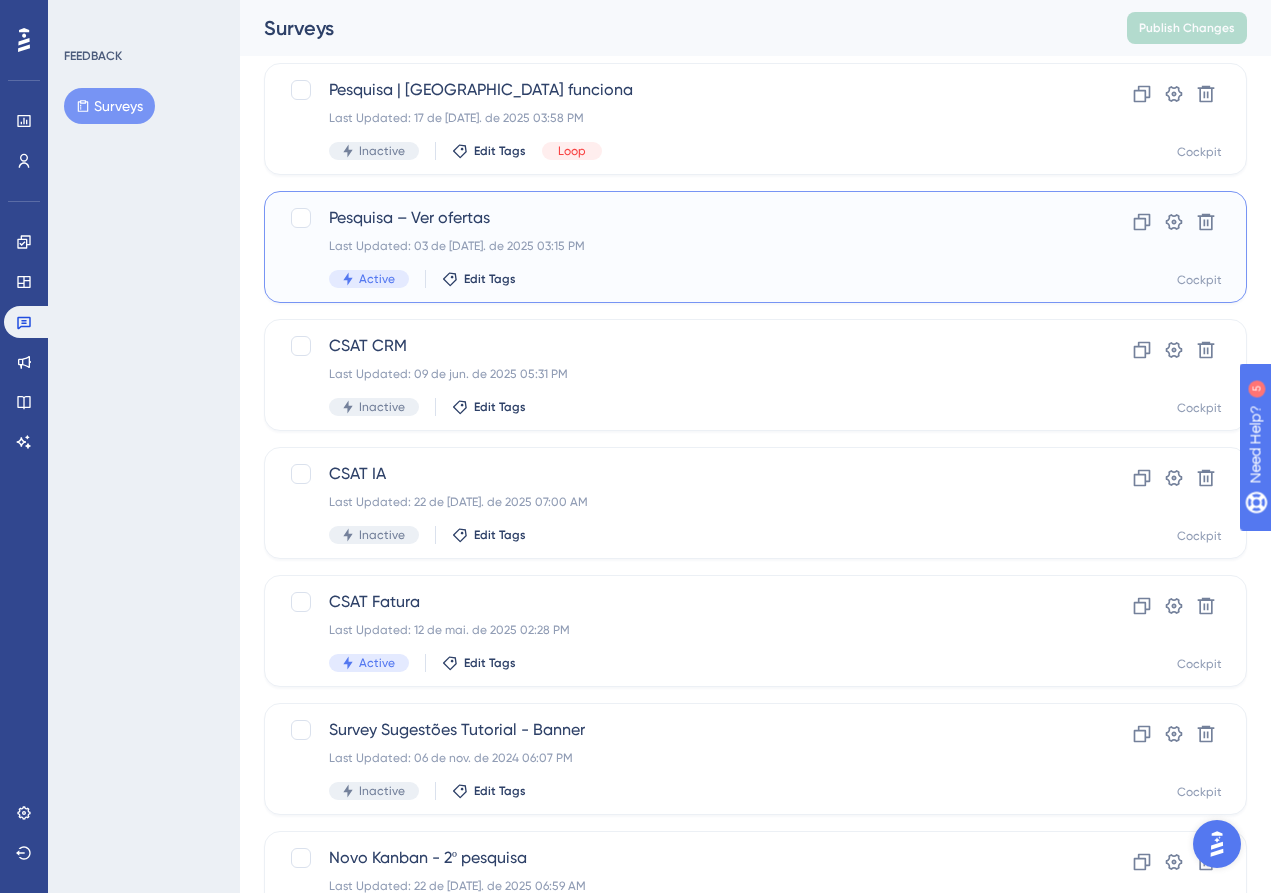 click on "Last Updated: [DATE] 03:15 PM" at bounding box center (675, 246) 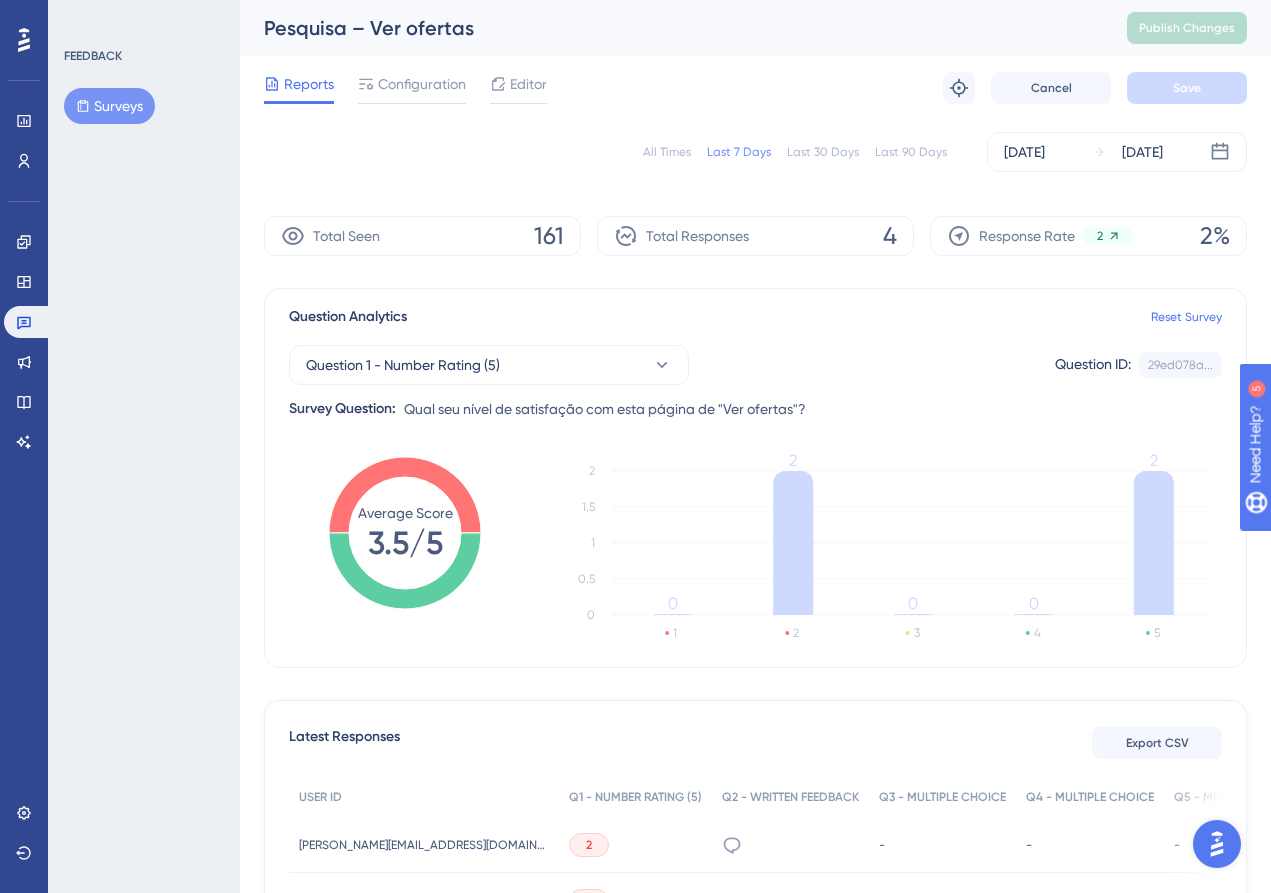 scroll, scrollTop: 0, scrollLeft: 0, axis: both 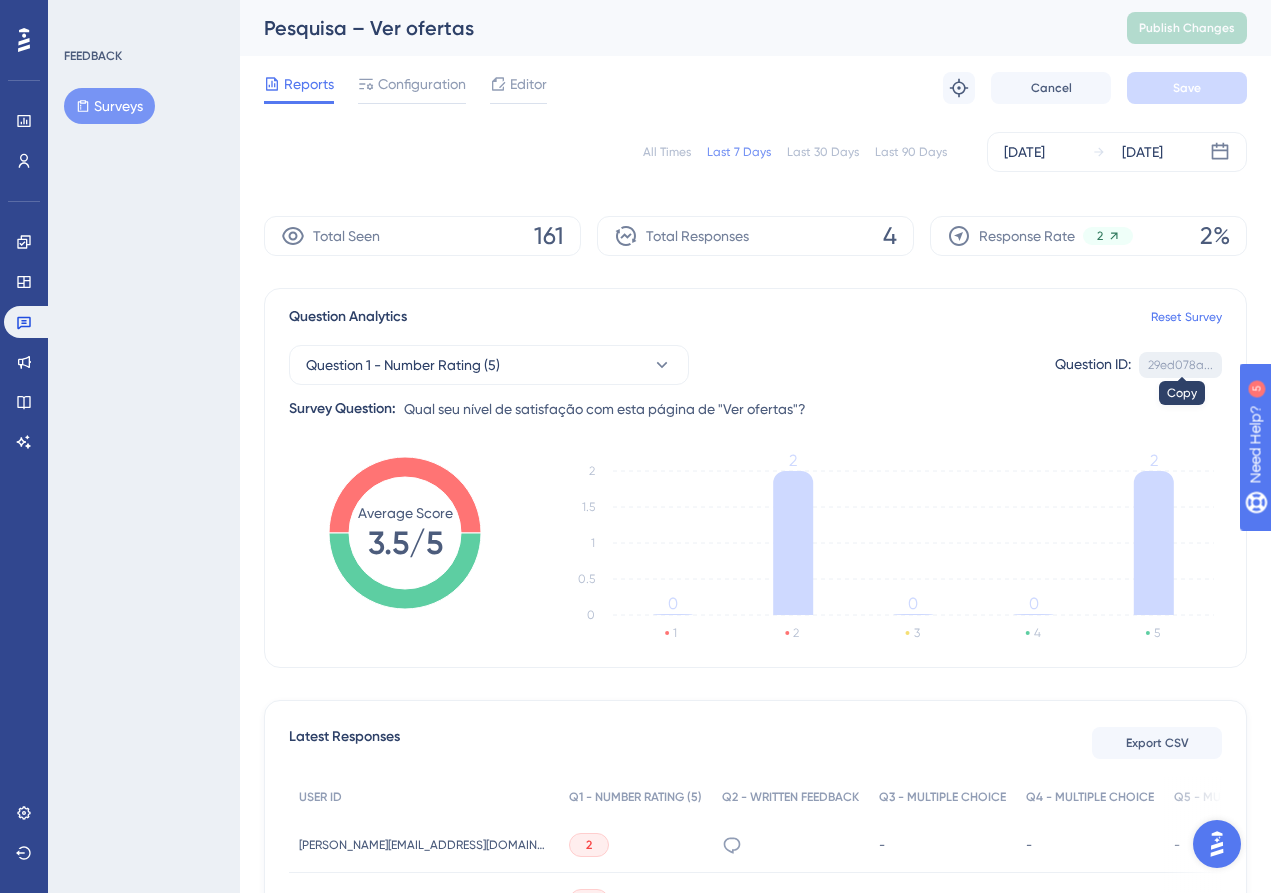 click on "29ed078a..." at bounding box center (1180, 365) 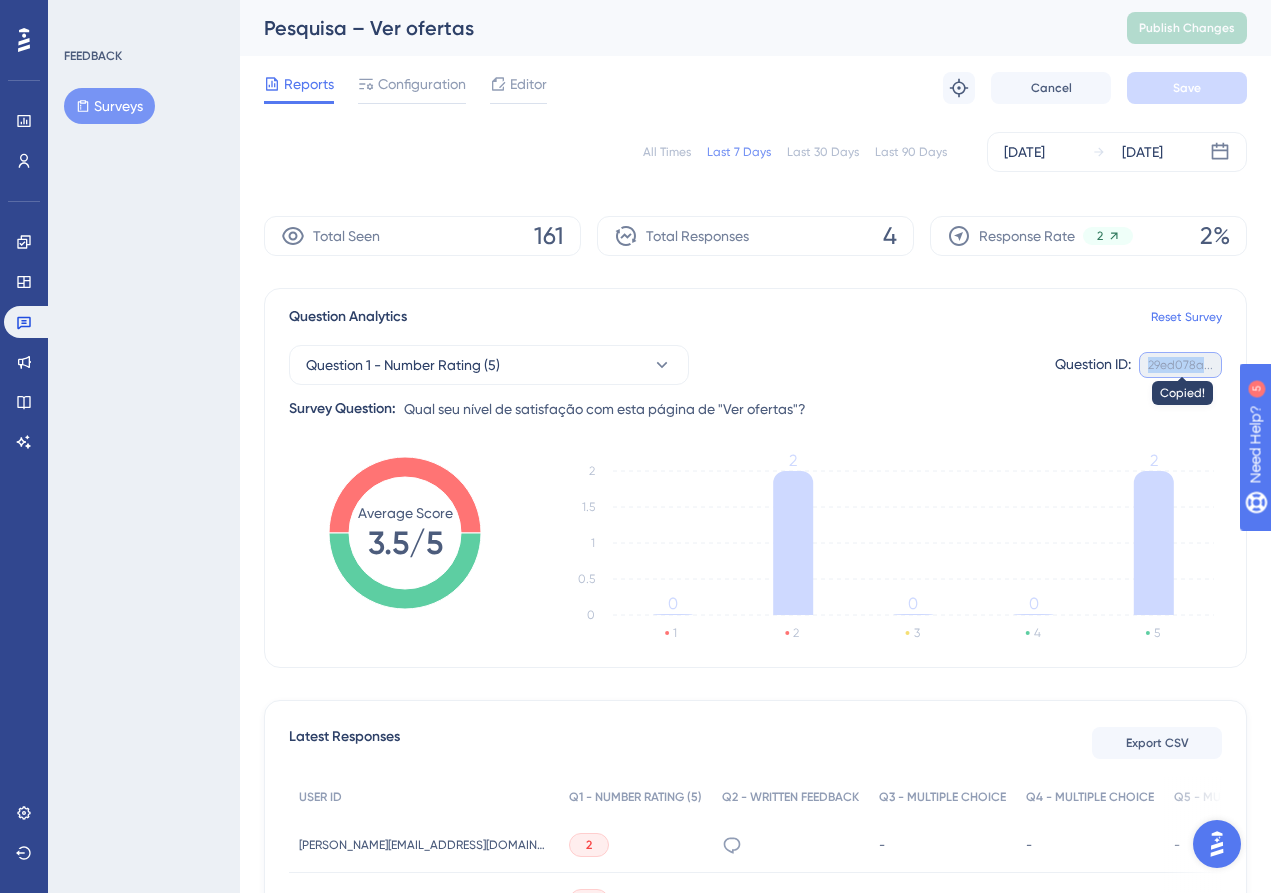 click on "29ed078a..." at bounding box center (1180, 365) 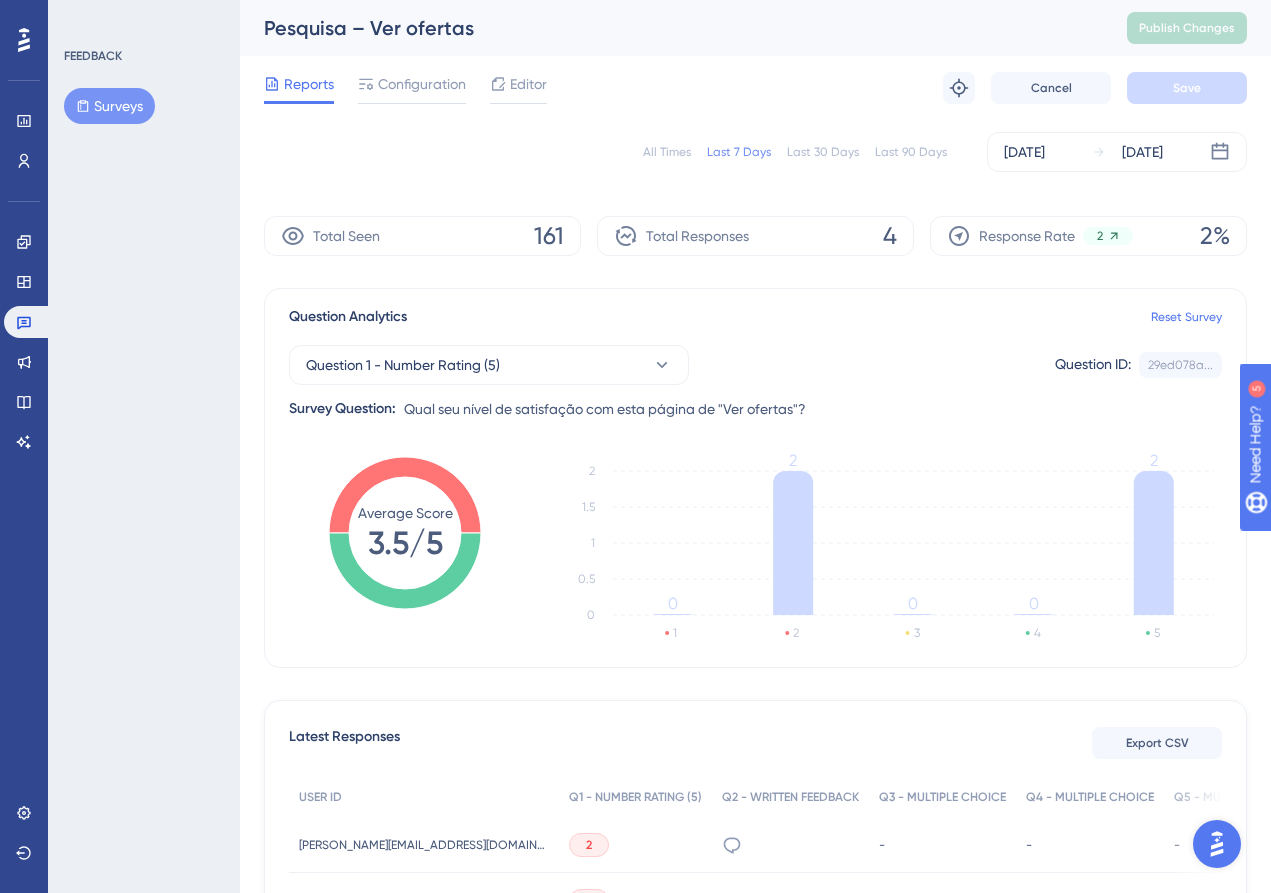 click on "Question 1 - Number Rating (5) Question ID: 29ed078a... Copy Survey Question: Qual seu nível de satisfação com esta página de "Ver ofertas"?" at bounding box center [755, 375] 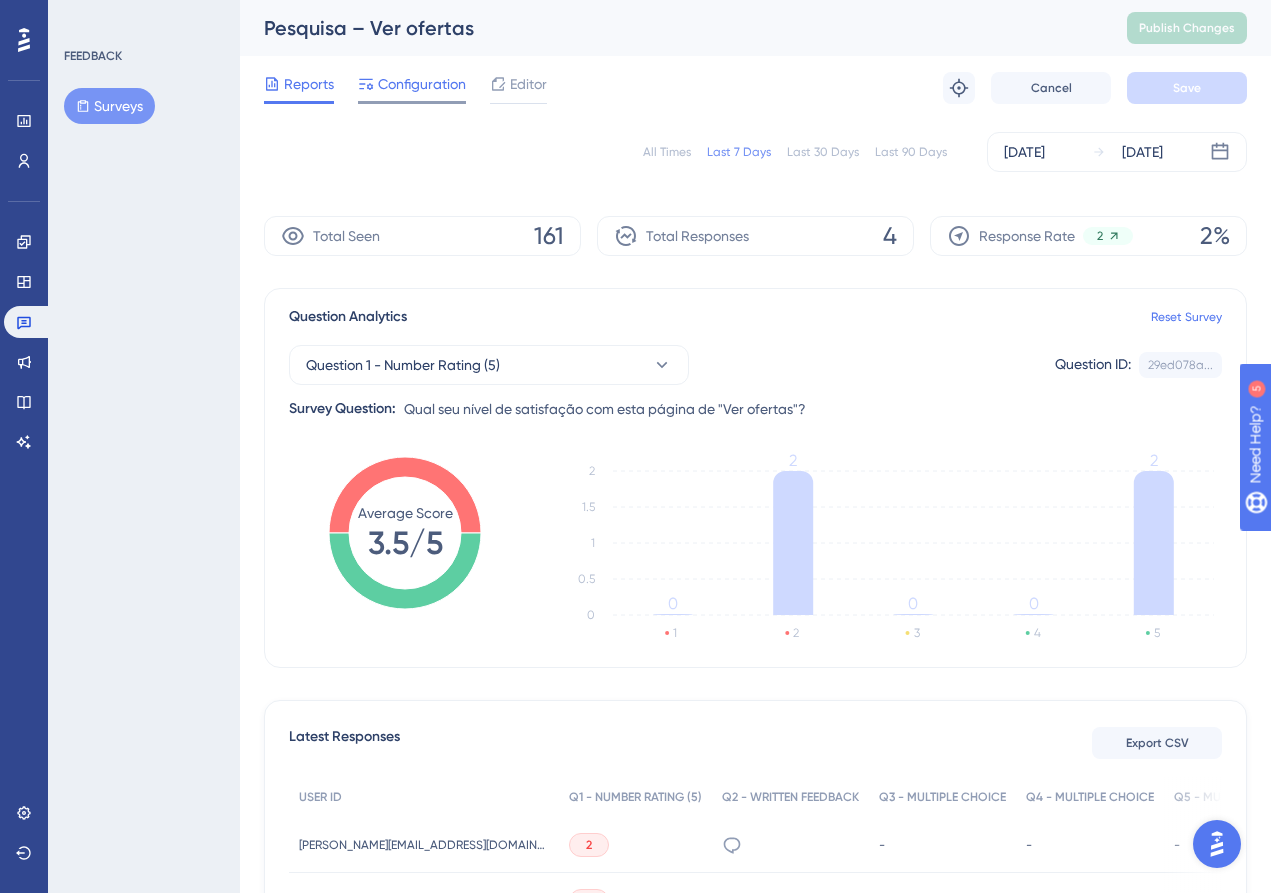 click on "Configuration" at bounding box center (412, 88) 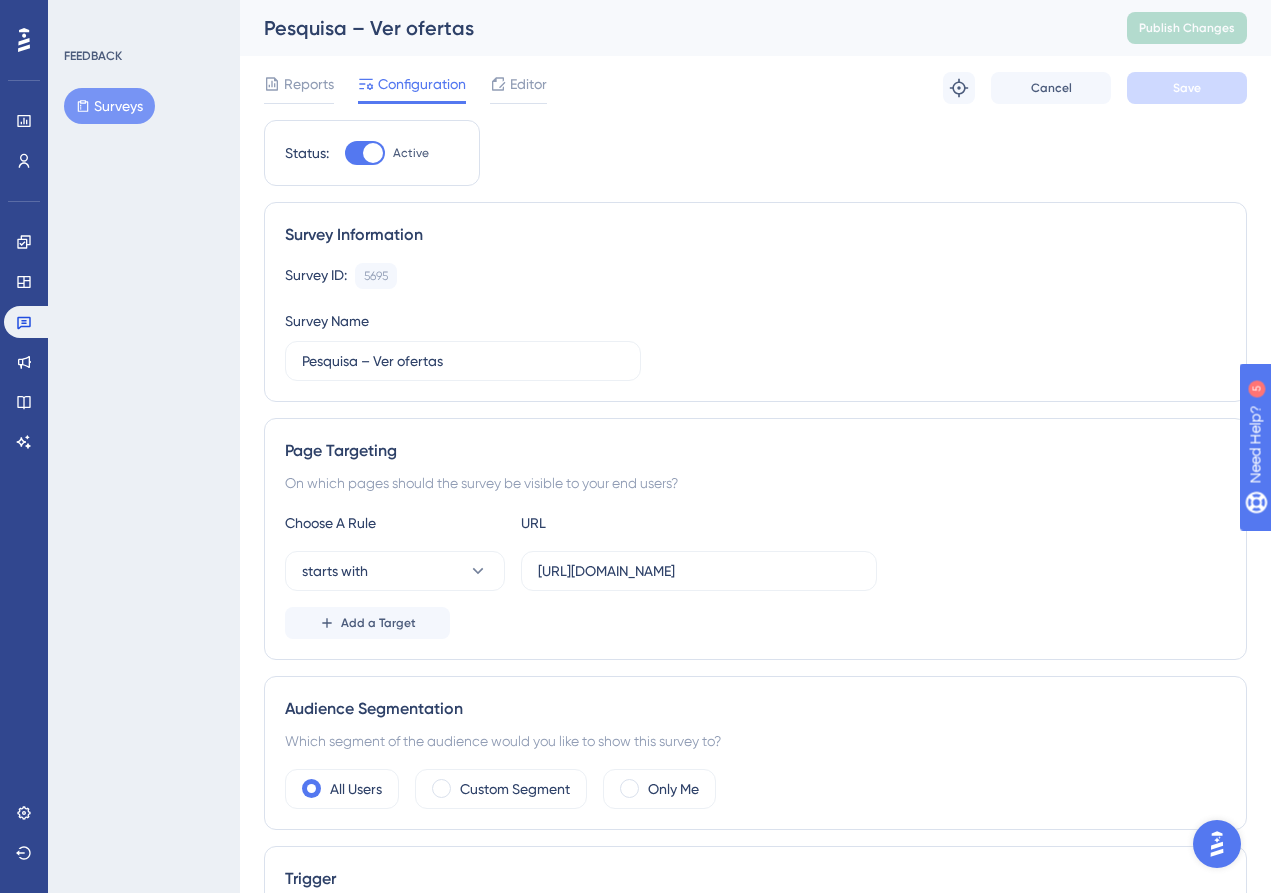 scroll, scrollTop: 0, scrollLeft: 0, axis: both 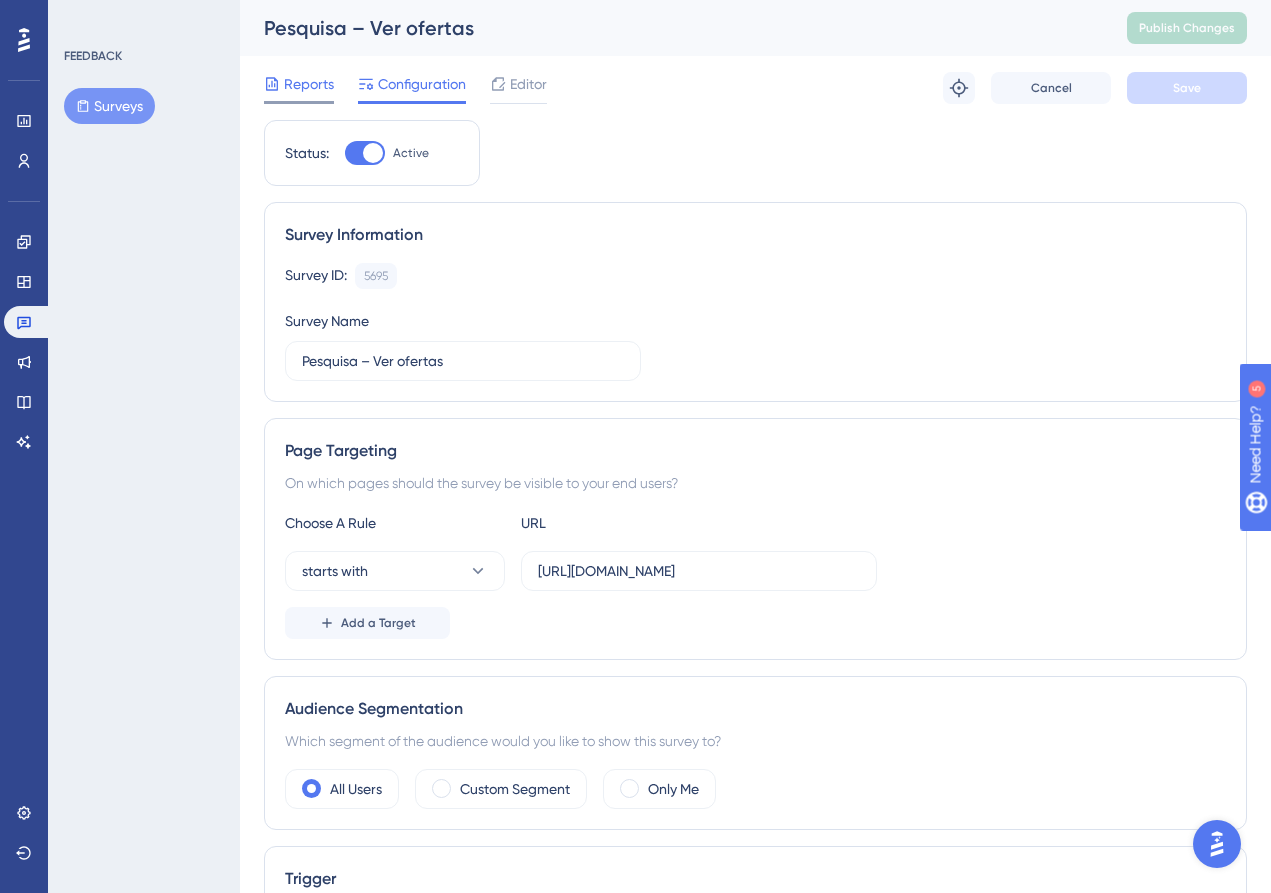 click on "Reports" at bounding box center [309, 84] 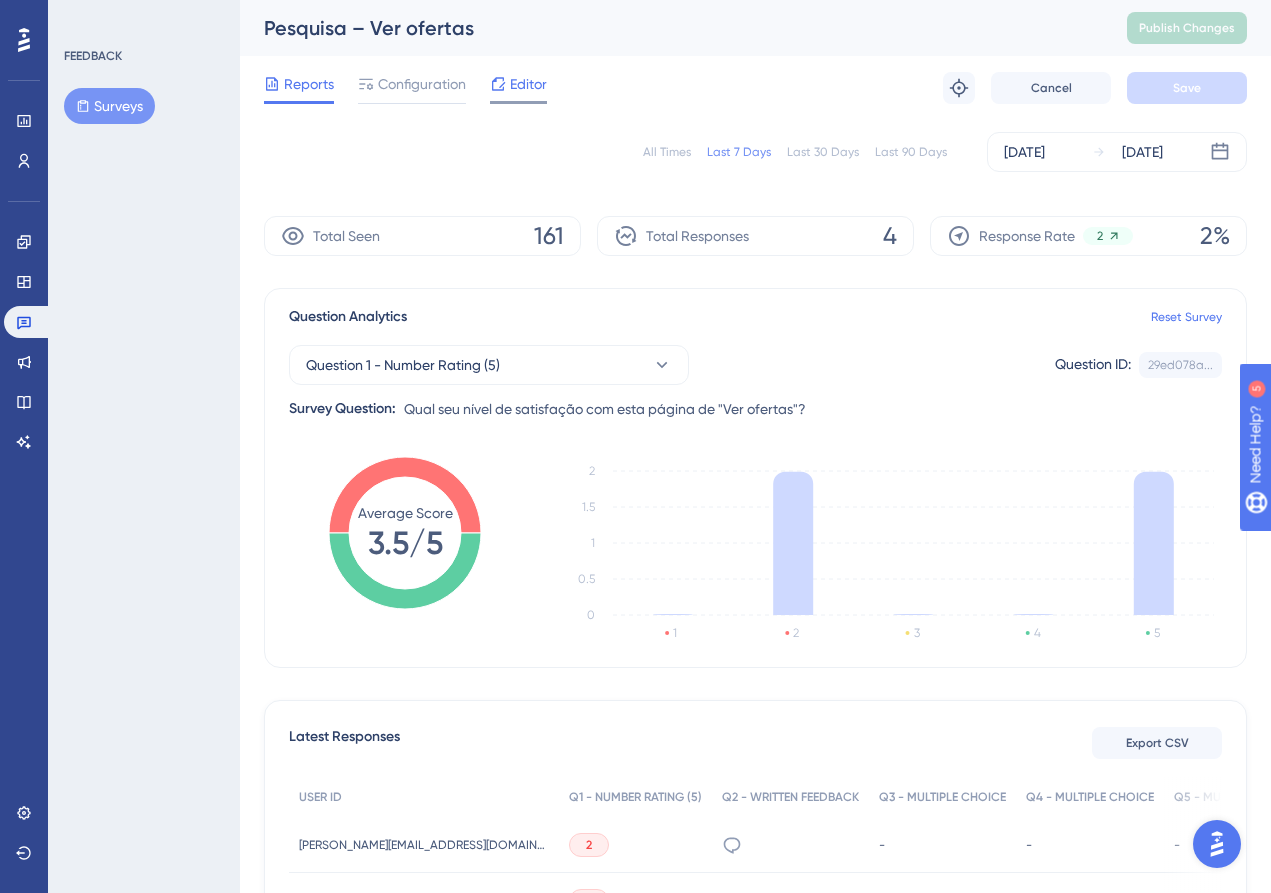 click on "Editor" at bounding box center (528, 84) 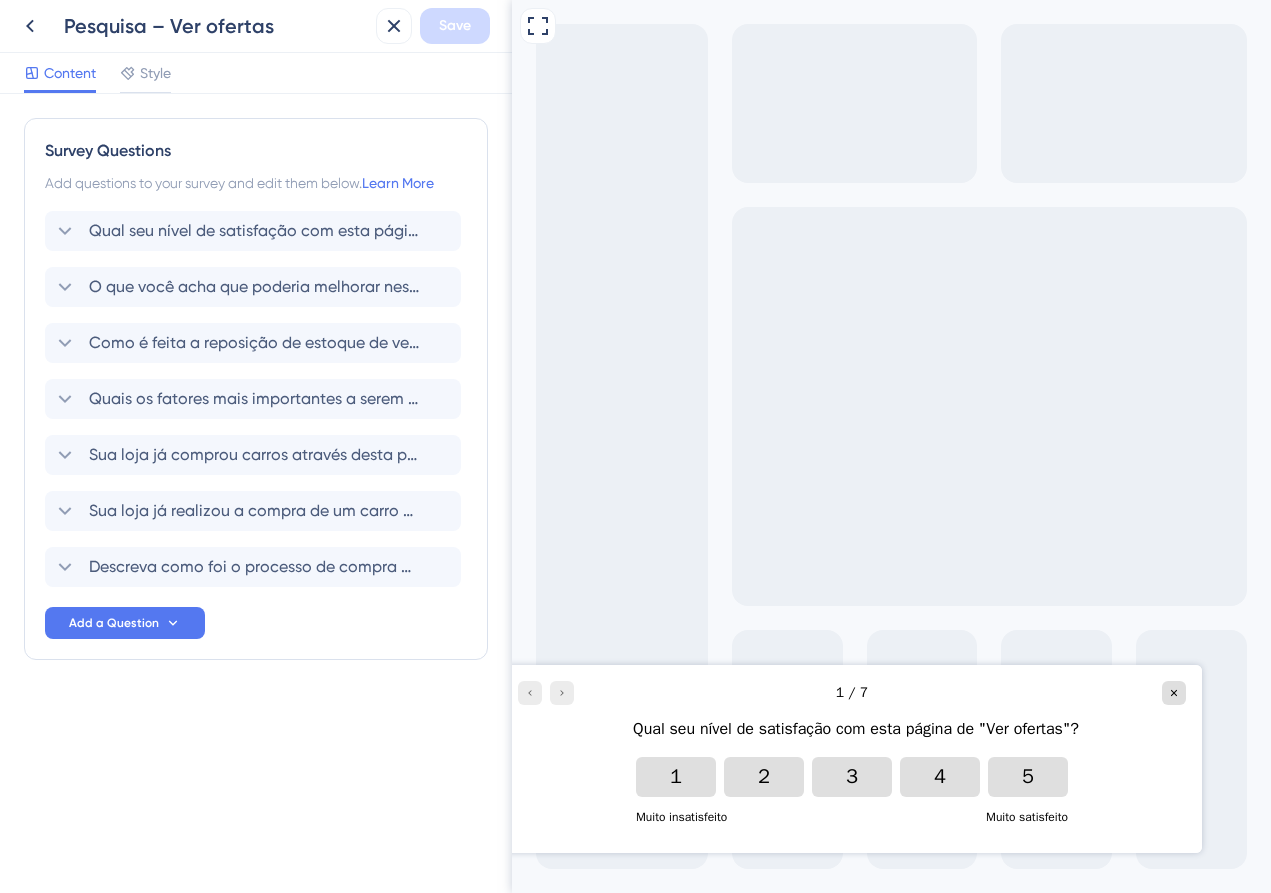scroll, scrollTop: 0, scrollLeft: 0, axis: both 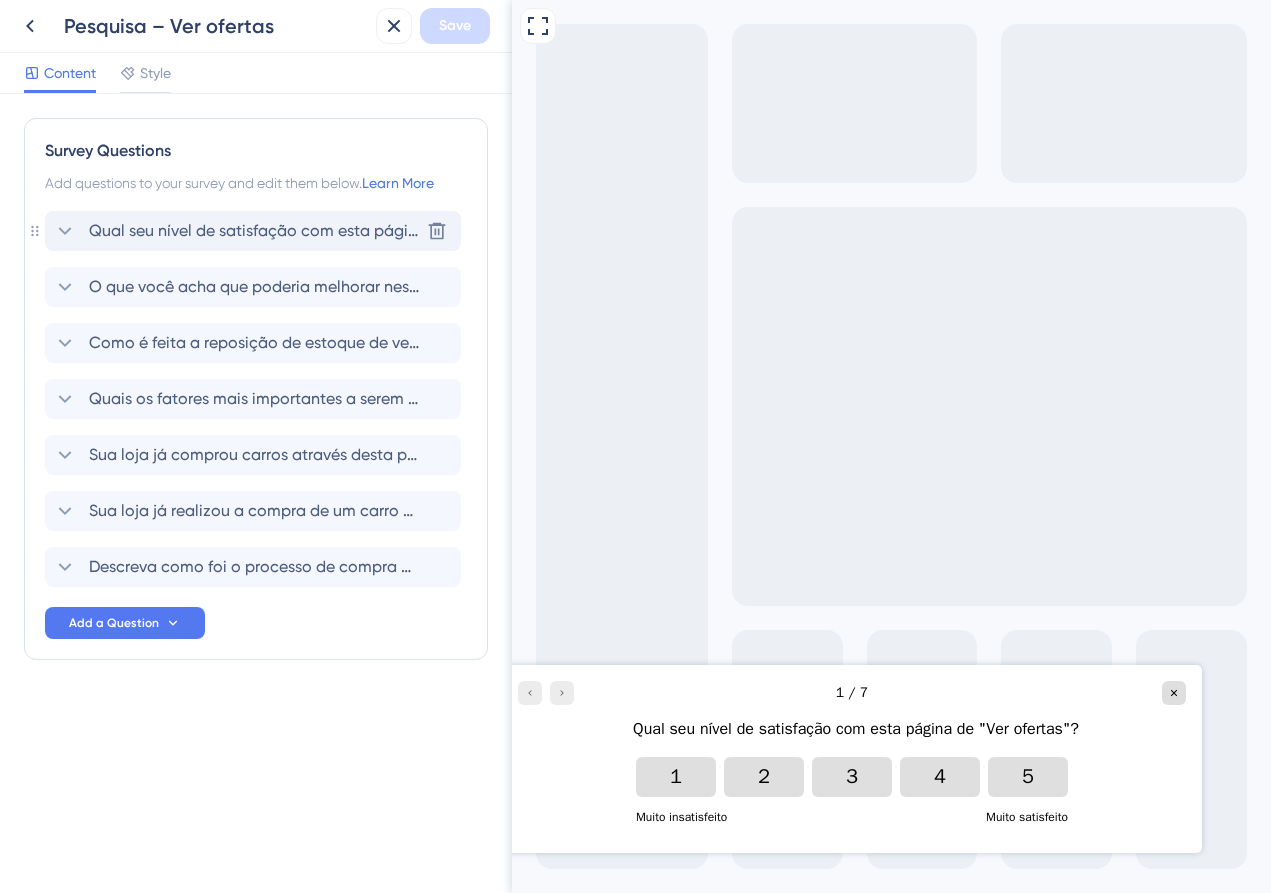 click on "Qual seu nível de satisfação com esta página de "Ver ofertas"?" at bounding box center (254, 231) 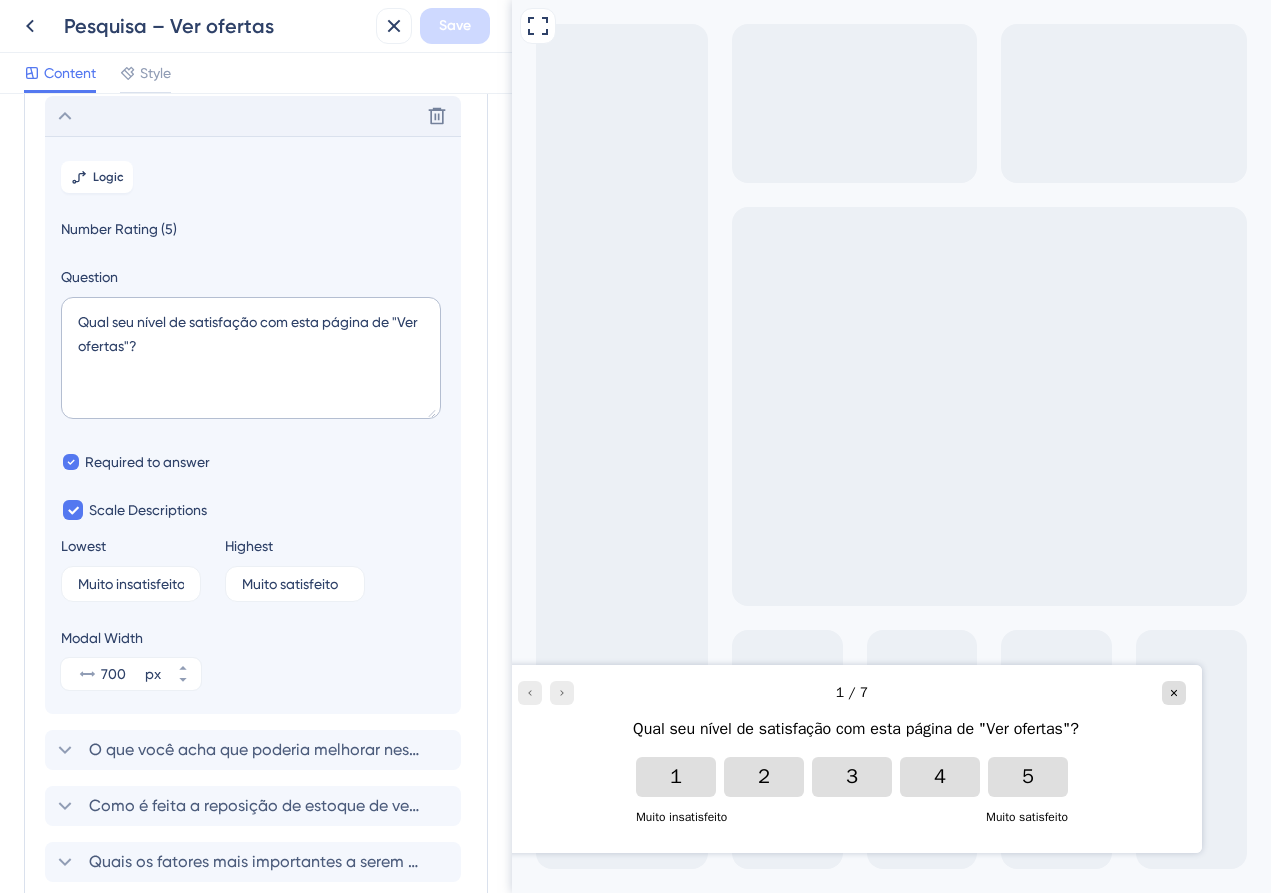 scroll, scrollTop: 117, scrollLeft: 0, axis: vertical 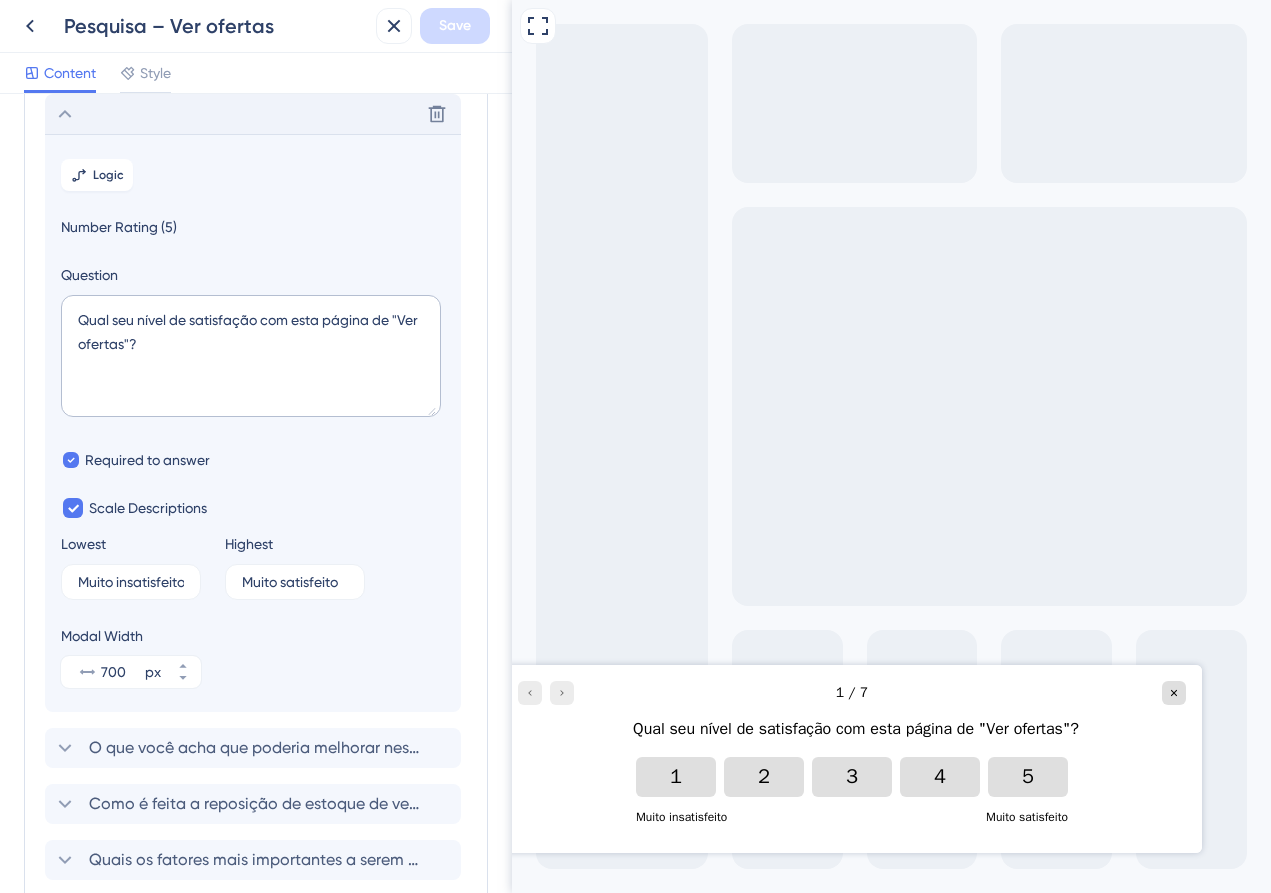 click on "Delete" at bounding box center [253, 114] 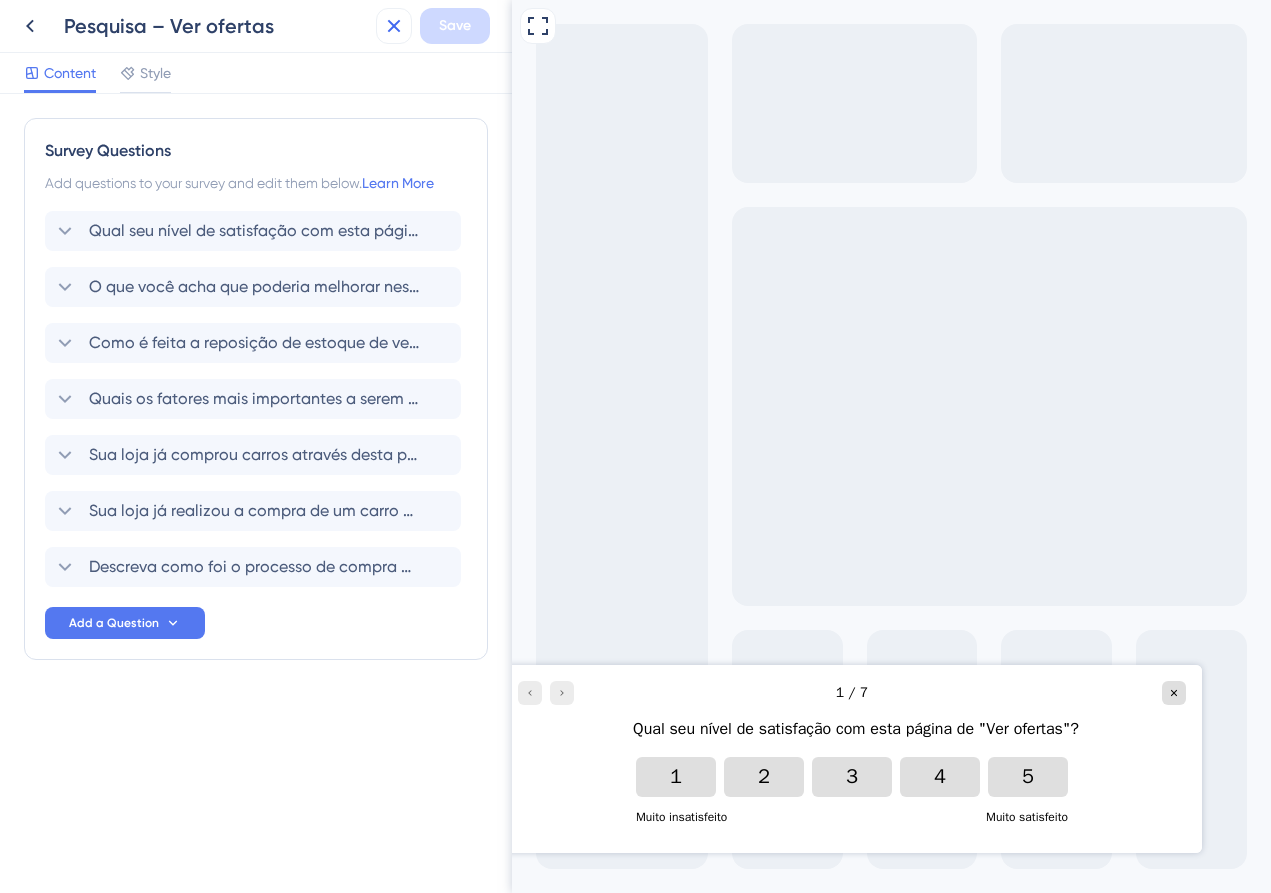 click 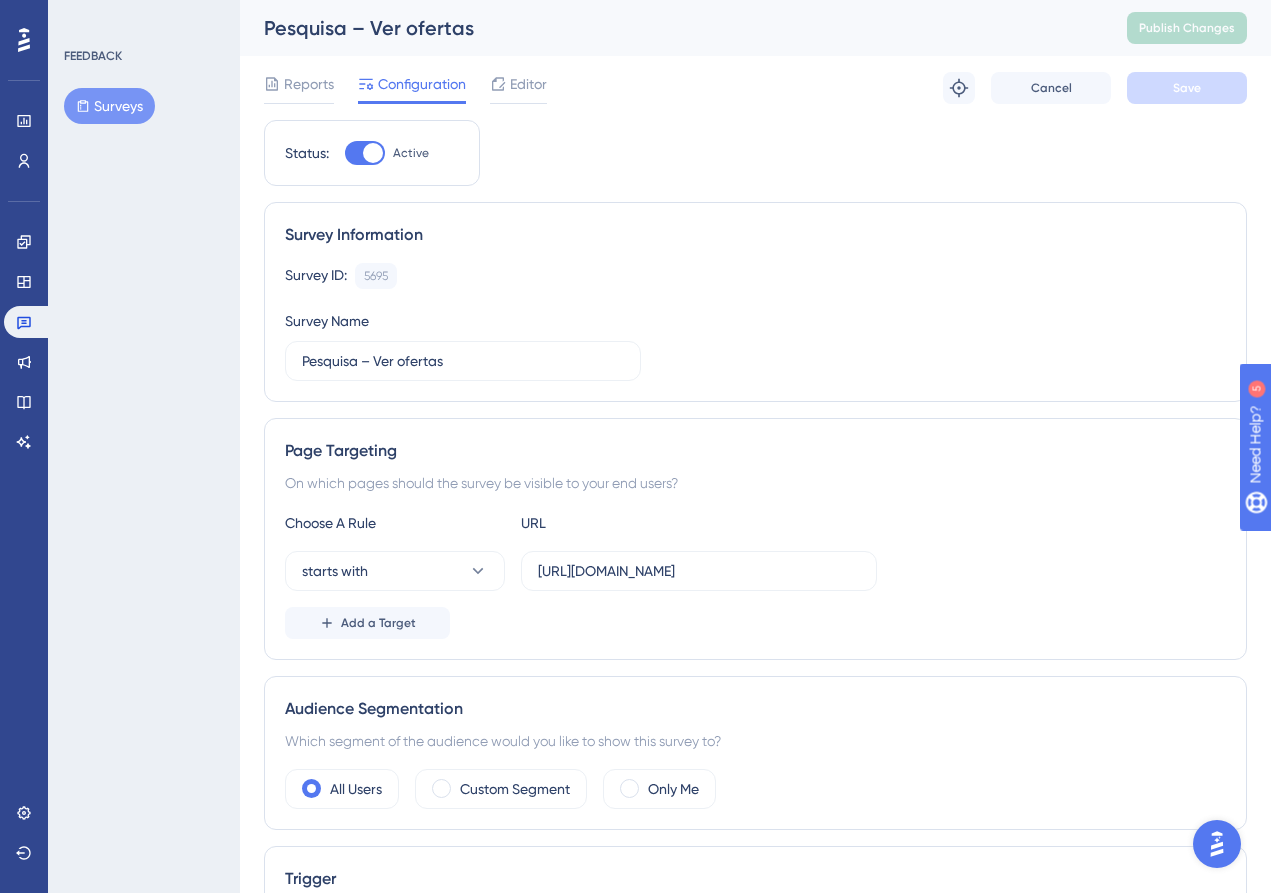 scroll, scrollTop: 0, scrollLeft: 0, axis: both 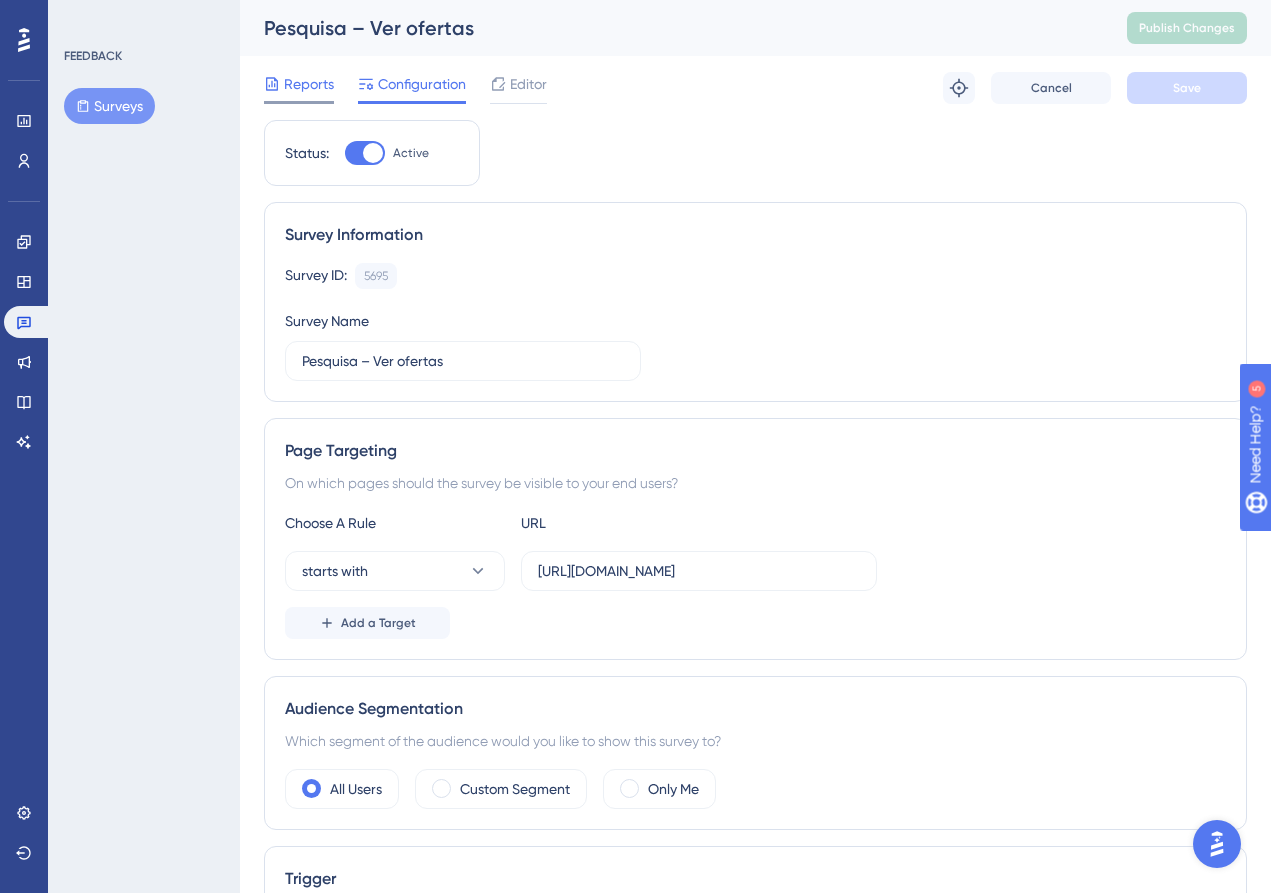 click on "Reports" at bounding box center (309, 84) 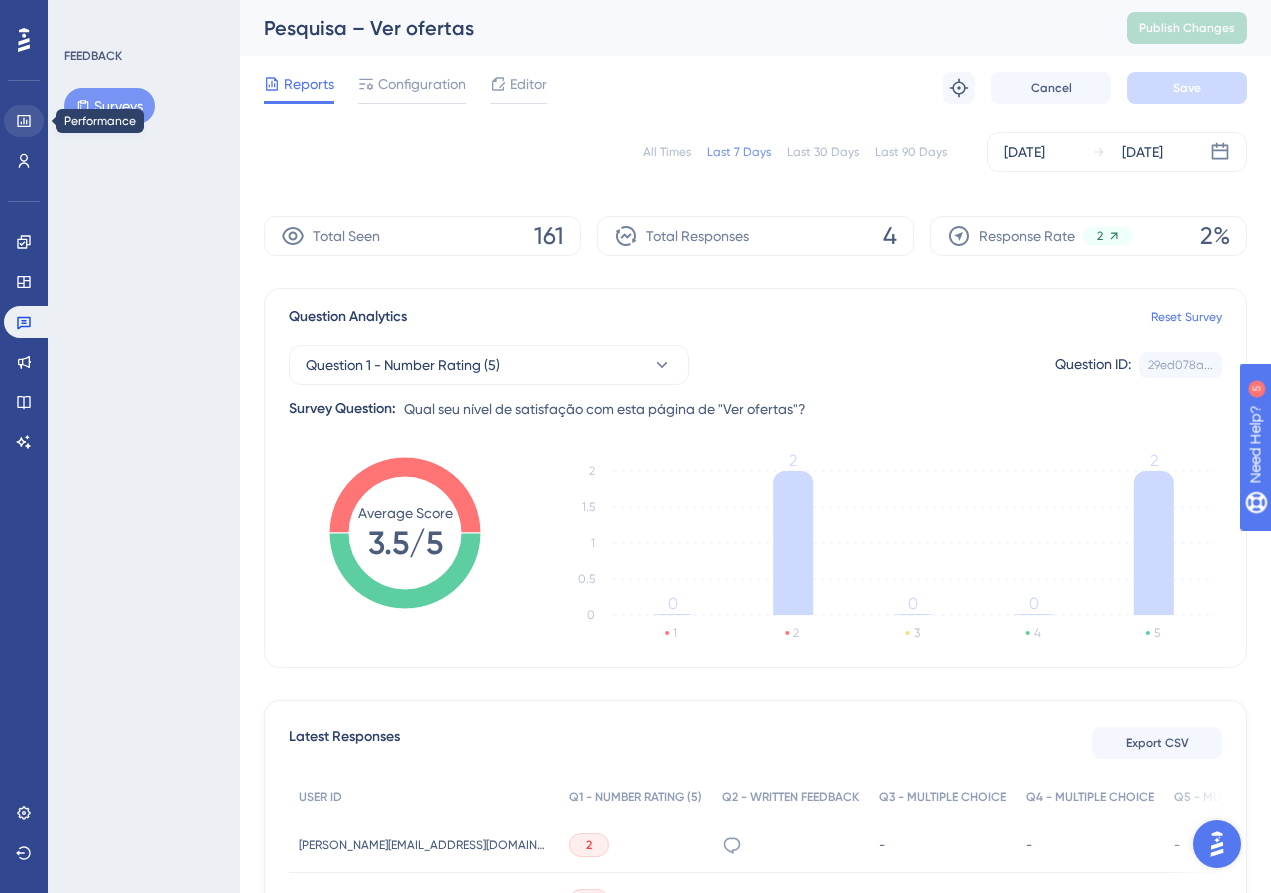 click 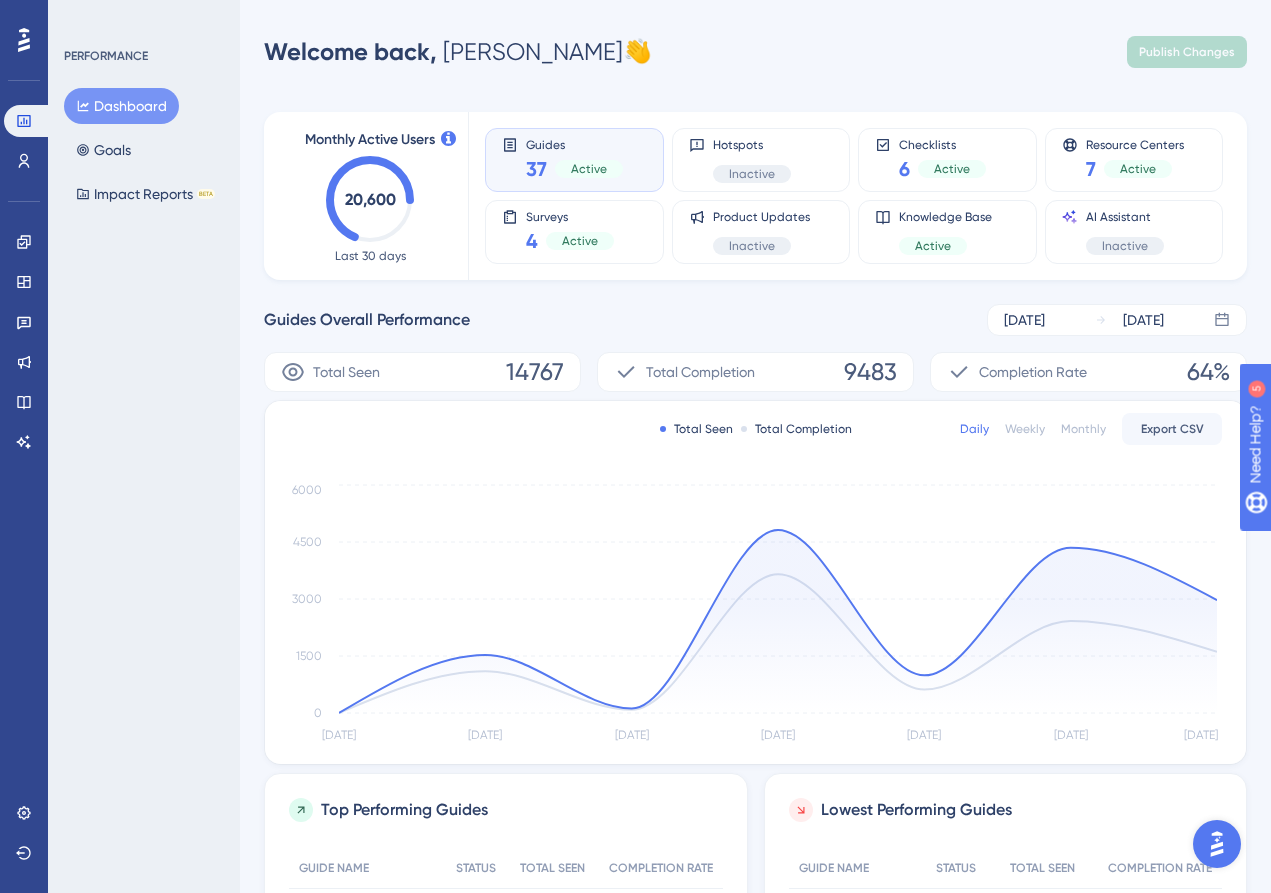 scroll, scrollTop: 0, scrollLeft: 0, axis: both 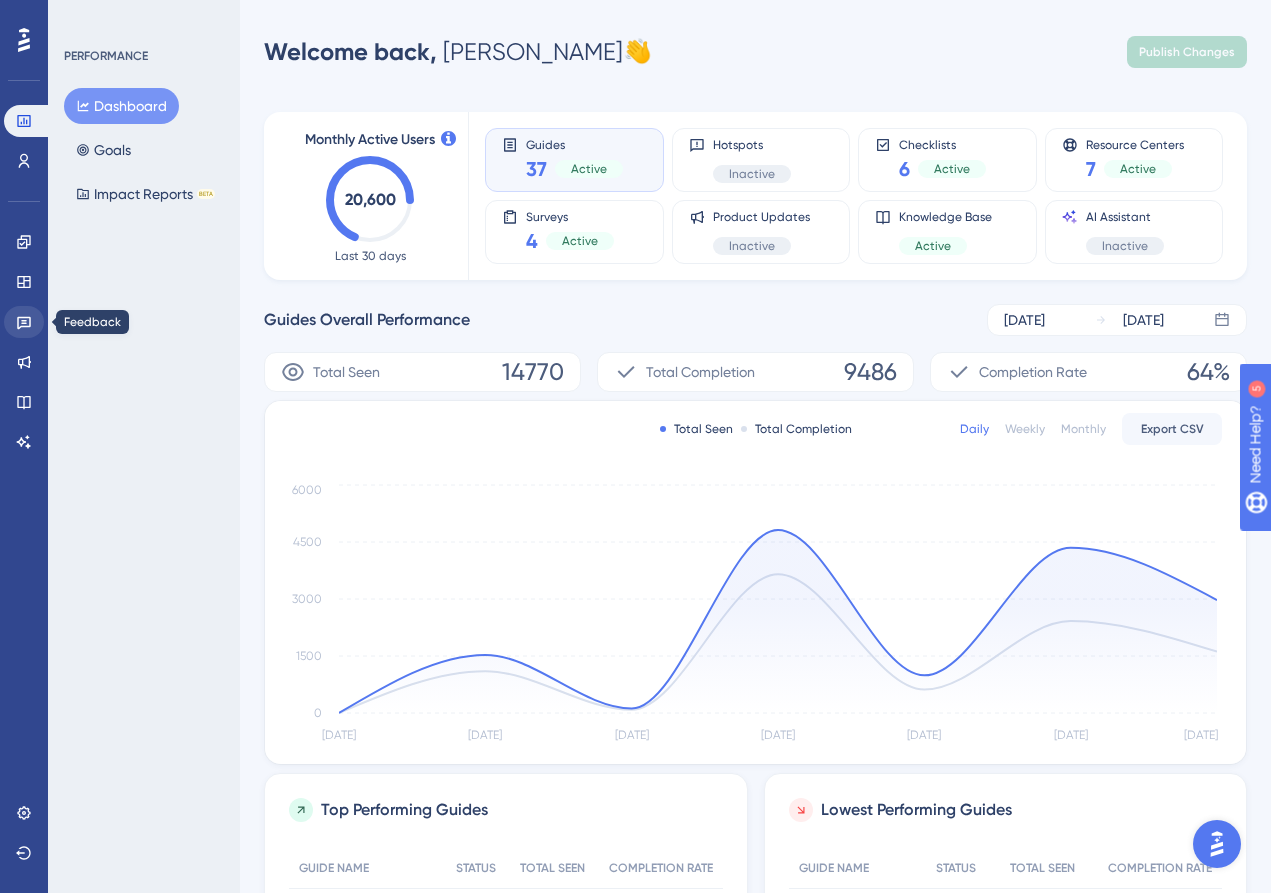 click at bounding box center (24, 322) 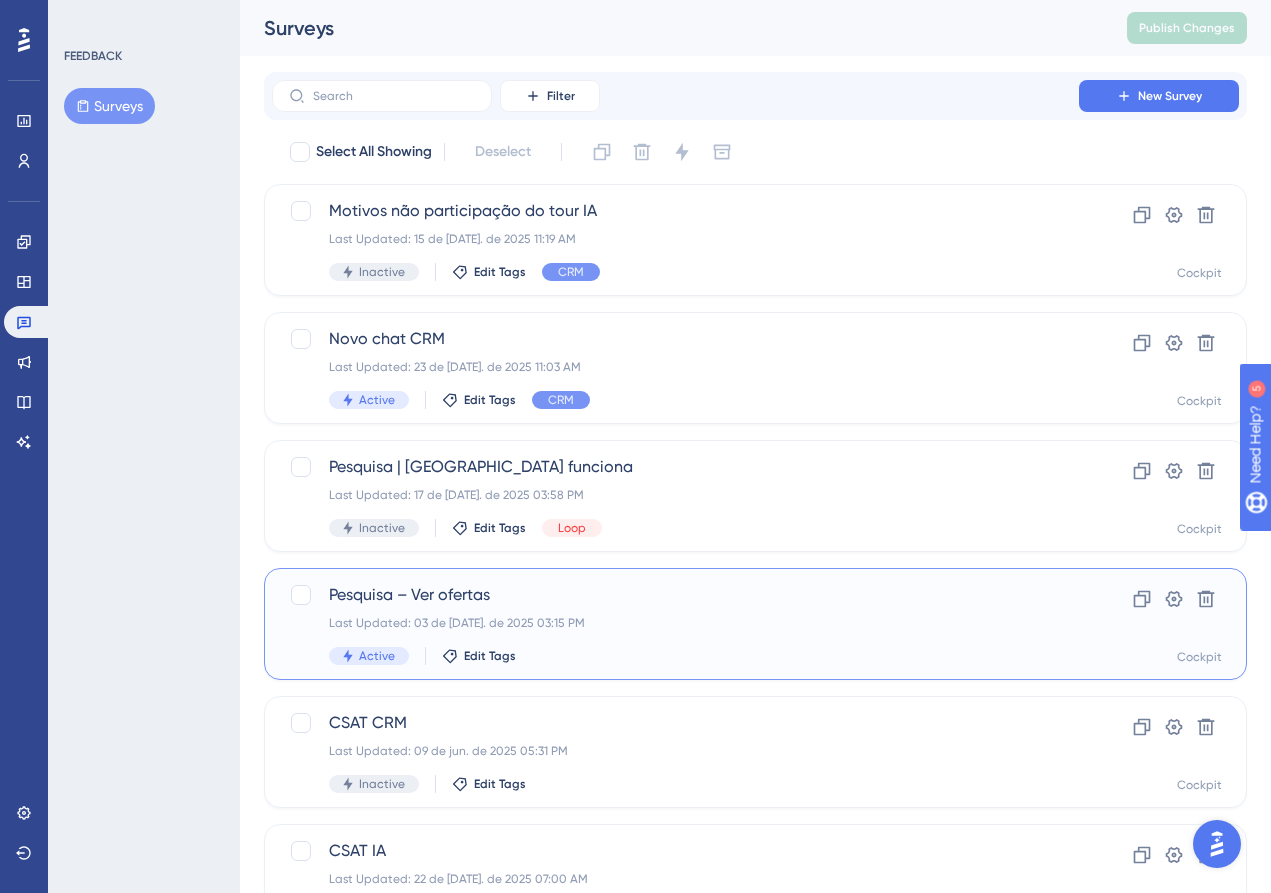 click on "Pesquisa – Ver ofertas Last Updated: 03 de jul. de 2025 03:15 PM Active Edit Tags" at bounding box center [675, 624] 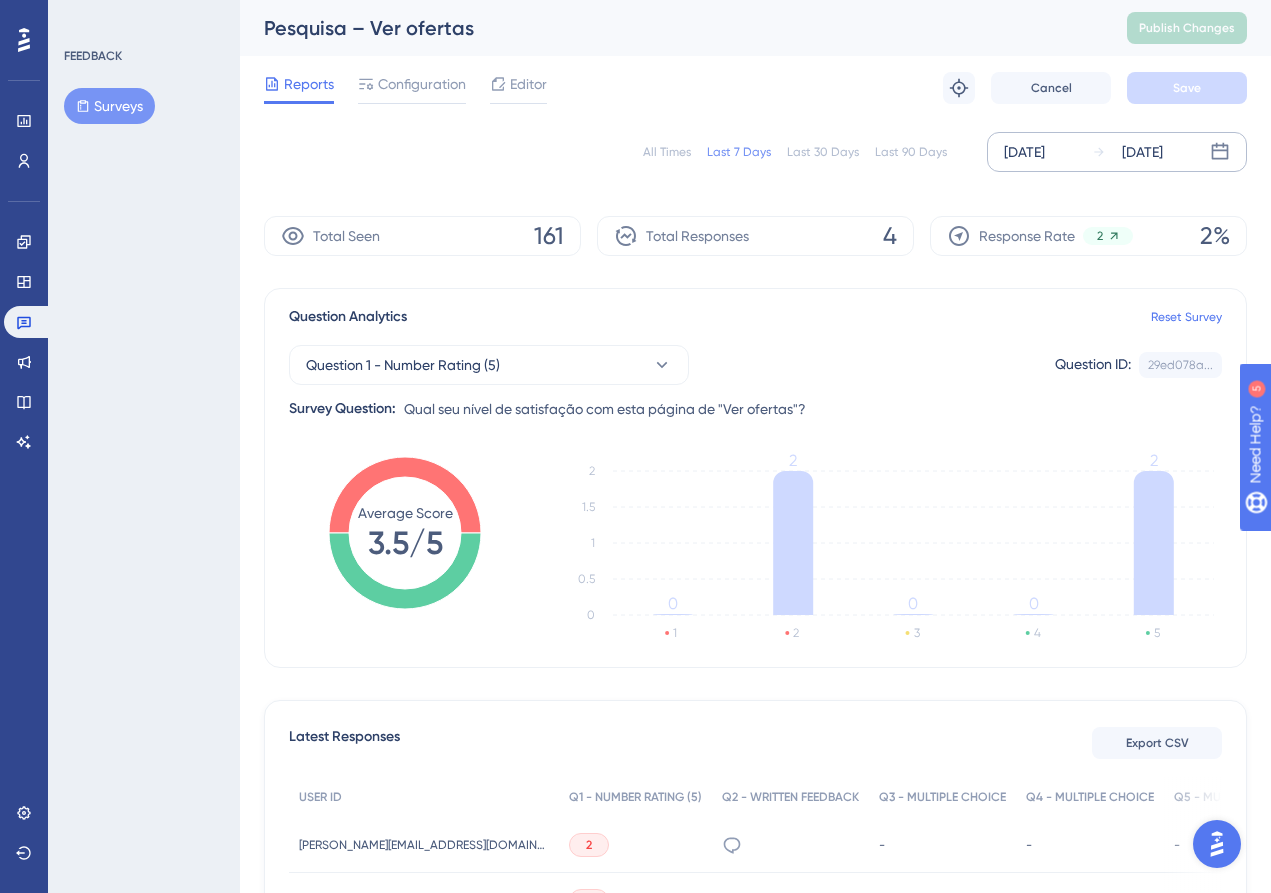 click on "[DATE]" at bounding box center (1024, 152) 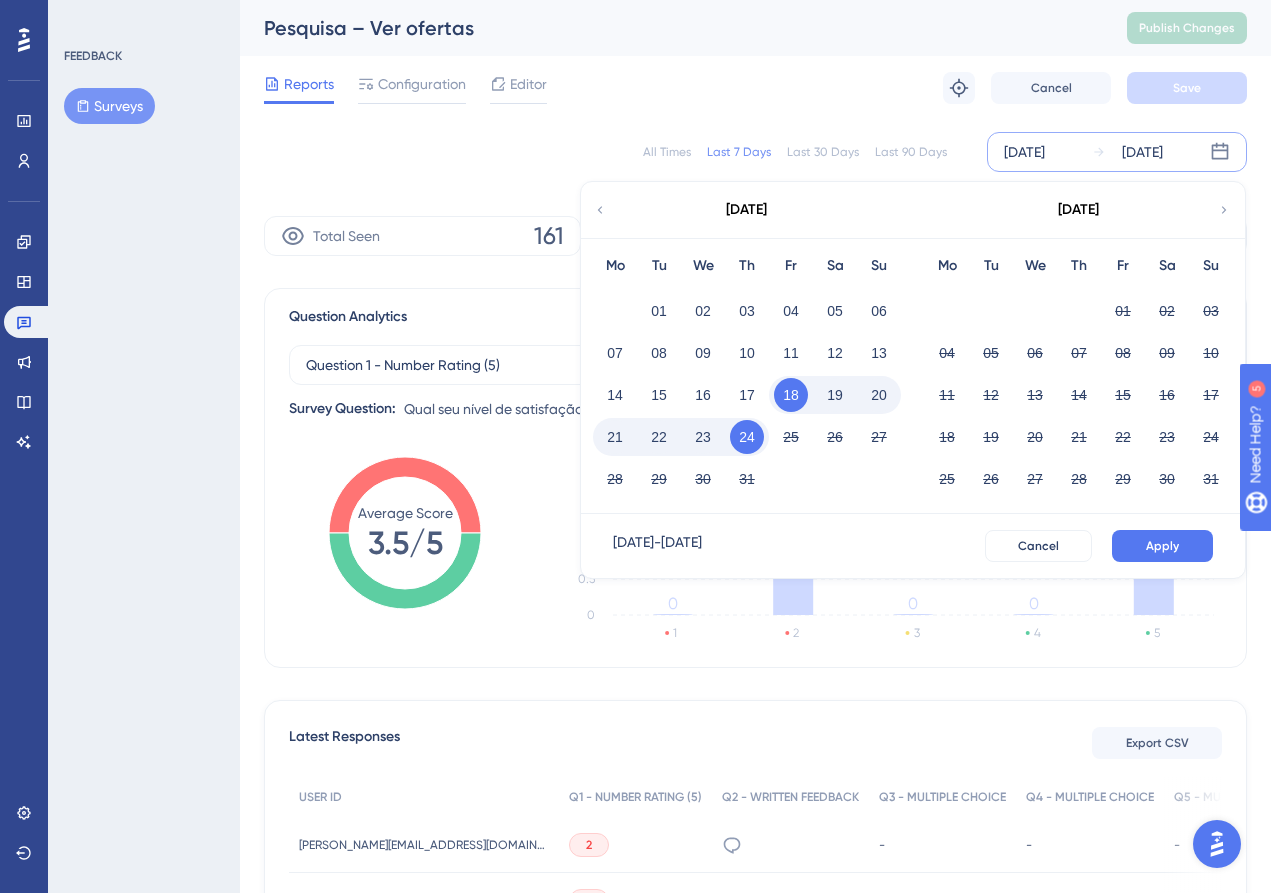 click 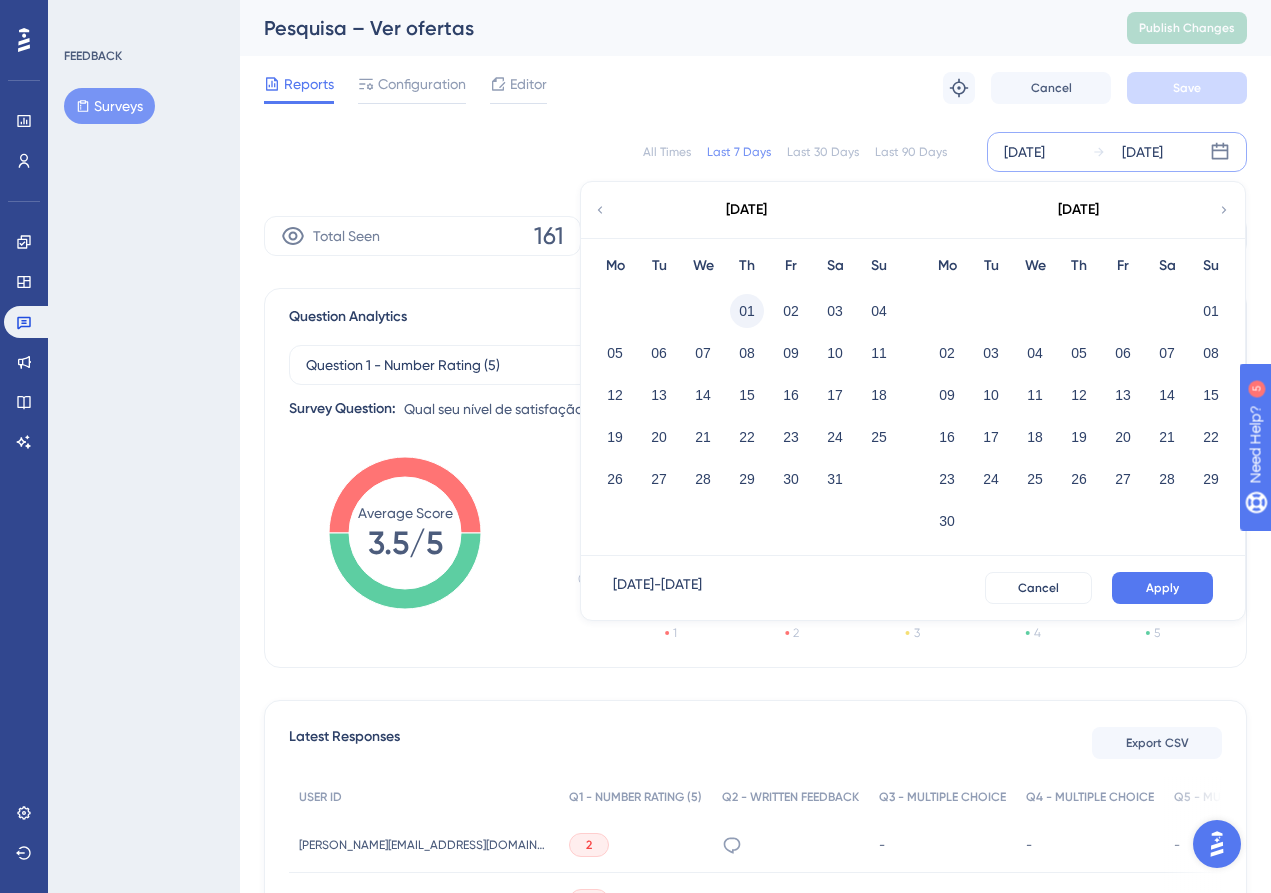click on "01" at bounding box center (747, 311) 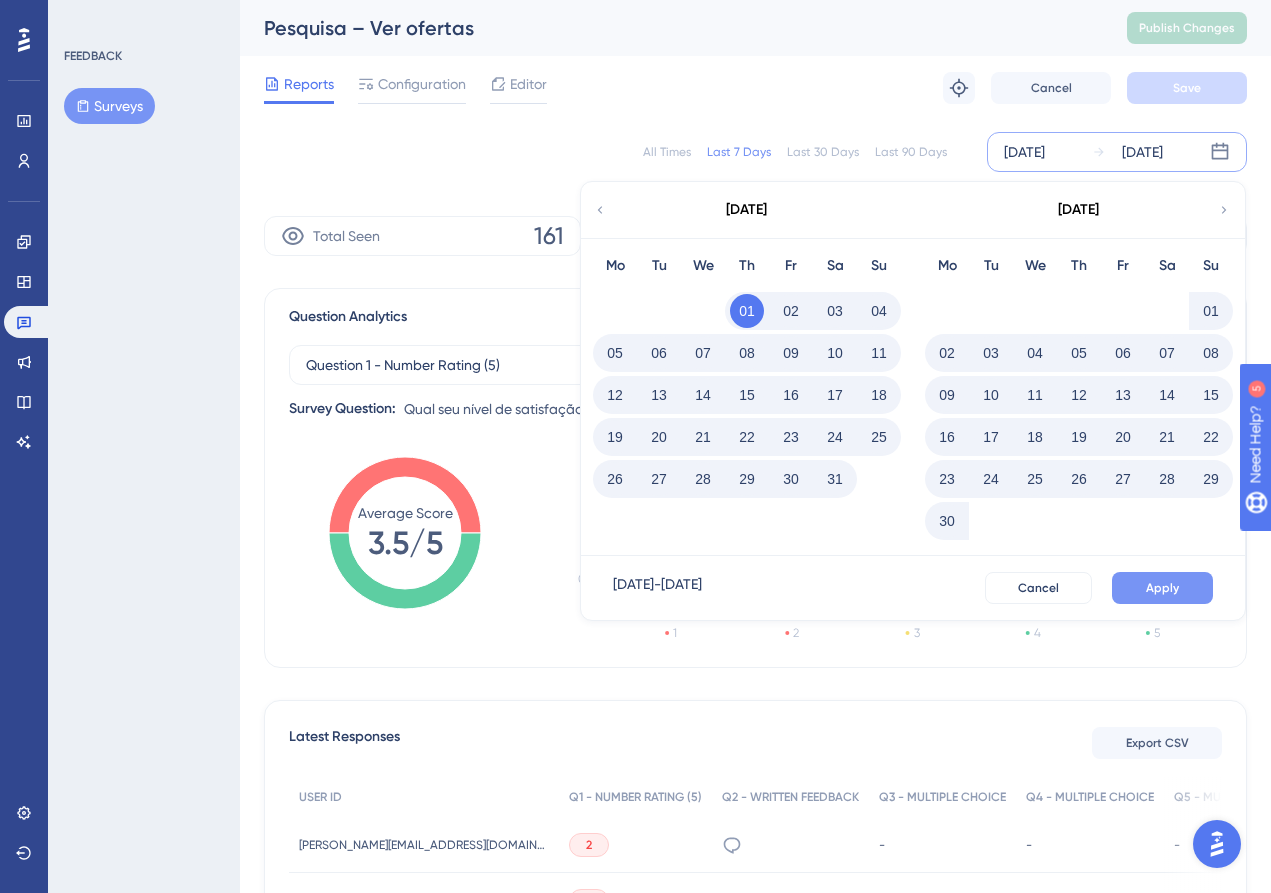 click on "Apply" at bounding box center (1162, 588) 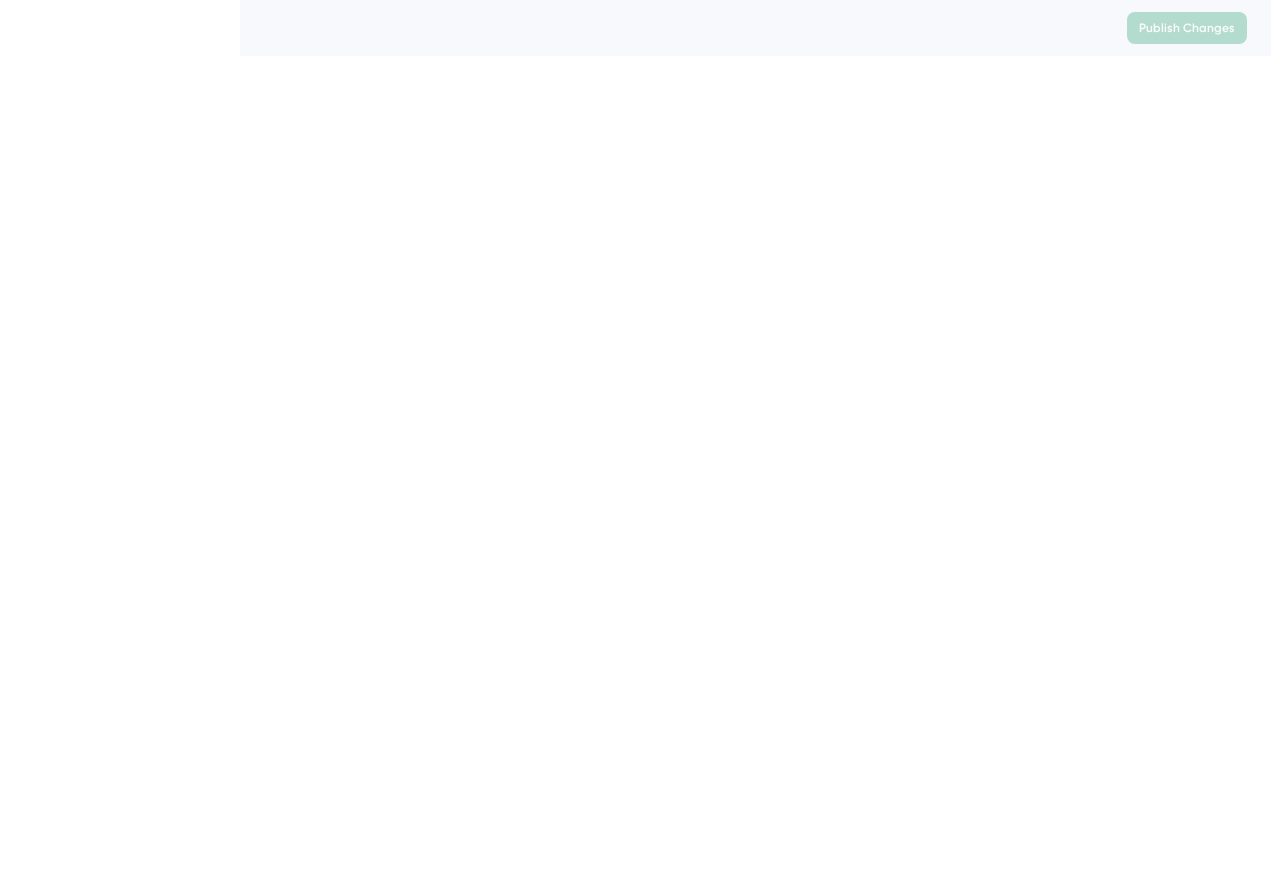 scroll, scrollTop: 0, scrollLeft: 0, axis: both 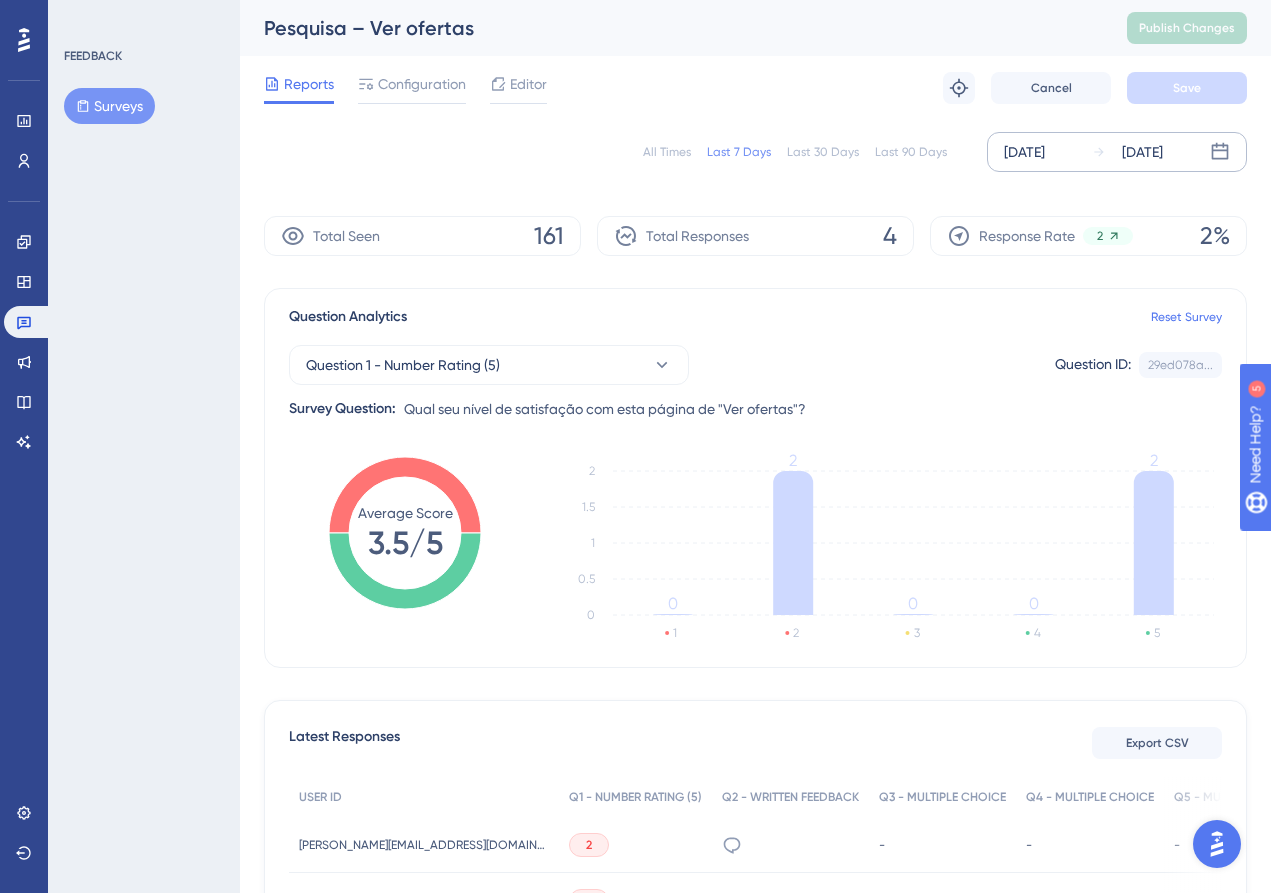 click on "[DATE]" at bounding box center [1127, 152] 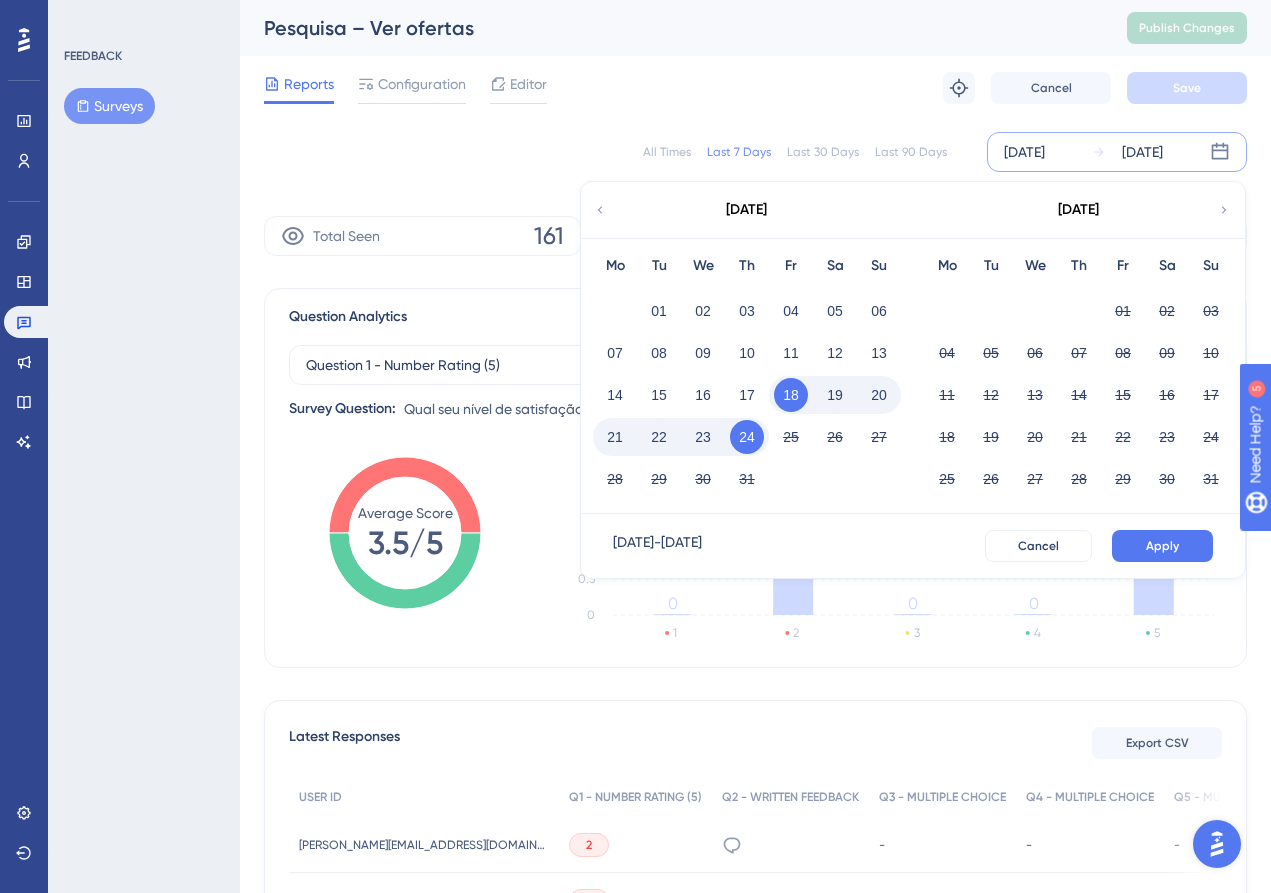 click 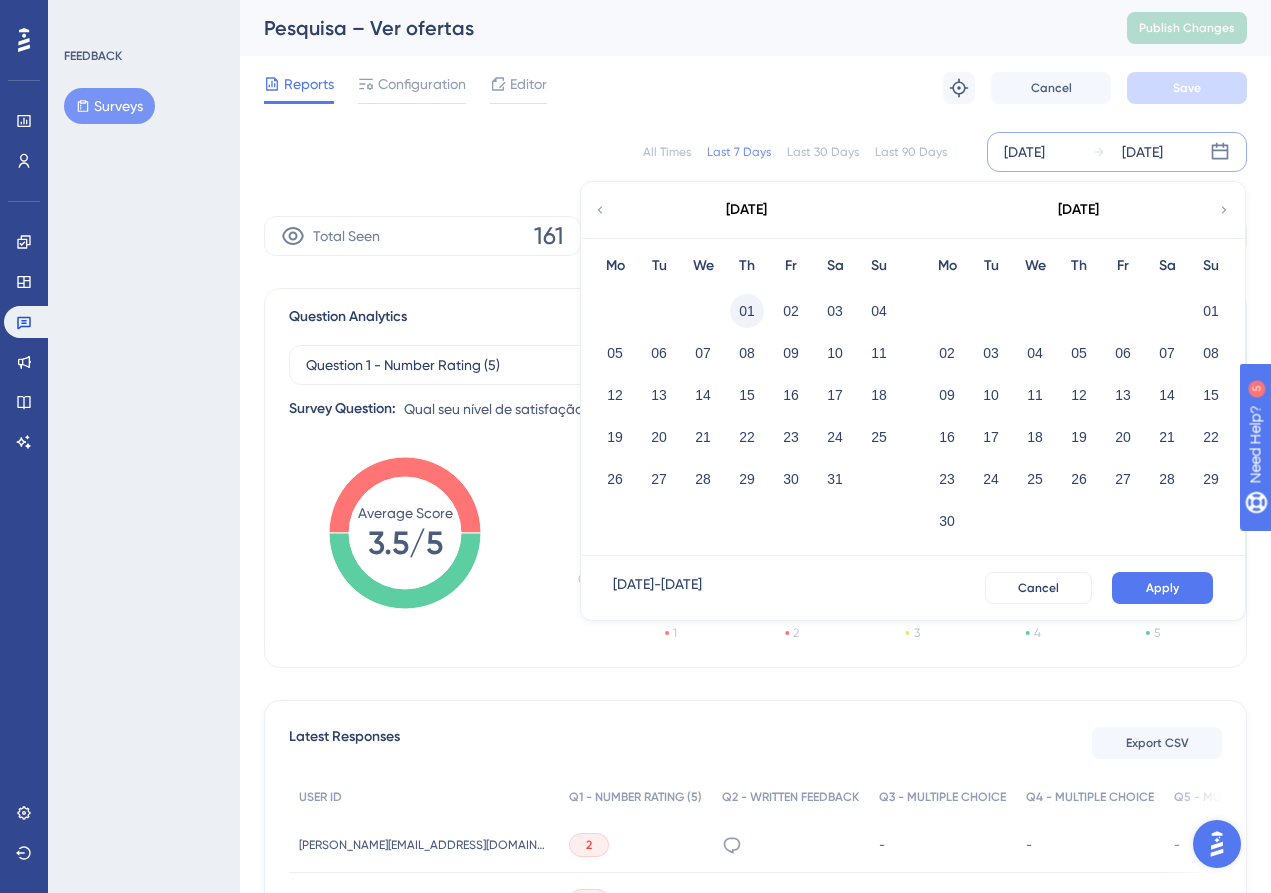 click on "01" at bounding box center [747, 311] 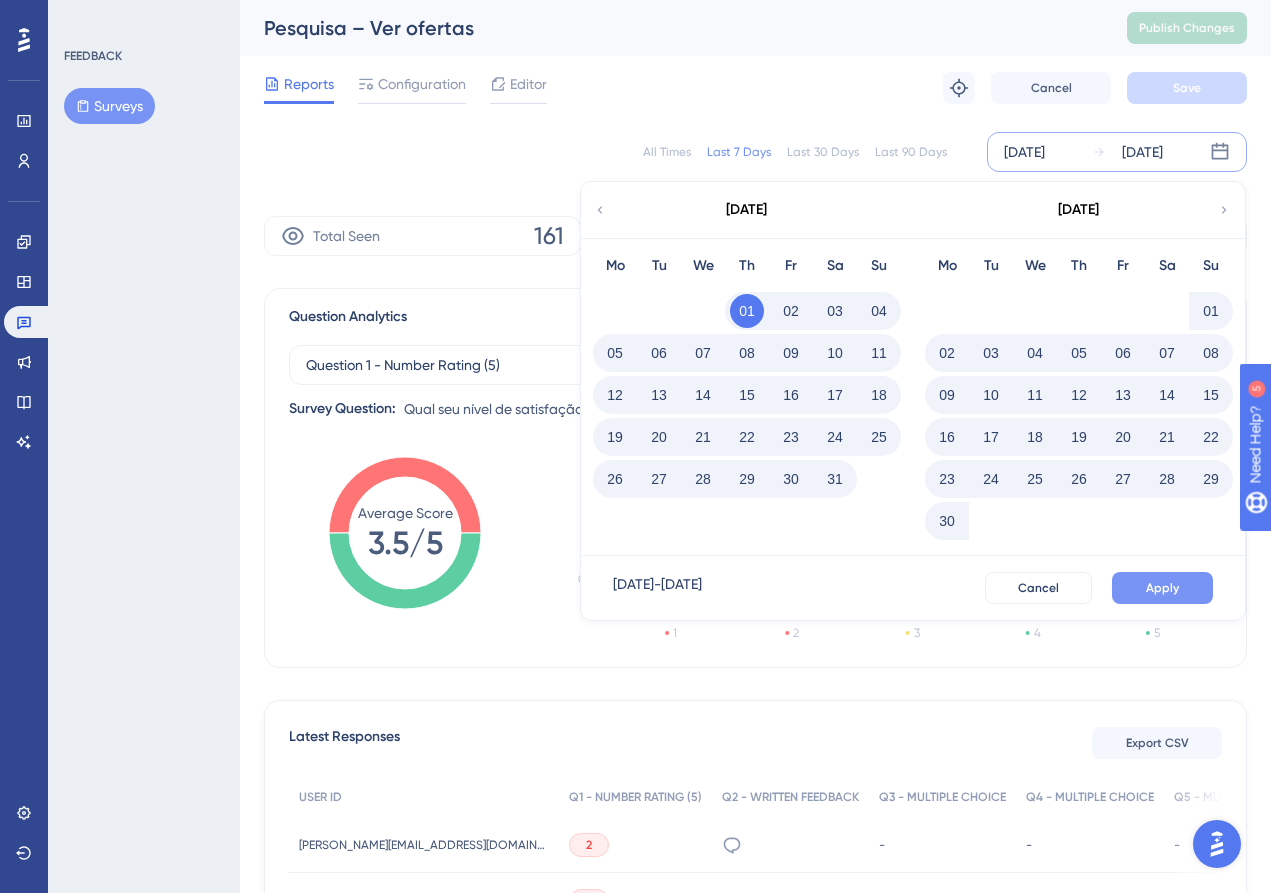 click on "Apply" at bounding box center [1162, 588] 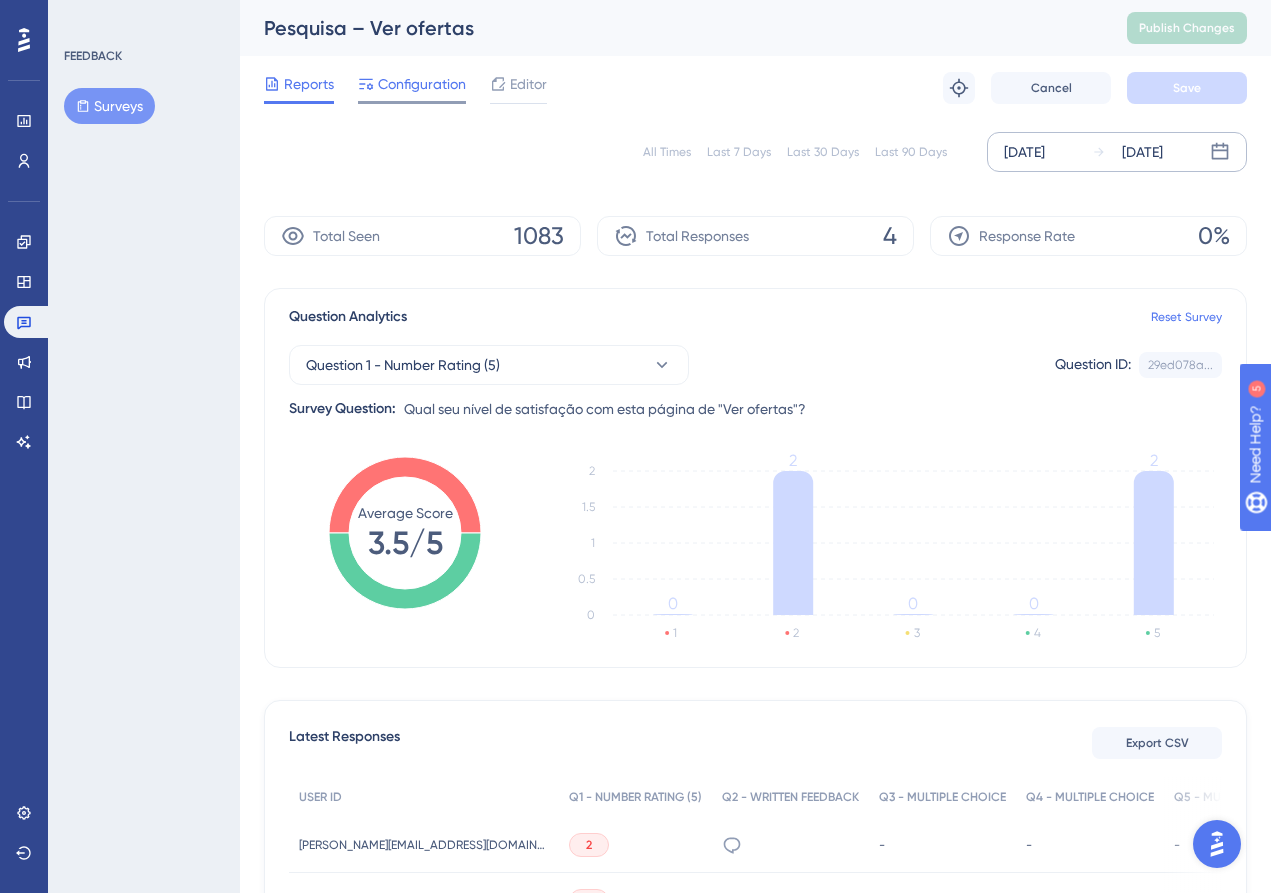 click on "Configuration" at bounding box center [422, 84] 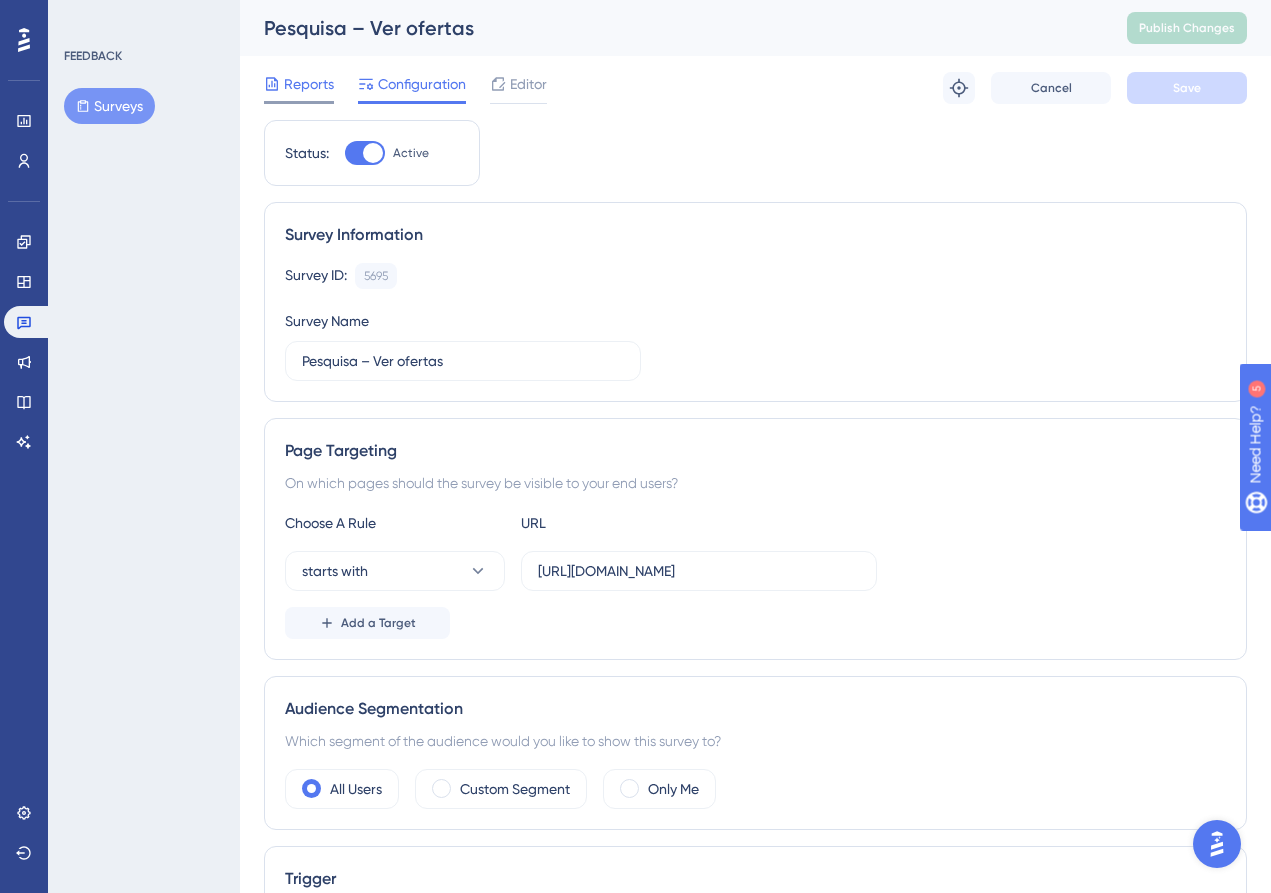 click on "Reports" at bounding box center [309, 84] 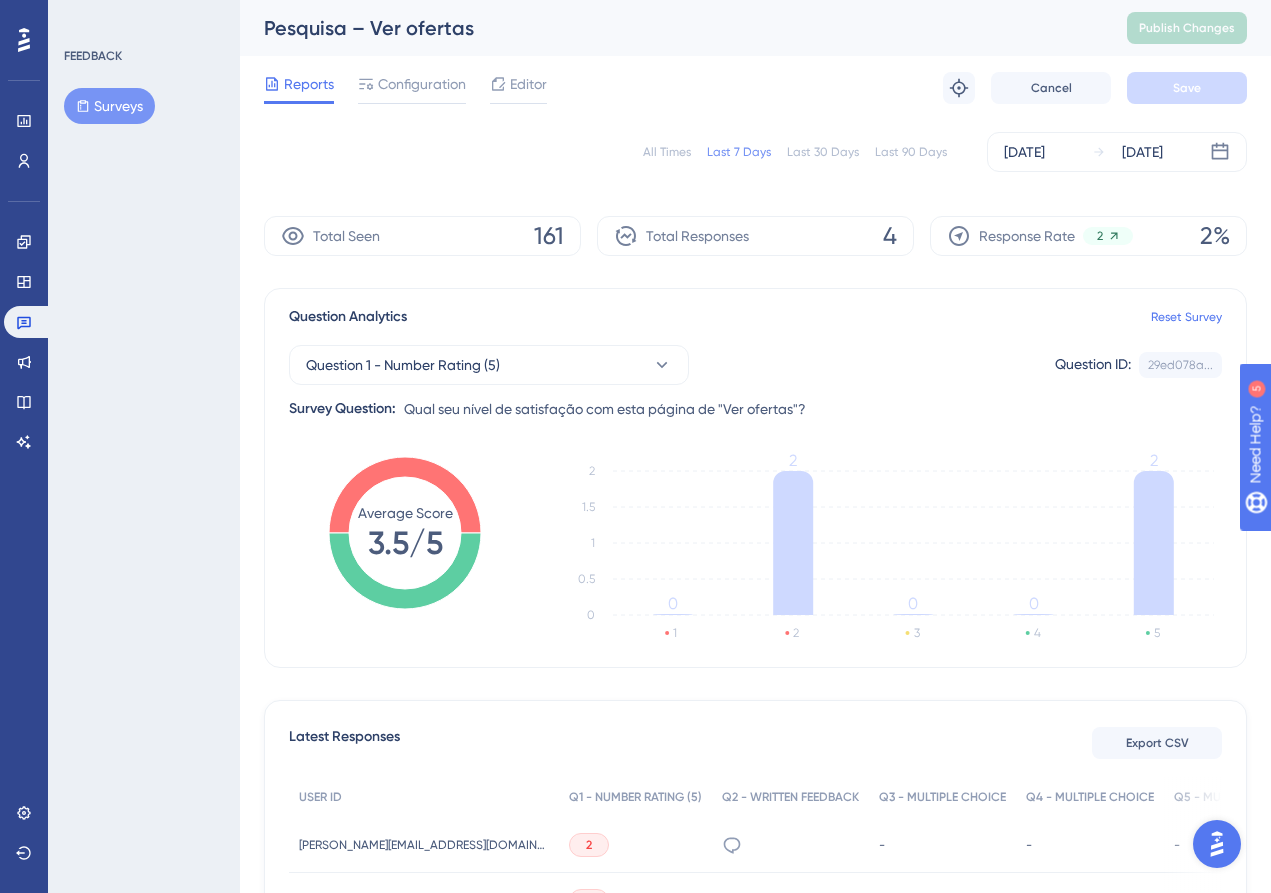 click on "All Times Last 7 Days Last 30 Days Last 90 Days Jul 18 2025 Jul 24 2025" at bounding box center [755, 152] 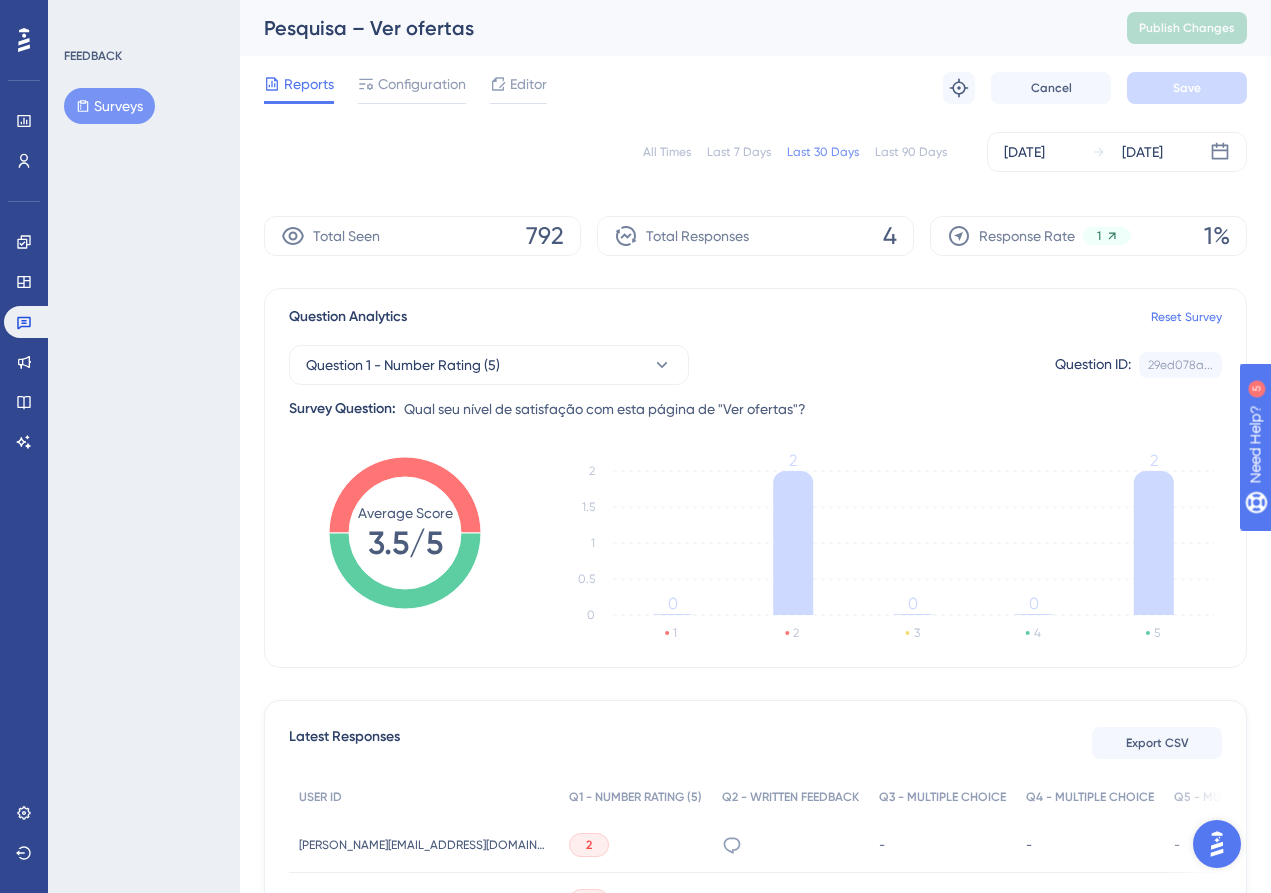 click on "All Times Last 7 Days Last 30 Days Last 90 Days Jun 25 2025 Jul 24 2025" at bounding box center [755, 152] 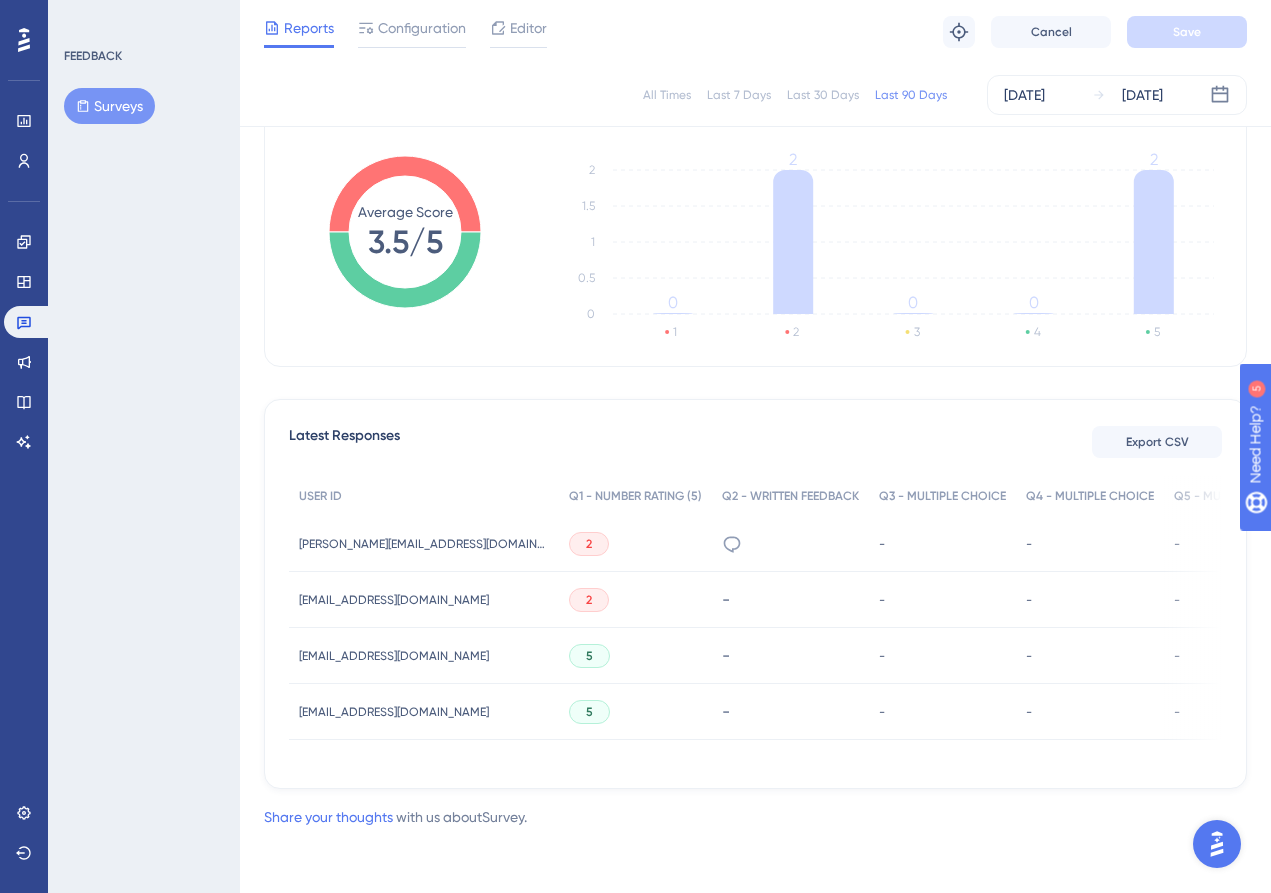 scroll, scrollTop: 300, scrollLeft: 0, axis: vertical 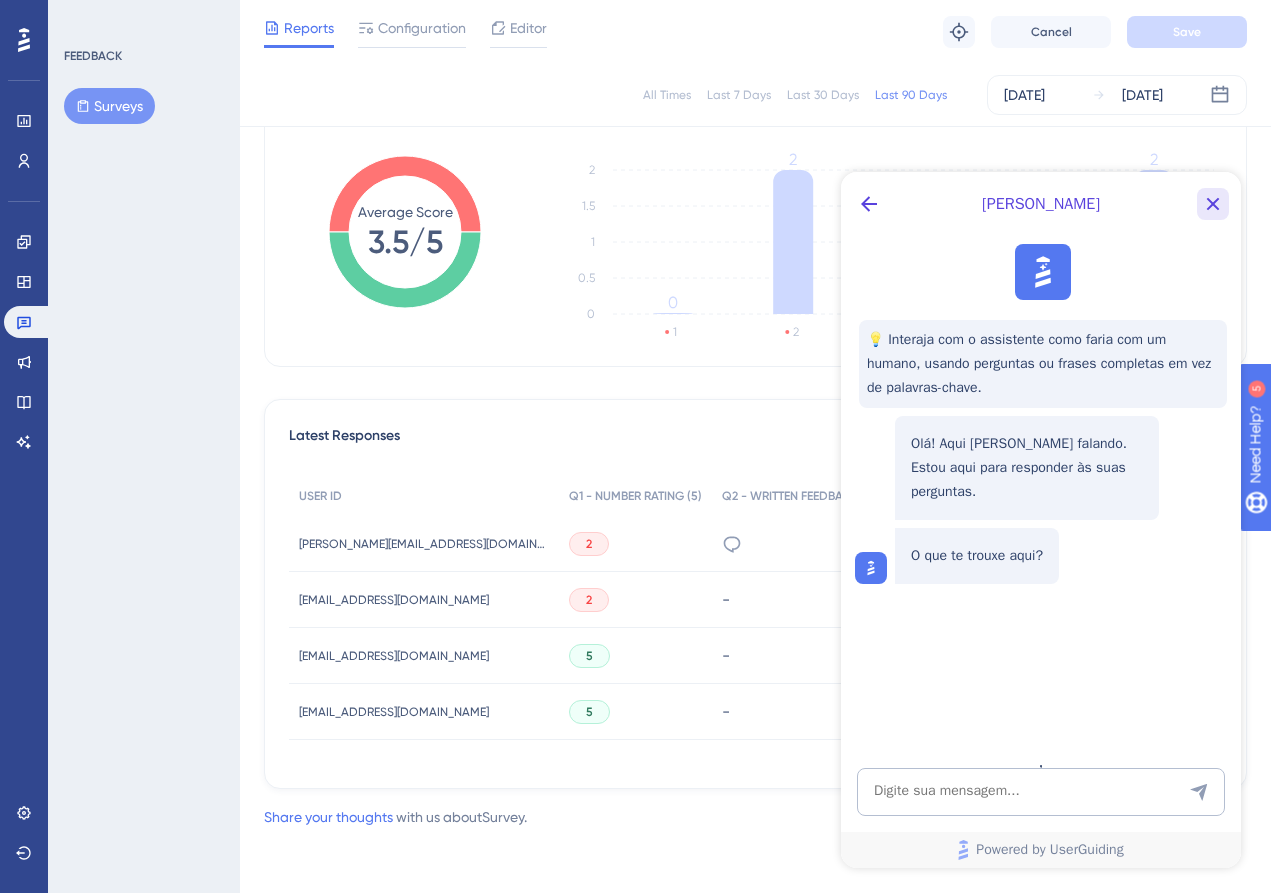 click 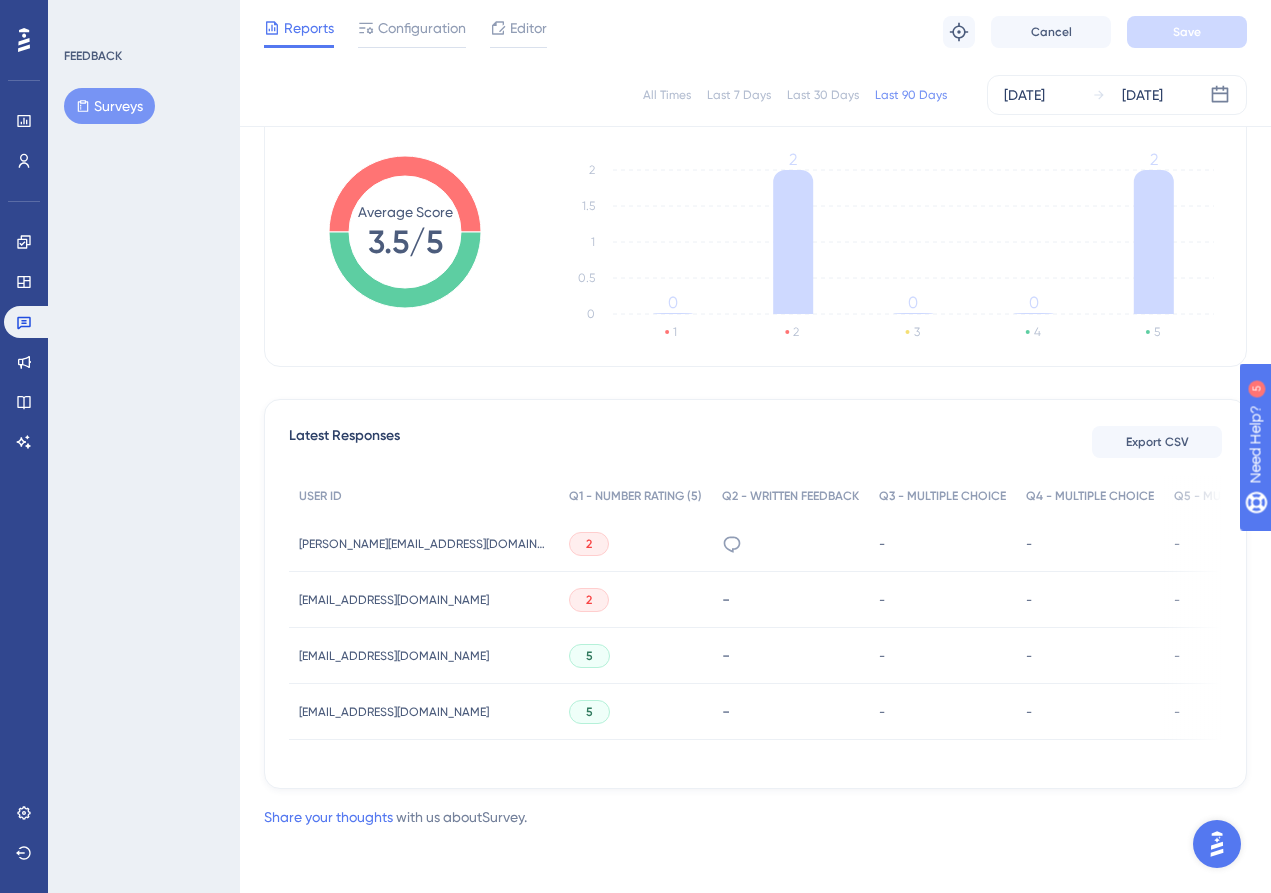 scroll, scrollTop: 0, scrollLeft: 0, axis: both 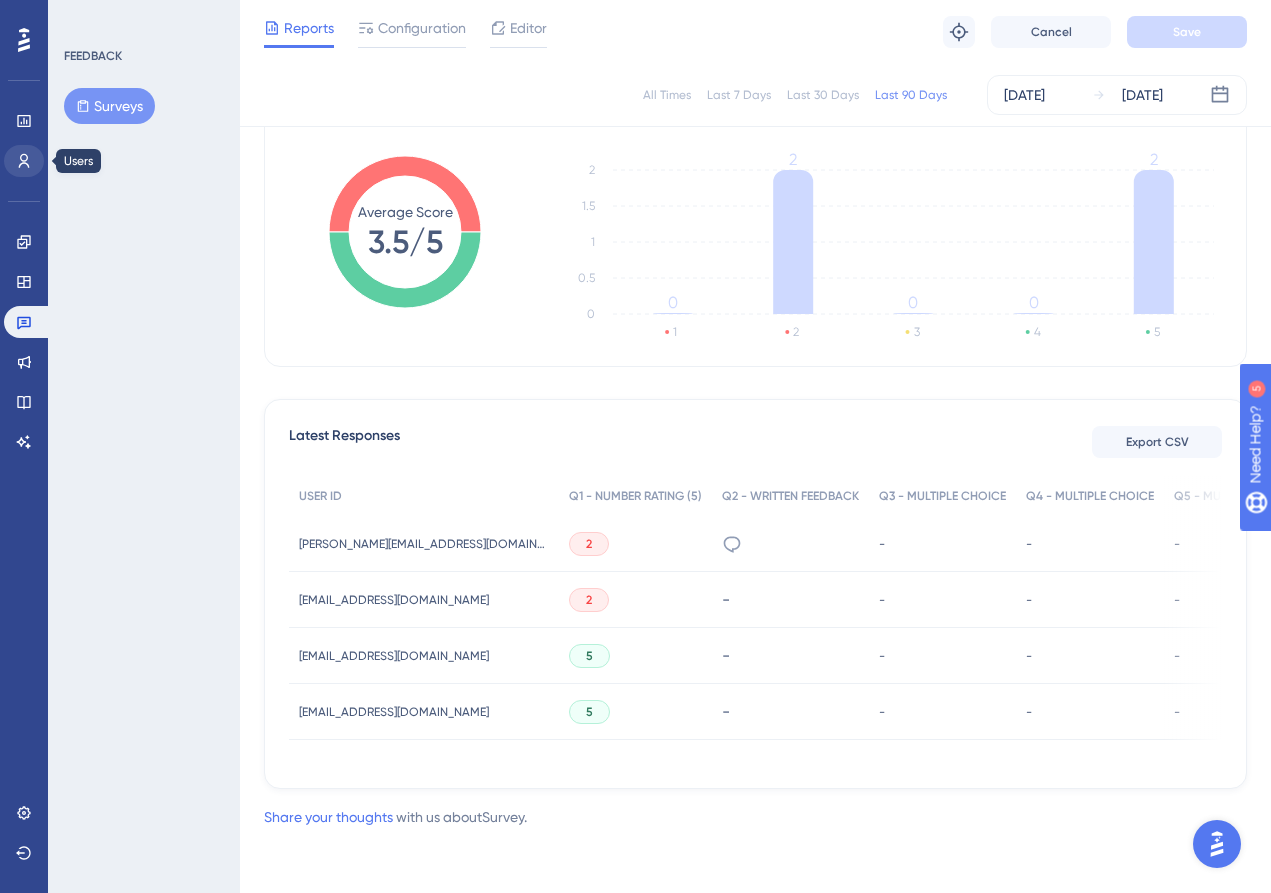 click 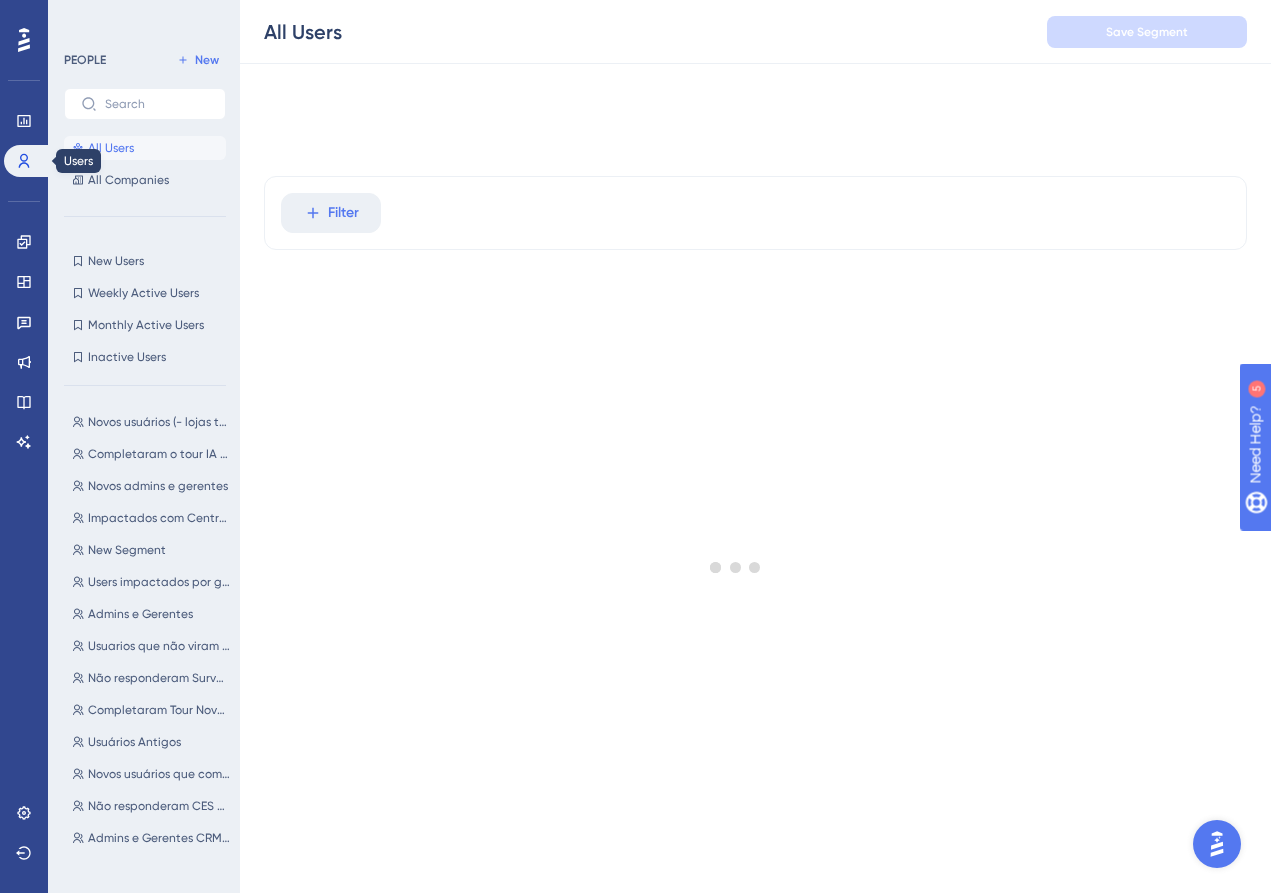 scroll, scrollTop: 0, scrollLeft: 0, axis: both 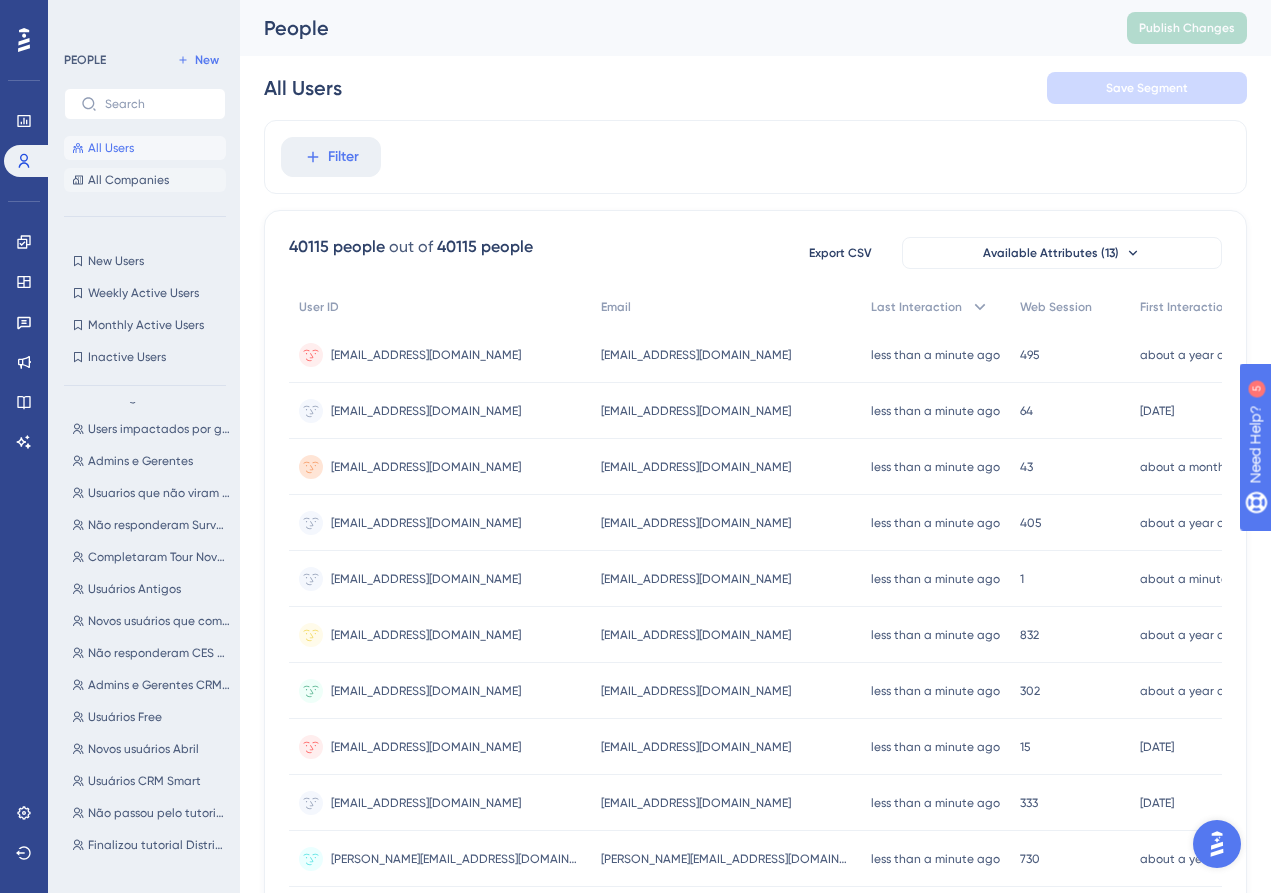 click on "All Companies" at bounding box center (128, 180) 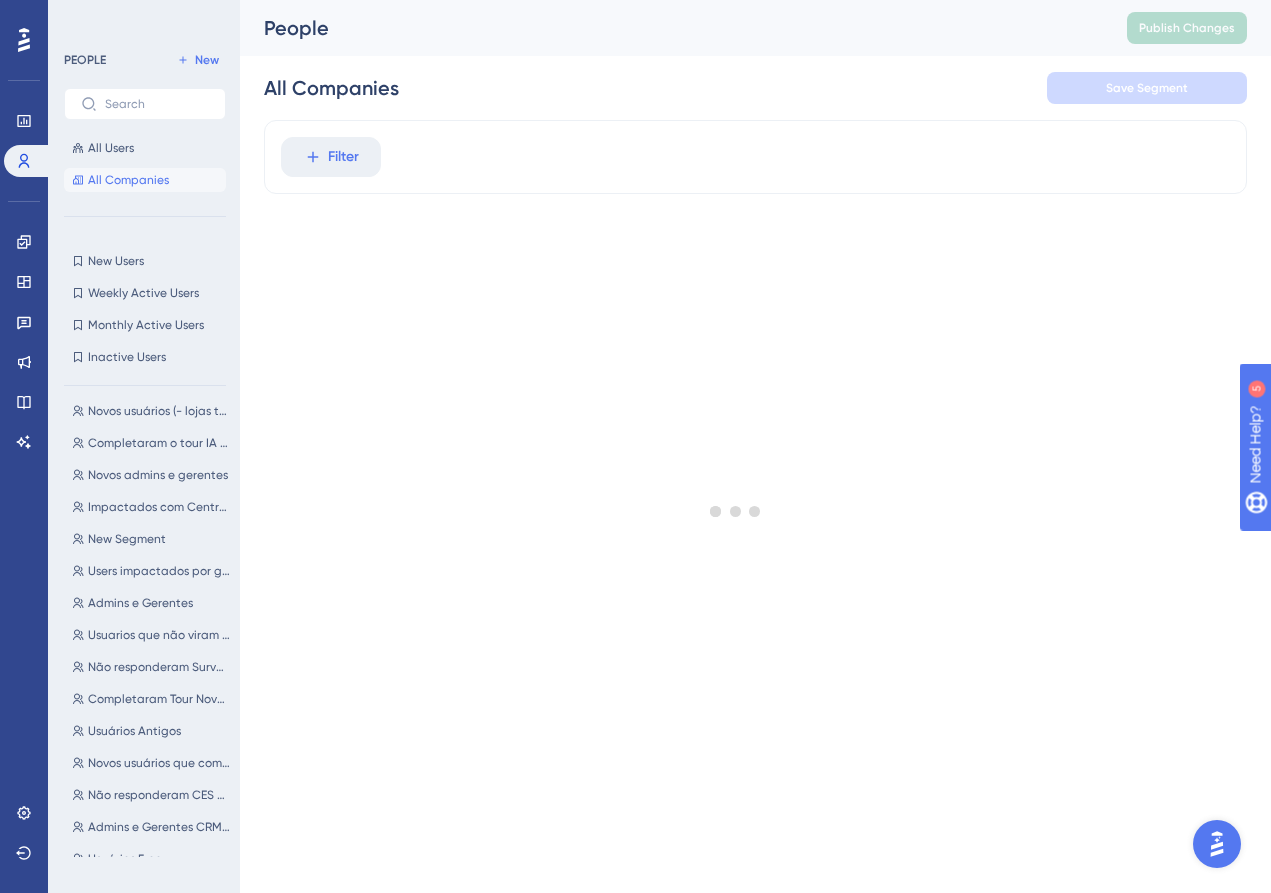scroll, scrollTop: 0, scrollLeft: 0, axis: both 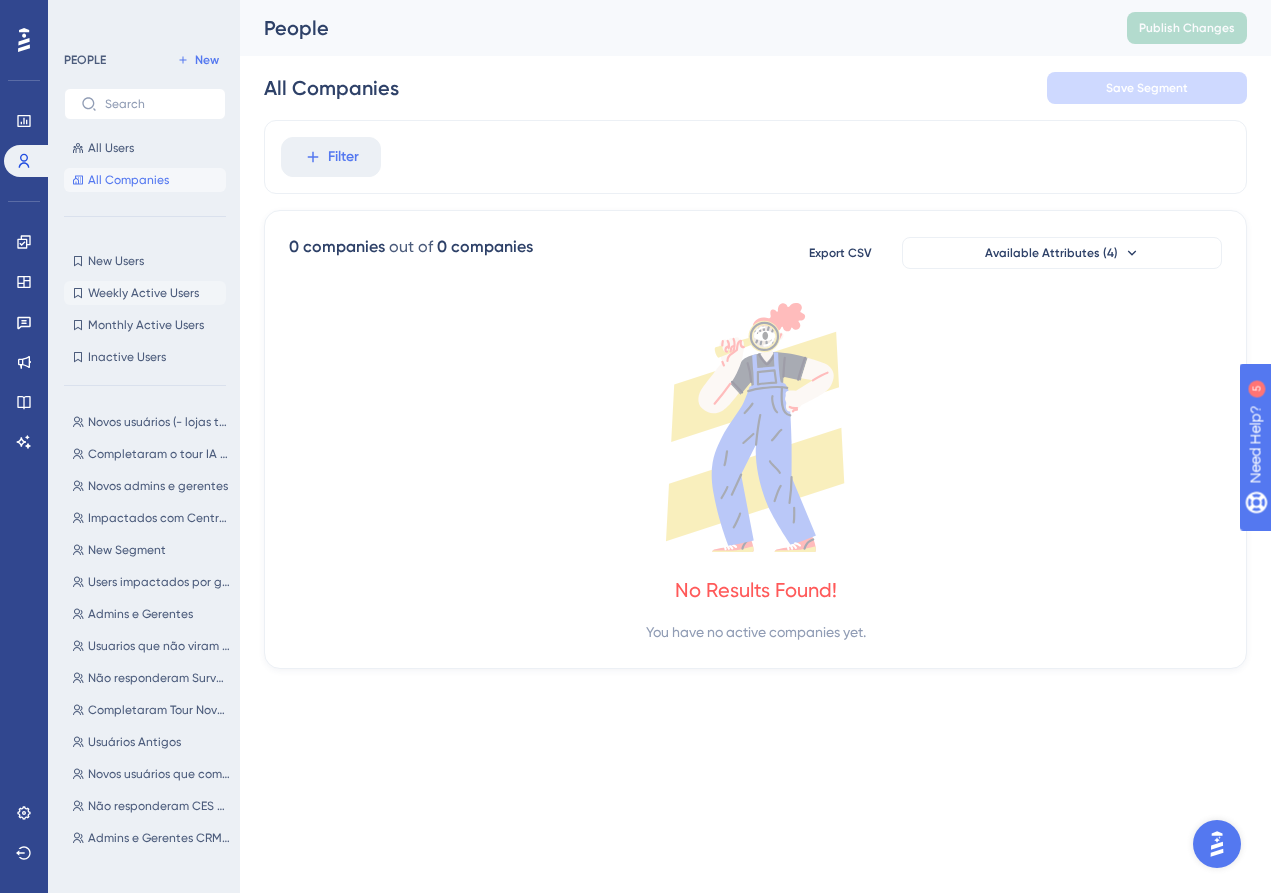 click on "Weekly Active Users" at bounding box center [143, 293] 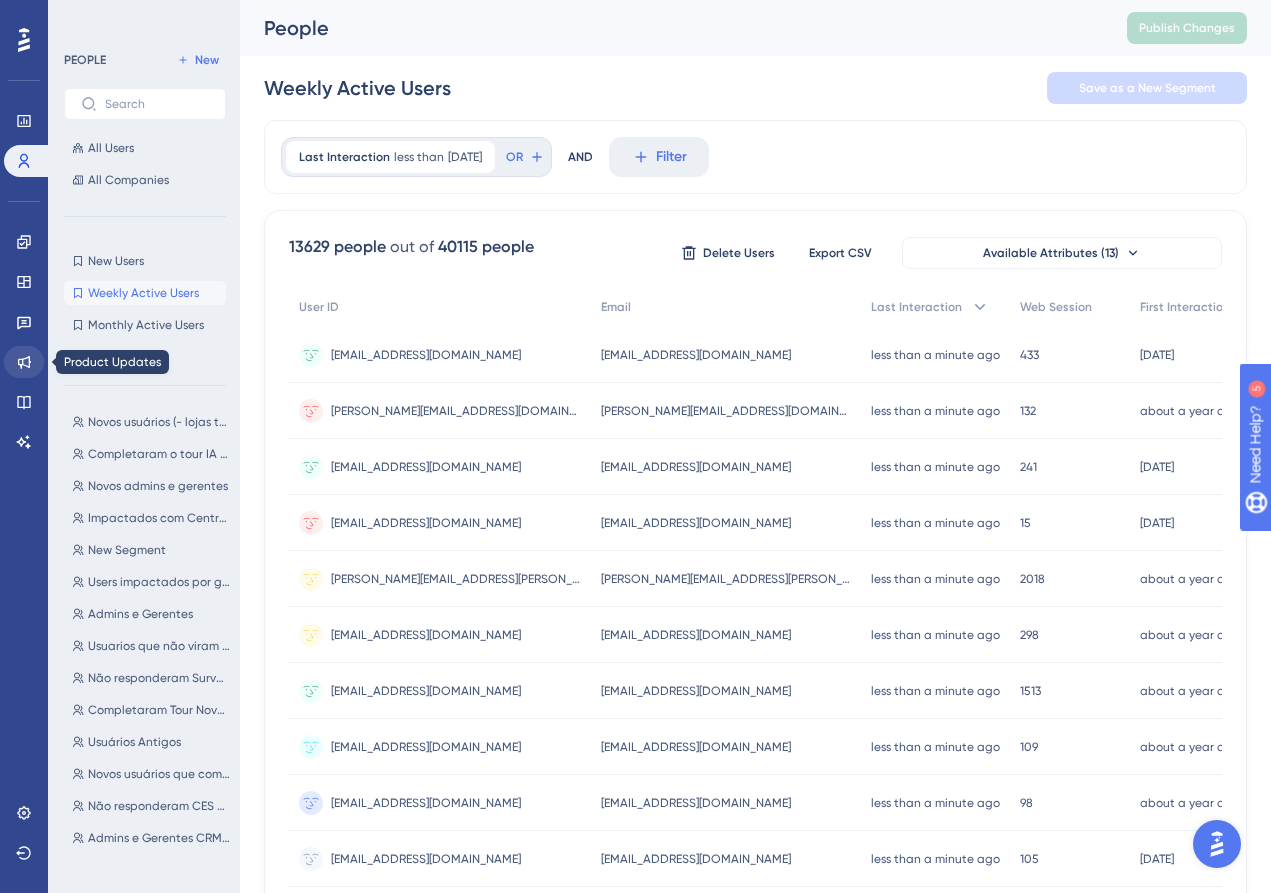click at bounding box center [24, 362] 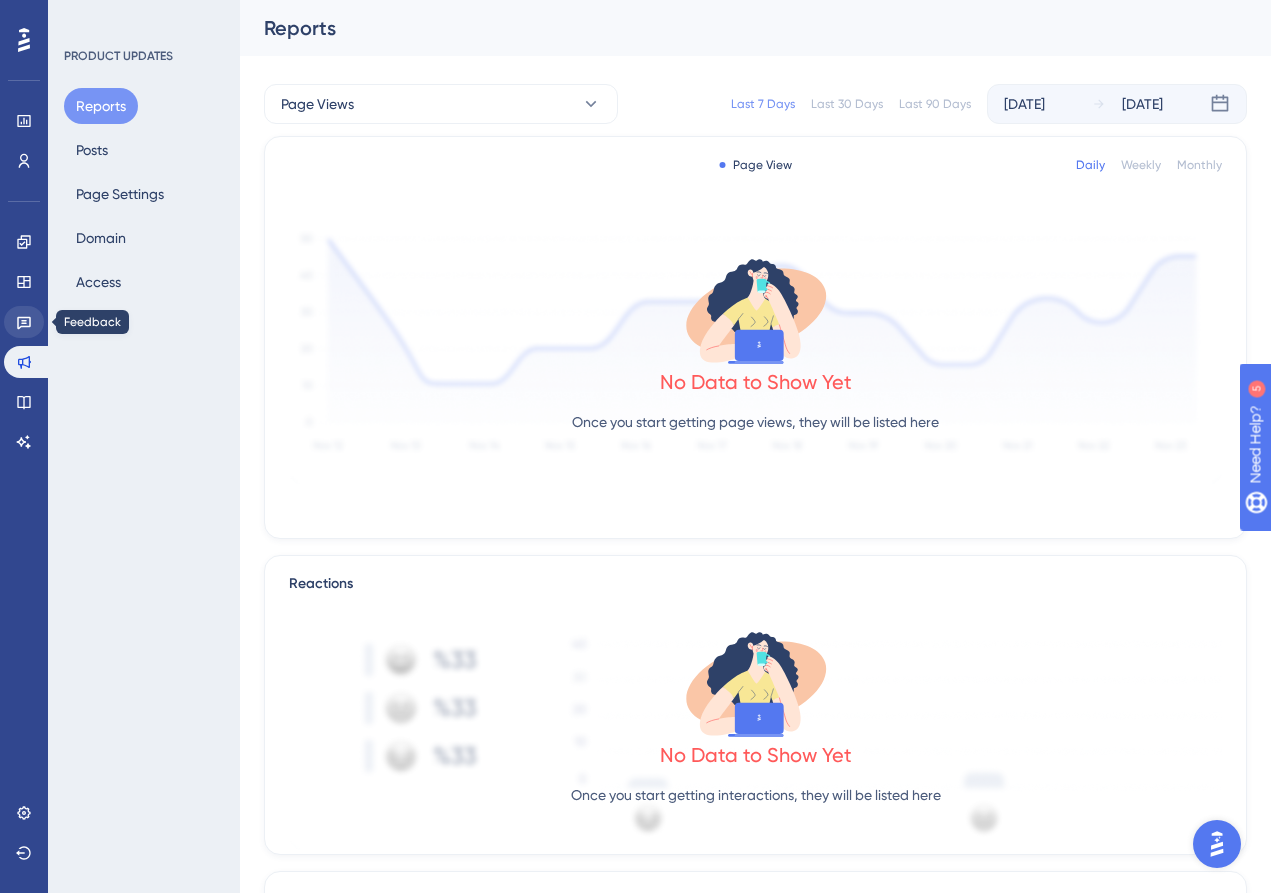 click 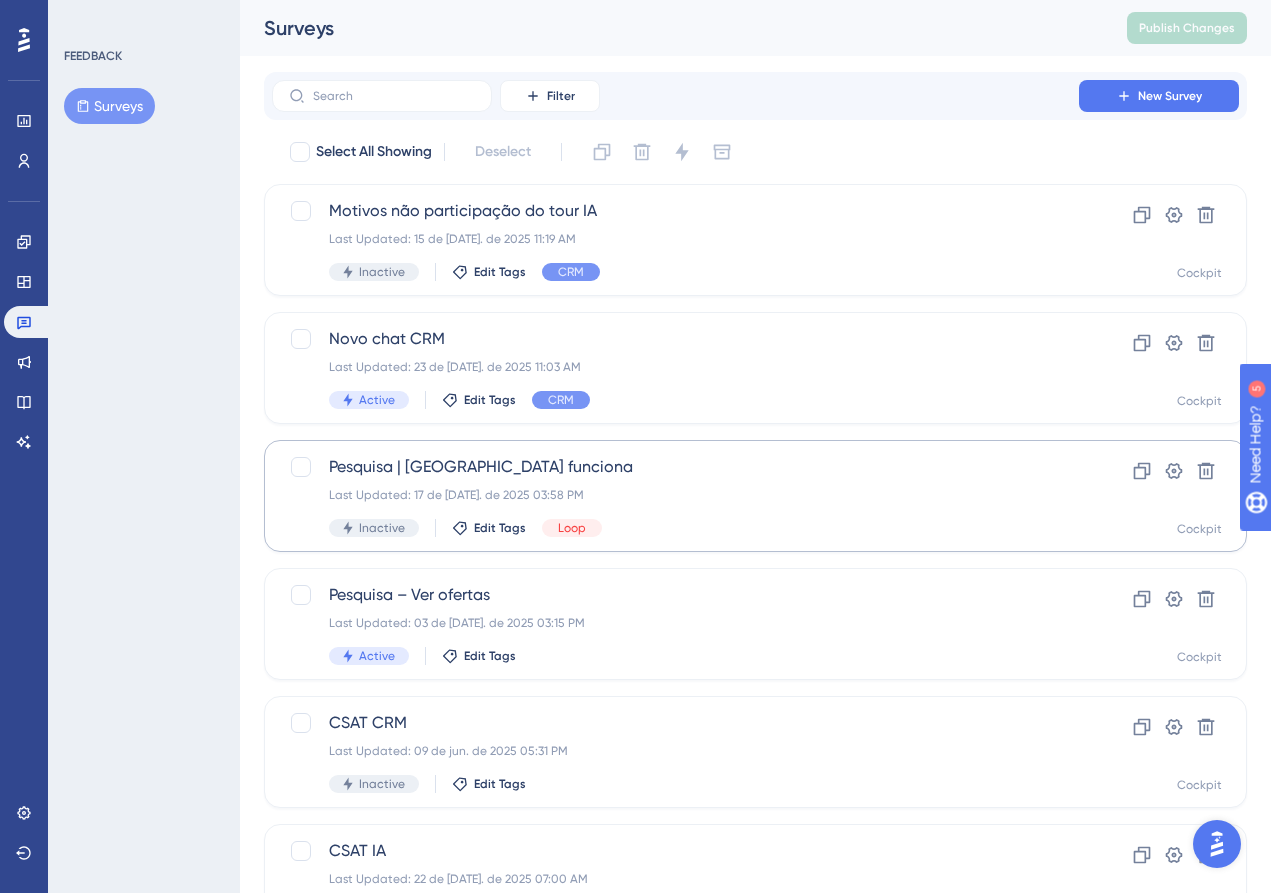 scroll, scrollTop: 0, scrollLeft: 0, axis: both 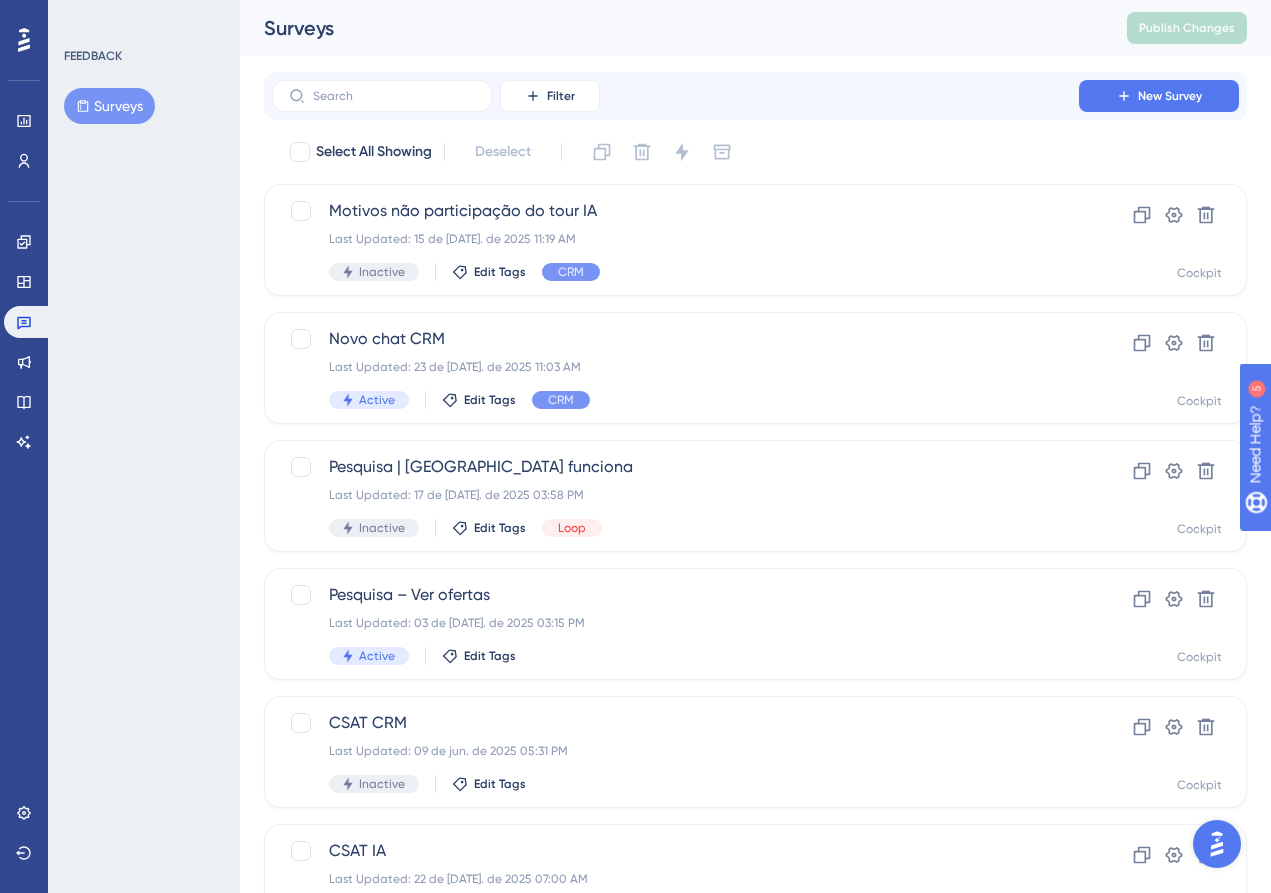 click on "Performance Users Engagement Widgets Feedback Product Updates Knowledge Base AI Assistant Settings Logout FEEDBACK Surveys Surveys Publish Changes Filter New Survey Select All Showing Deselect Motivos não participação do tour IA Last Updated: 15 de jul. de 2025 11:19 AM Inactive Edit Tags CRM Clone Settings Delete Cockpit Novo chat CRM Last Updated: 23 de jul. de 2025 11:03 AM Active Edit Tags CRM Clone Settings Delete Cockpit Pesquisa | Como funciona Last Updated: 17 de jul. de 2025 03:58 PM Inactive Edit Tags Loop Clone Settings Delete Cockpit Pesquisa – Ver ofertas Last Updated: 03 de jul. de 2025 03:15 PM Active Edit Tags Clone Settings Delete Cockpit CSAT CRM Last Updated: 09 de jun. de 2025 05:31 PM Inactive Edit Tags Clone Settings Delete Cockpit CSAT IA Last Updated: 22 de jul. de 2025 07:00 AM Inactive Edit Tags Clone Settings Delete Cockpit CSAT Fatura Last Updated: 12 de mai. de 2025 02:28 PM Active Edit Tags Clone Settings Delete Cockpit Survey Sugestões Tutorial - Banner Inactive Edit Tags" at bounding box center (755, 760) 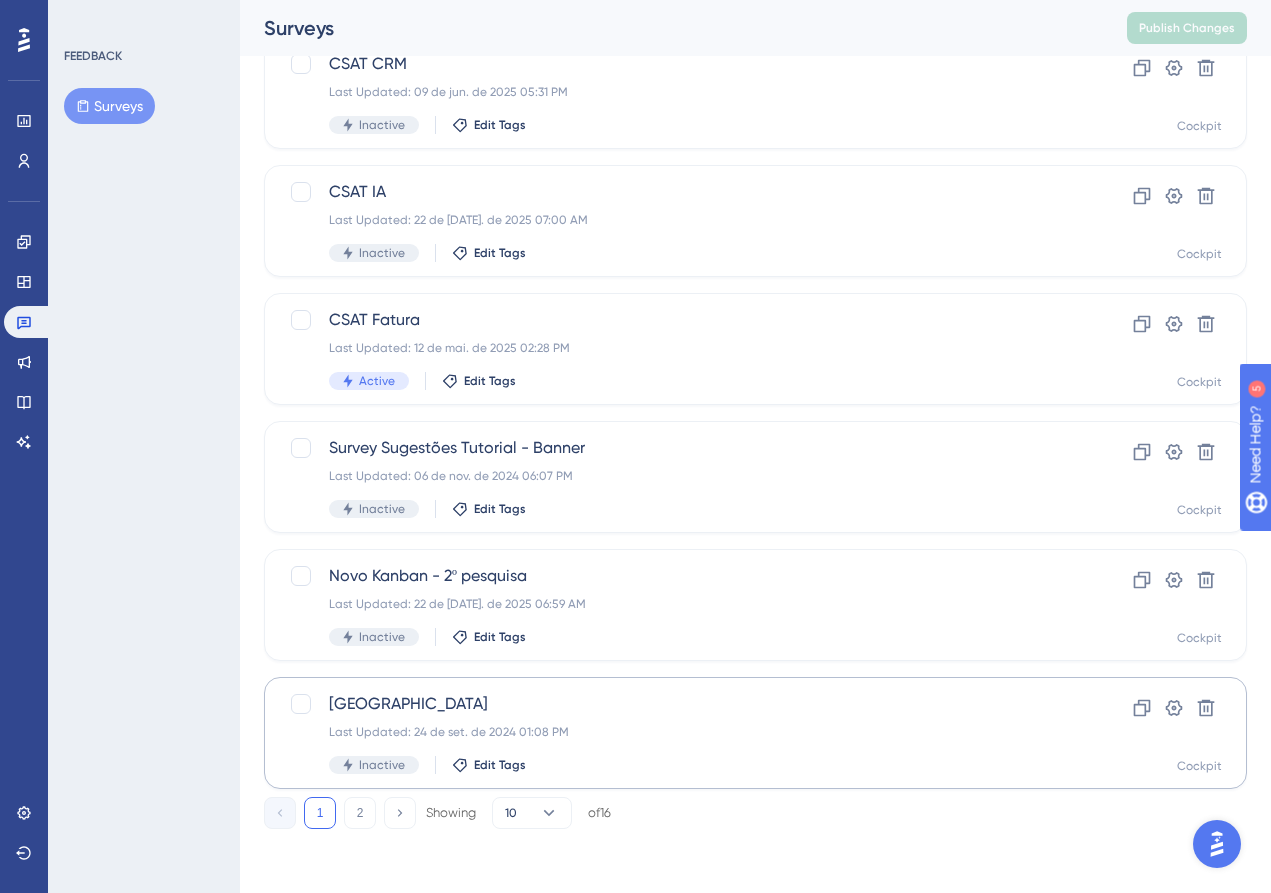 scroll, scrollTop: 659, scrollLeft: 0, axis: vertical 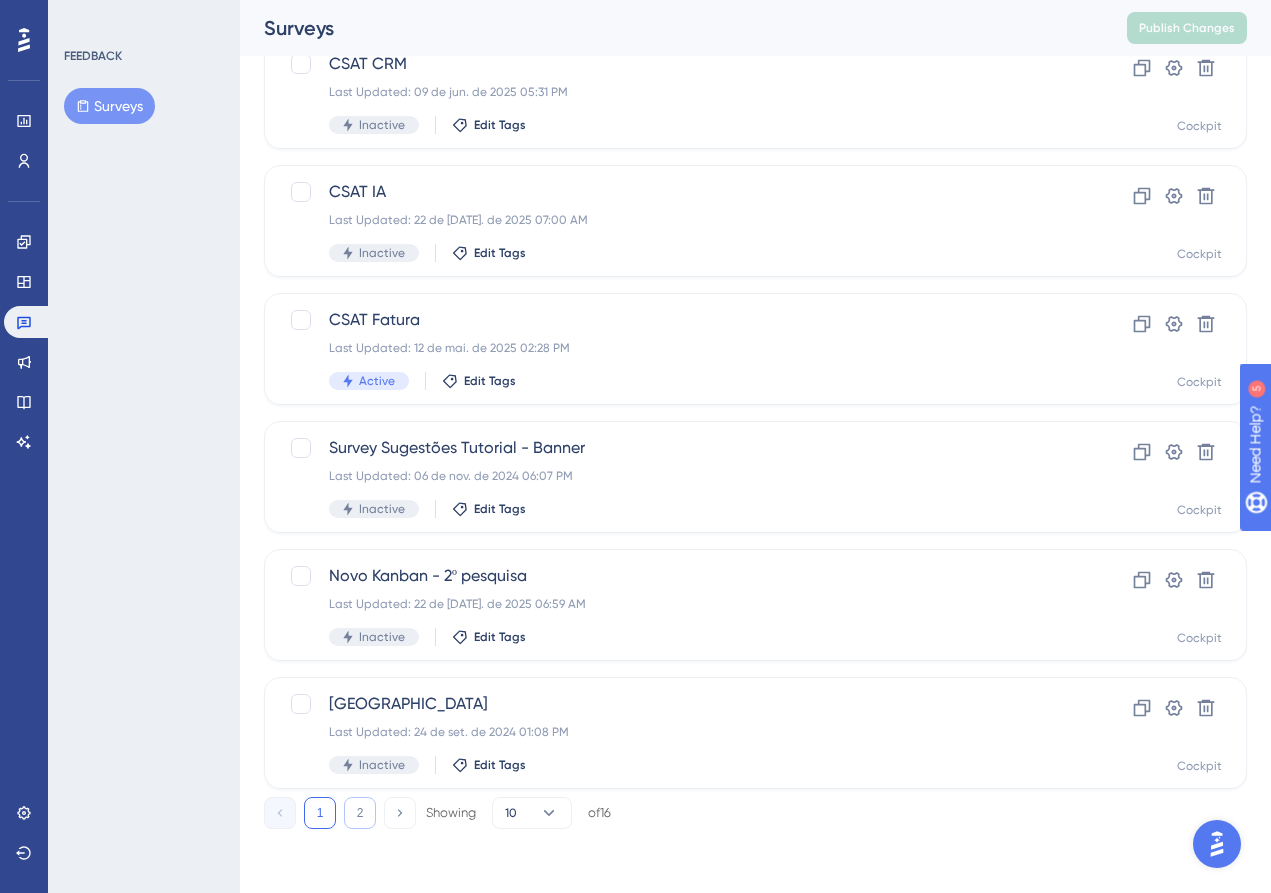 click on "2" at bounding box center [360, 813] 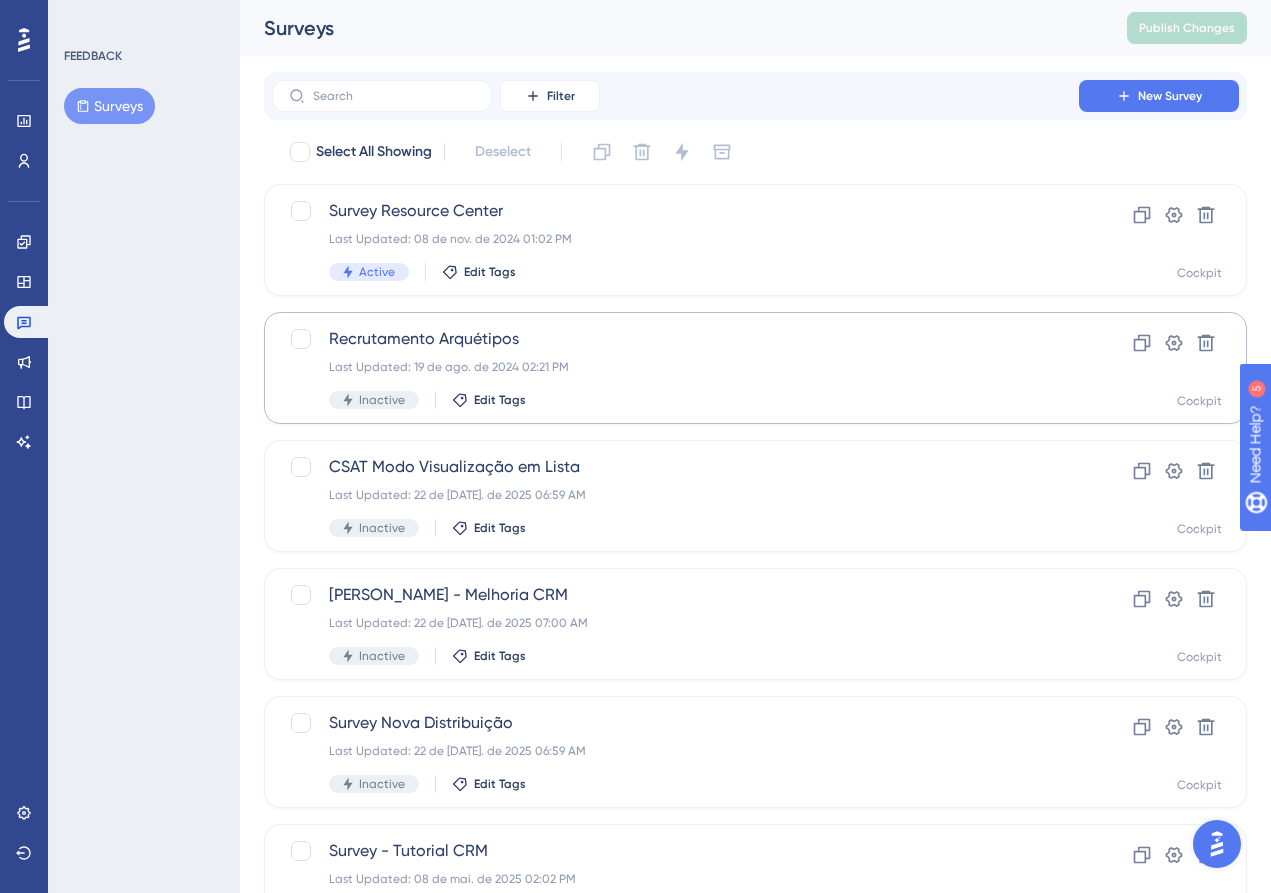 scroll, scrollTop: 0, scrollLeft: 0, axis: both 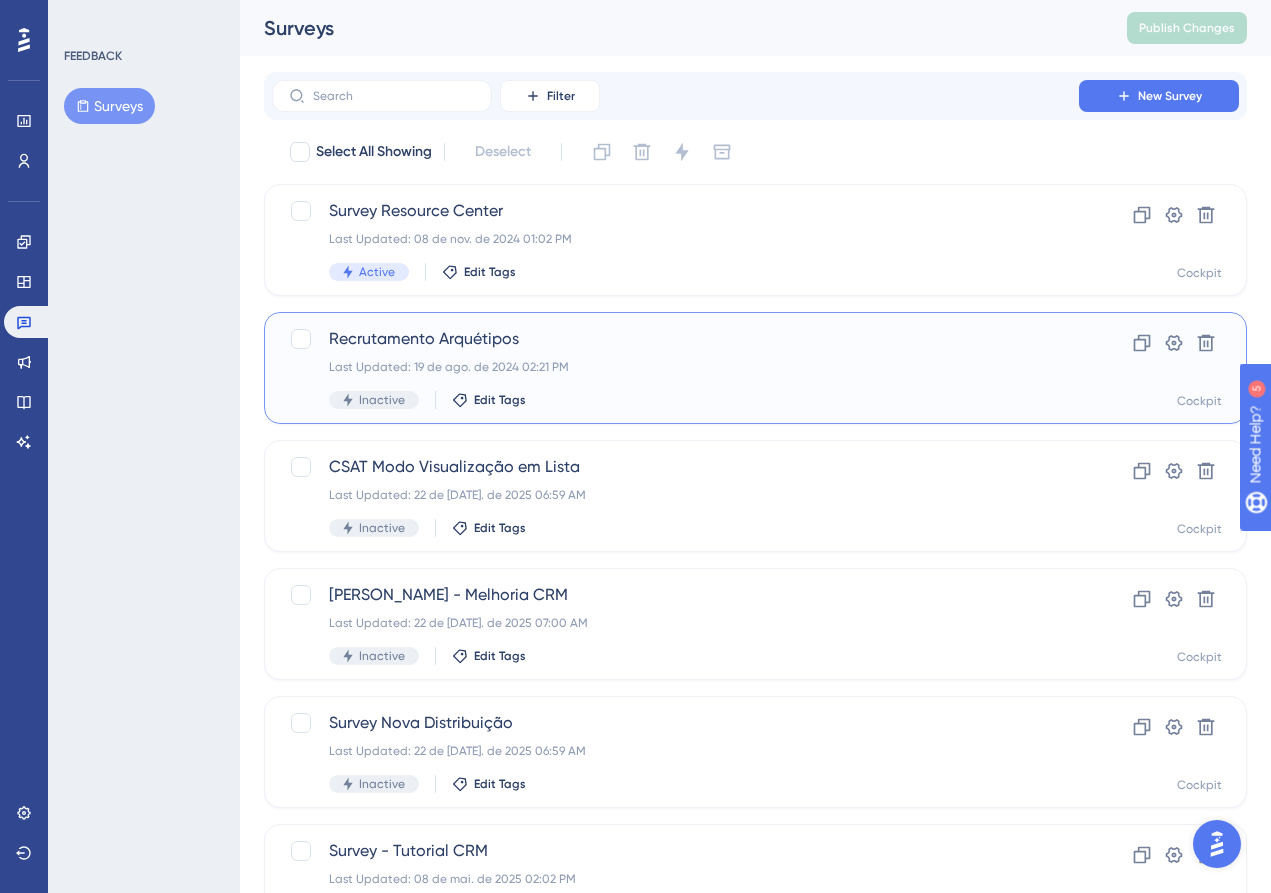 click on "Recrutamento Arquétipos Last Updated: 19 de ago. de 2024 02:21 PM Inactive Edit Tags" at bounding box center (675, 368) 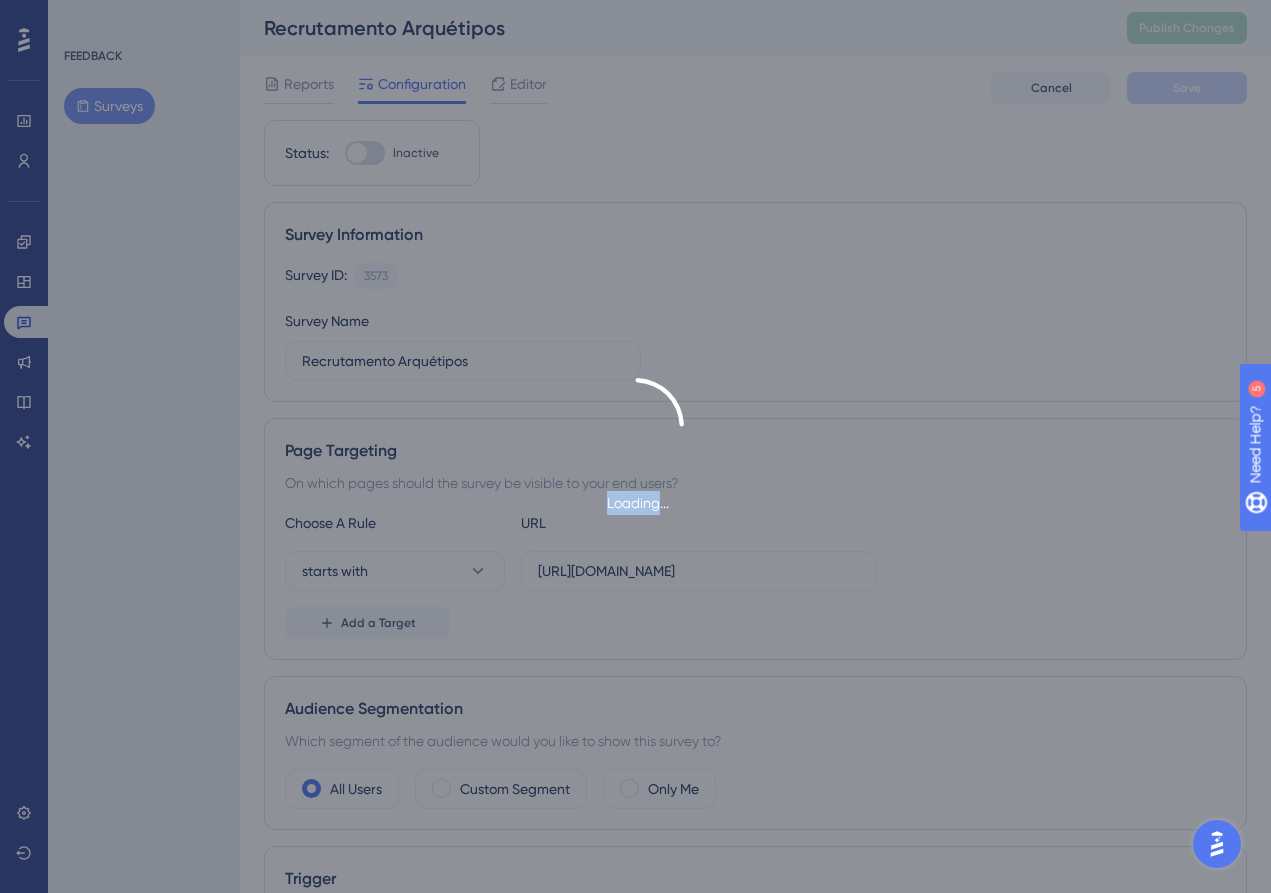 click on "Loading..." at bounding box center [635, 446] 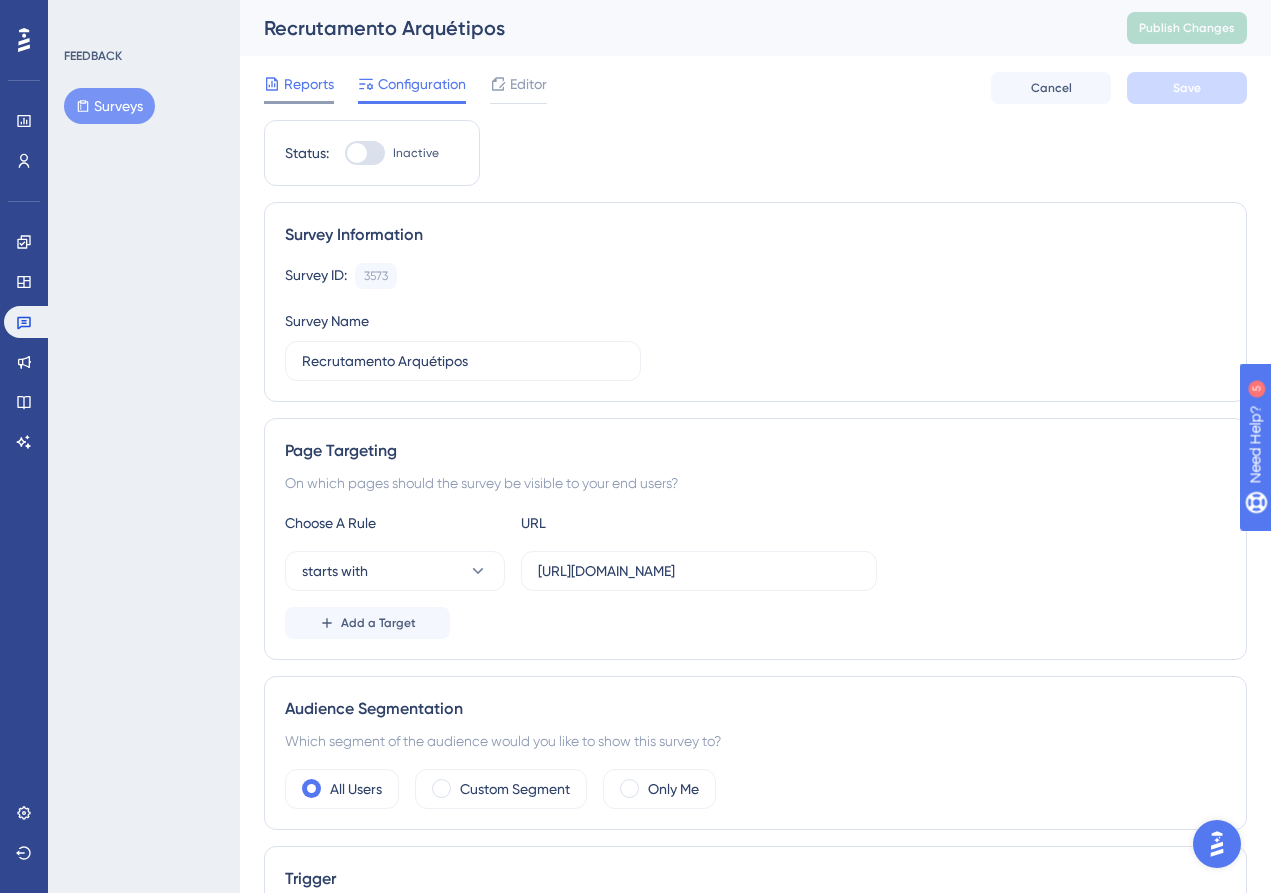 click on "Reports" at bounding box center [309, 84] 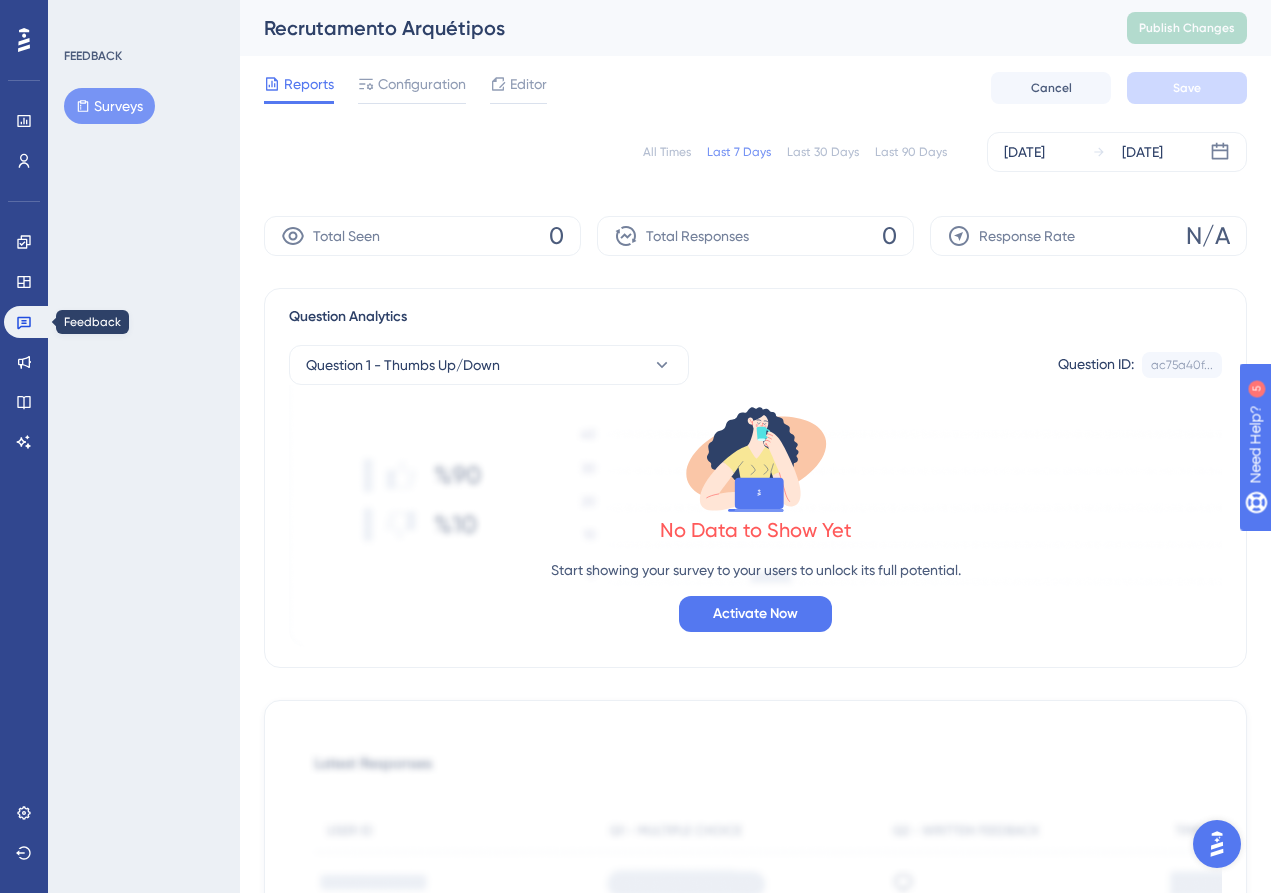 click at bounding box center (28, 322) 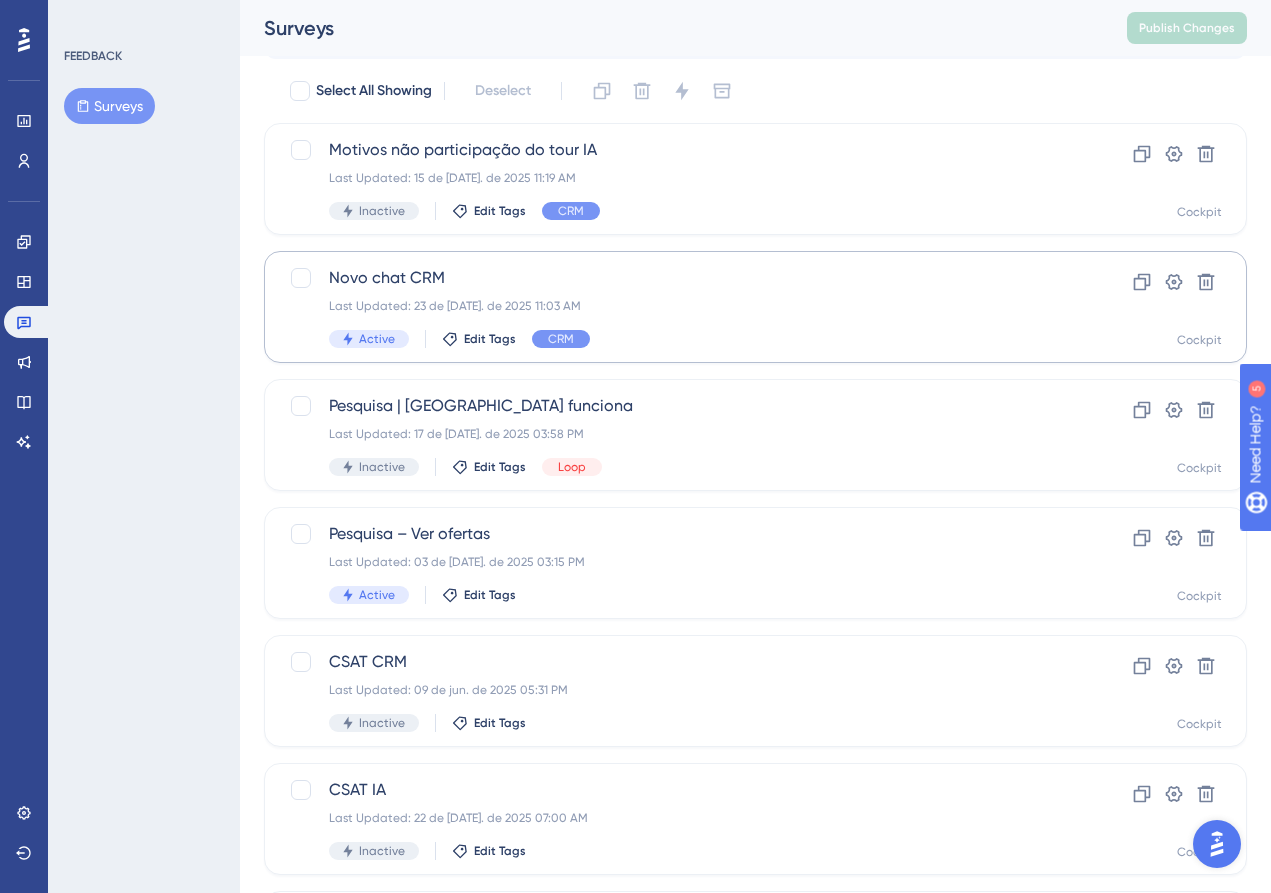 scroll, scrollTop: 94, scrollLeft: 0, axis: vertical 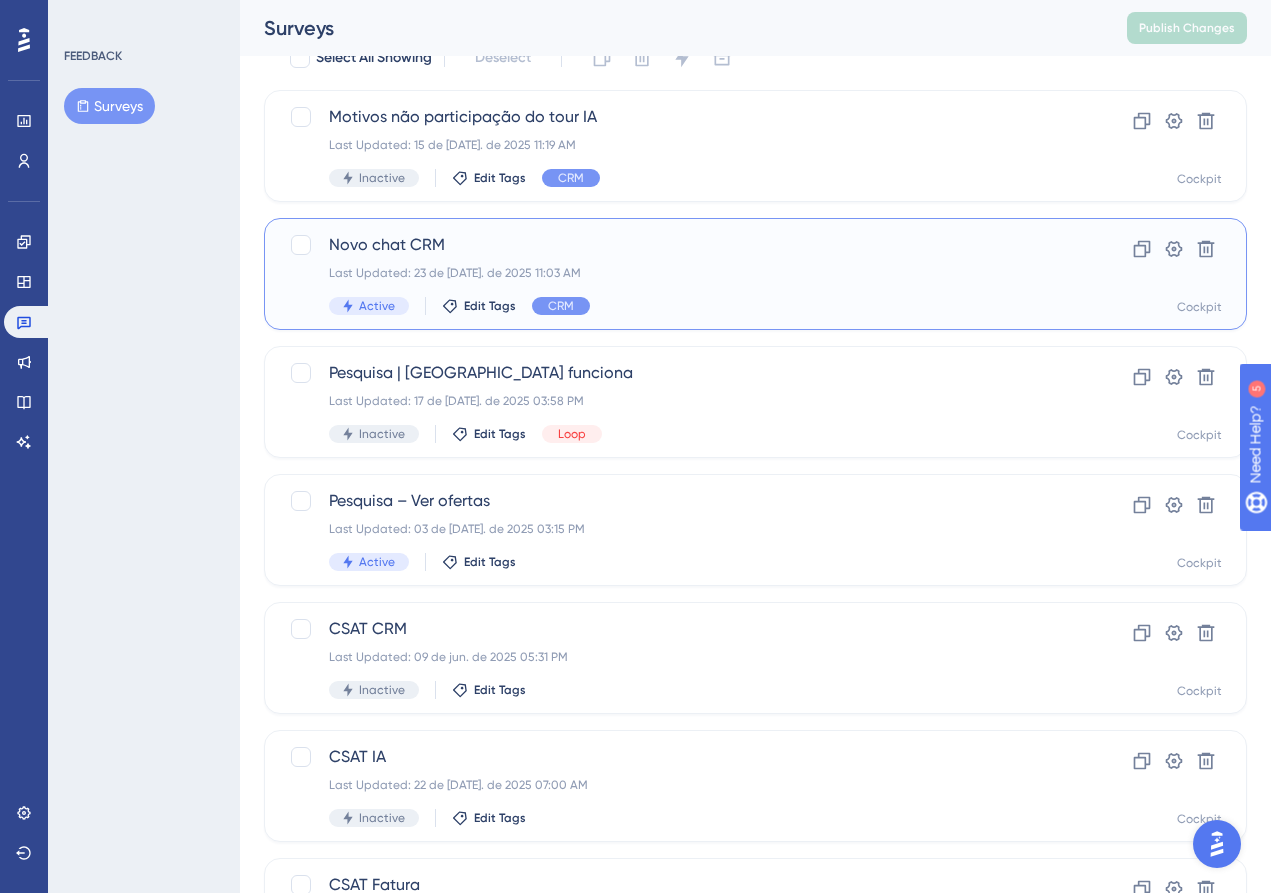 click on "Novo chat CRM" at bounding box center (675, 245) 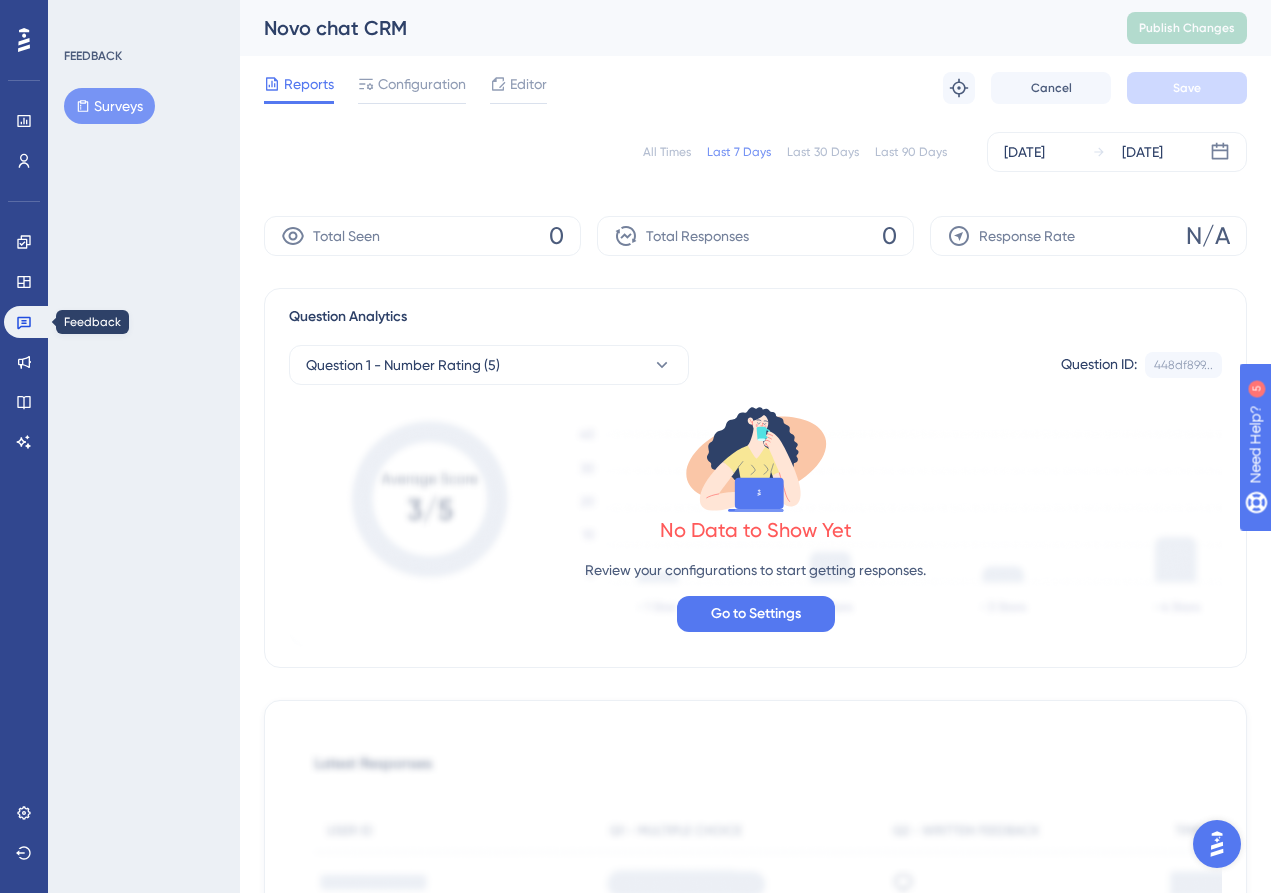 click 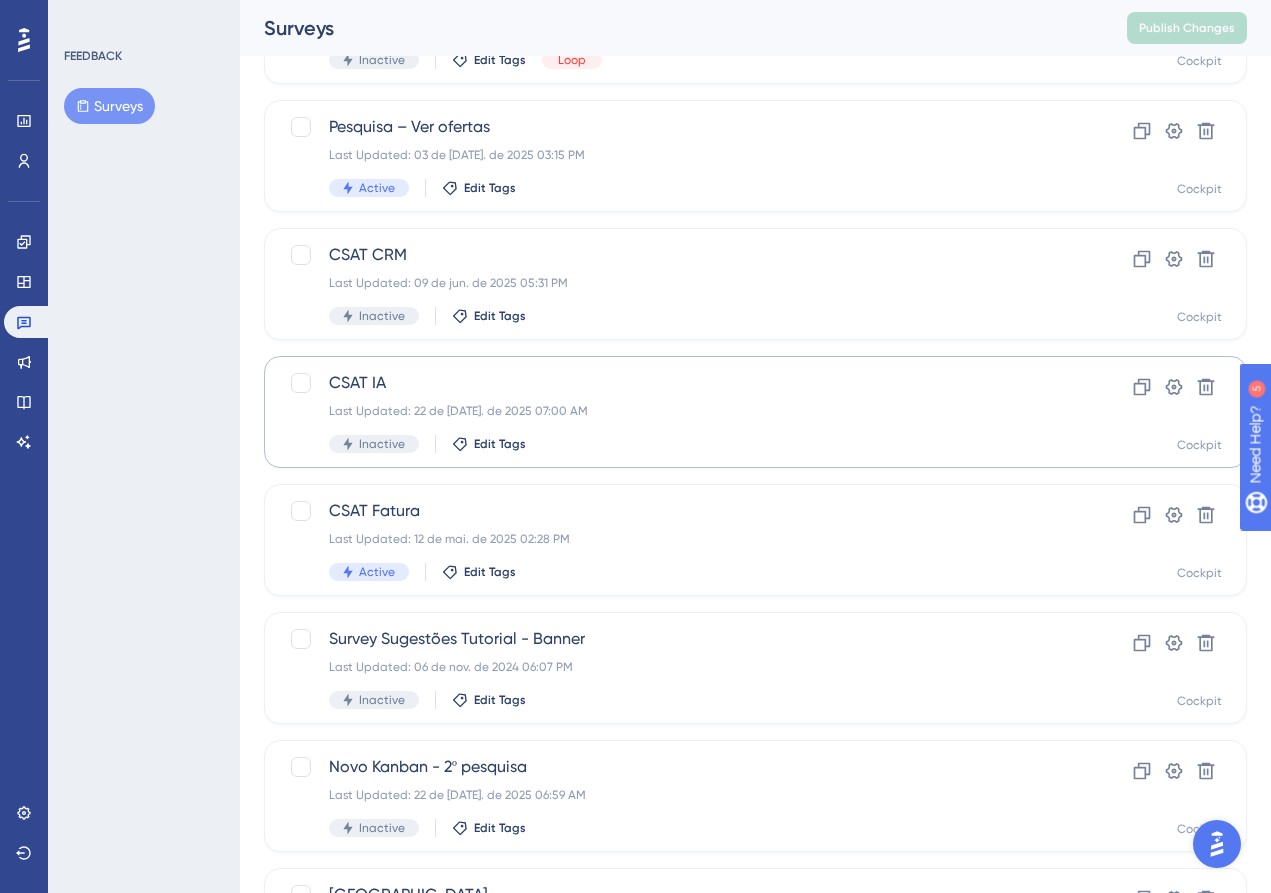 scroll, scrollTop: 553, scrollLeft: 0, axis: vertical 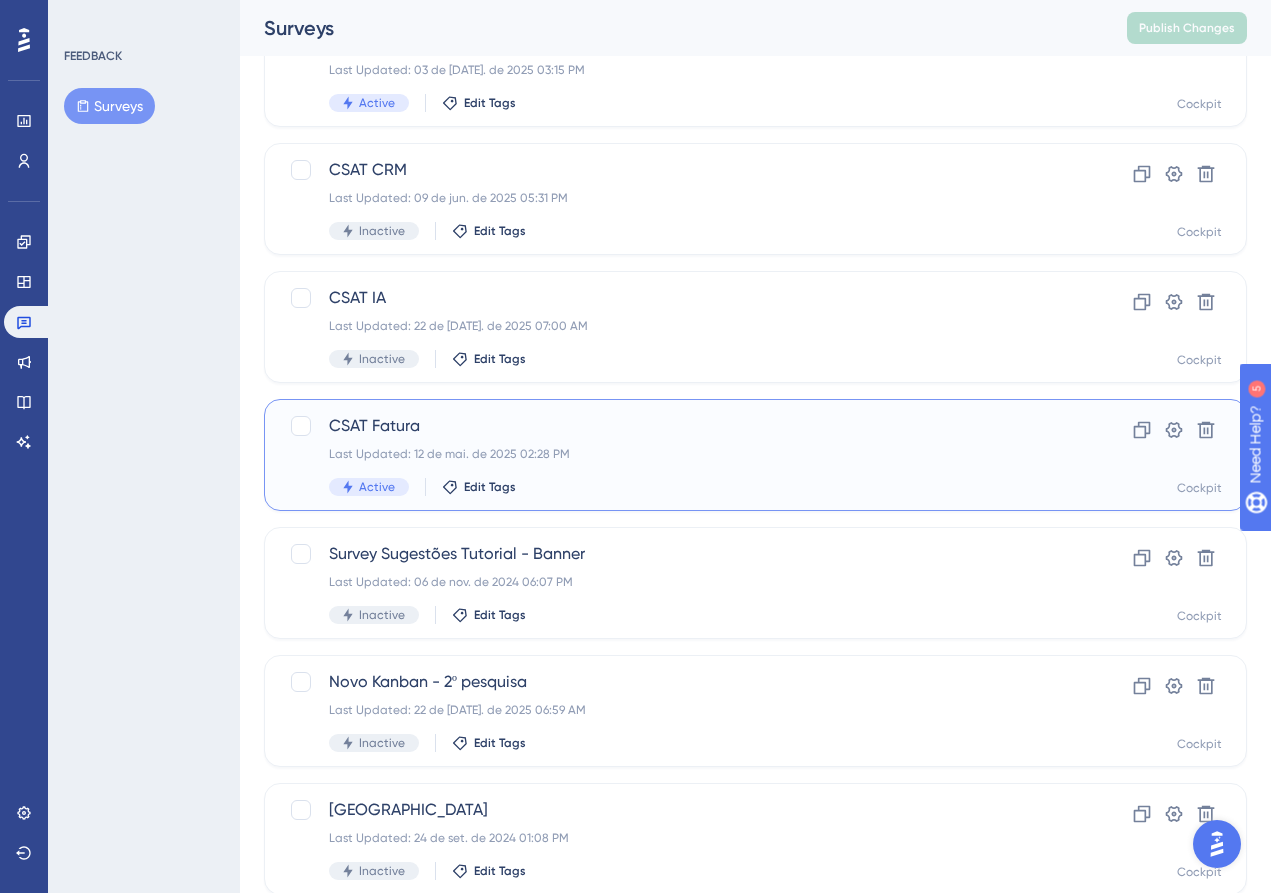 click on "CSAT Fatura" at bounding box center (675, 426) 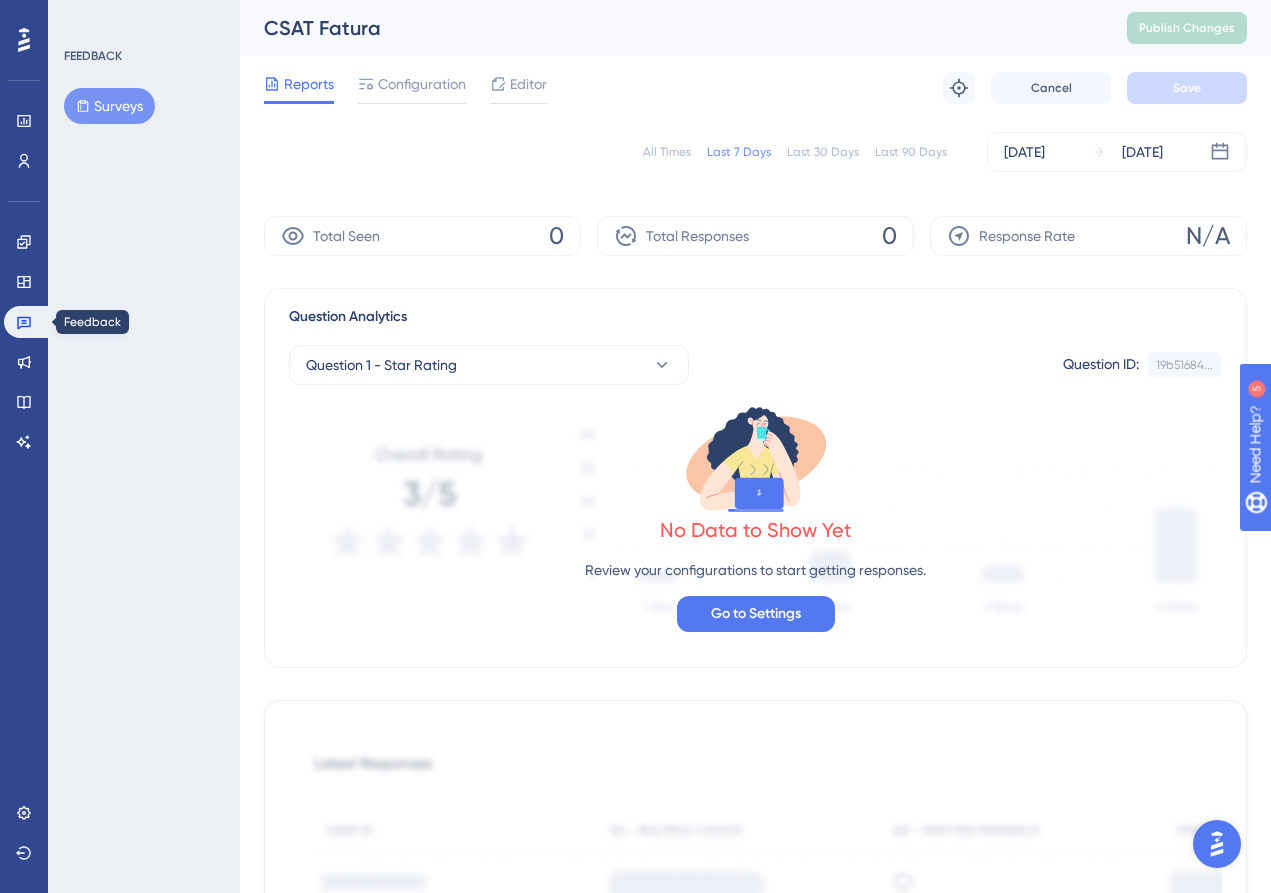 click 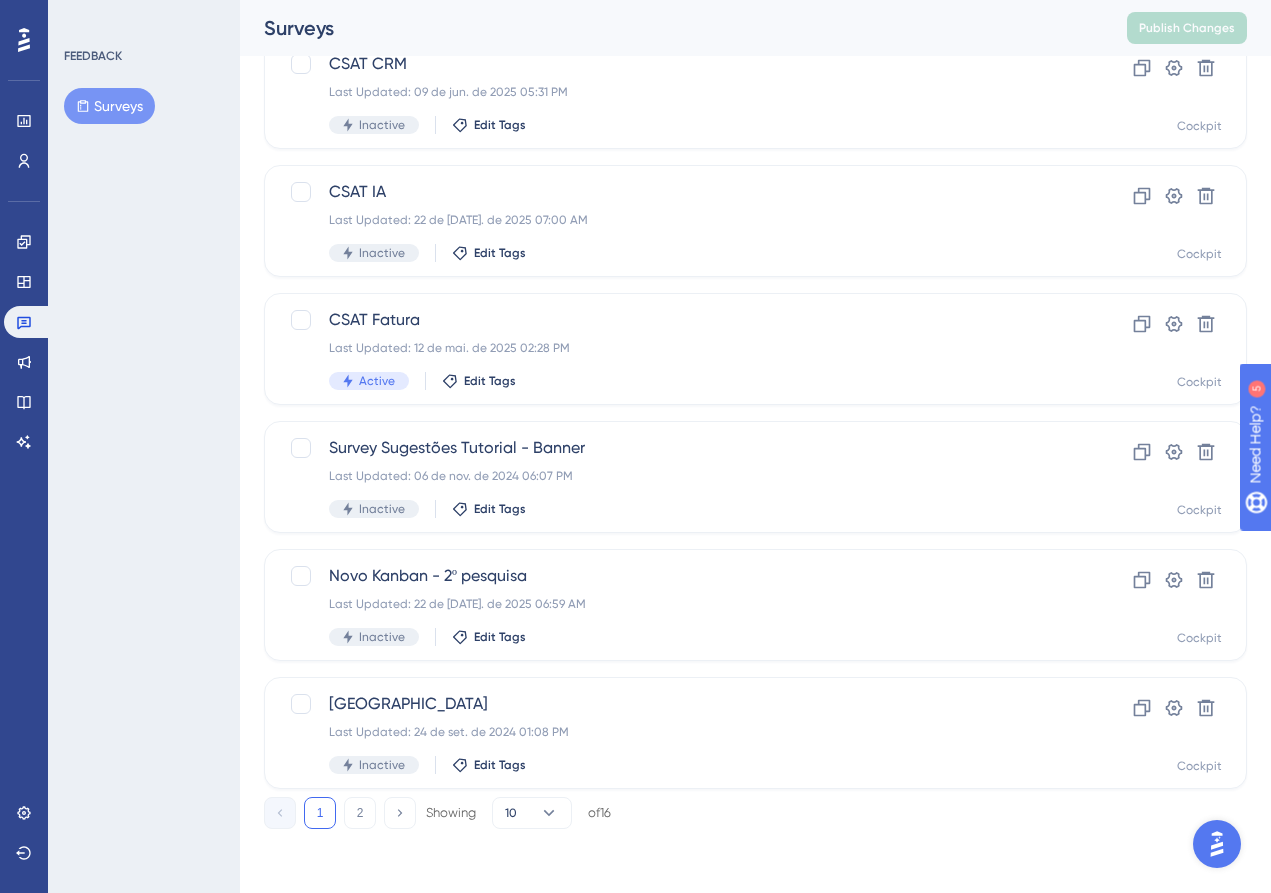 scroll, scrollTop: 659, scrollLeft: 0, axis: vertical 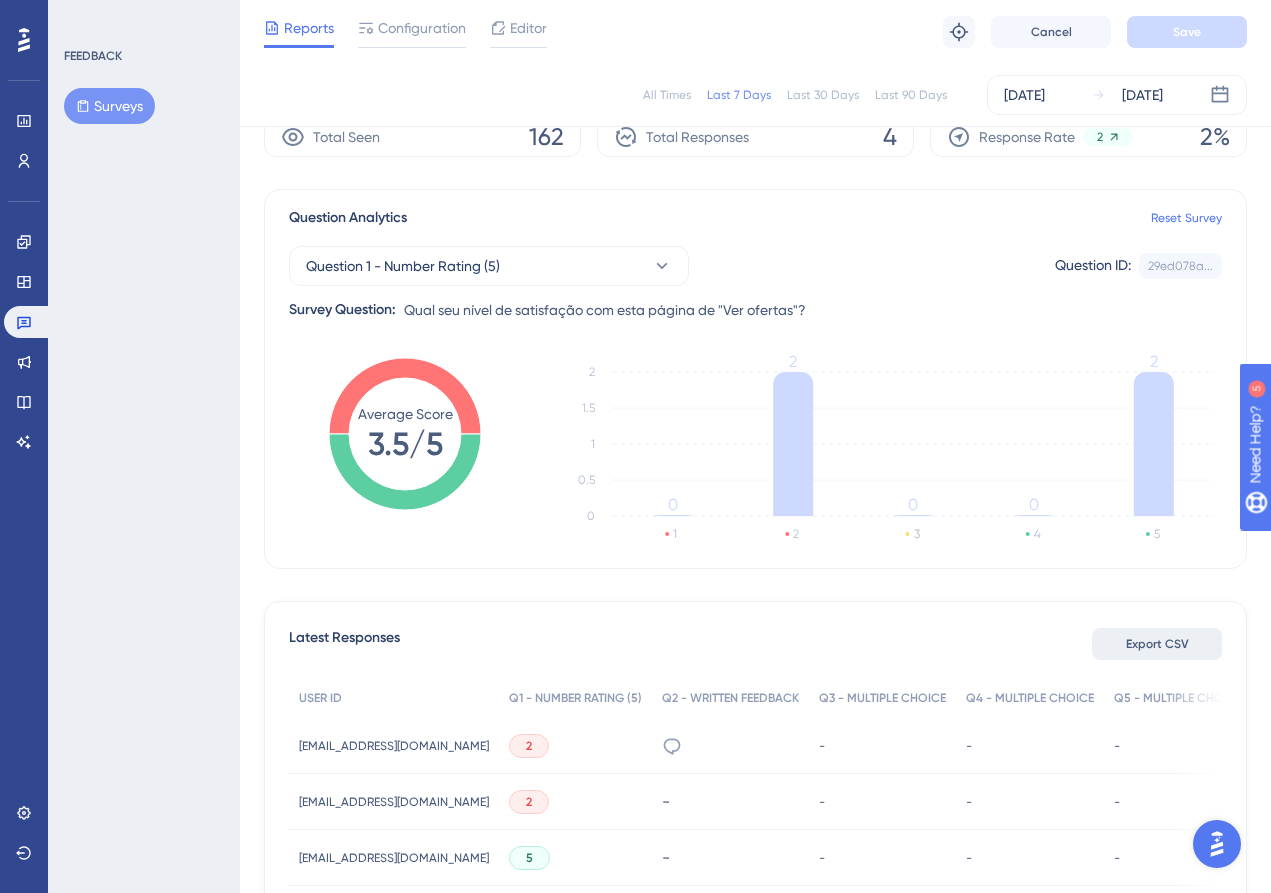 click on "Export CSV" at bounding box center [1157, 644] 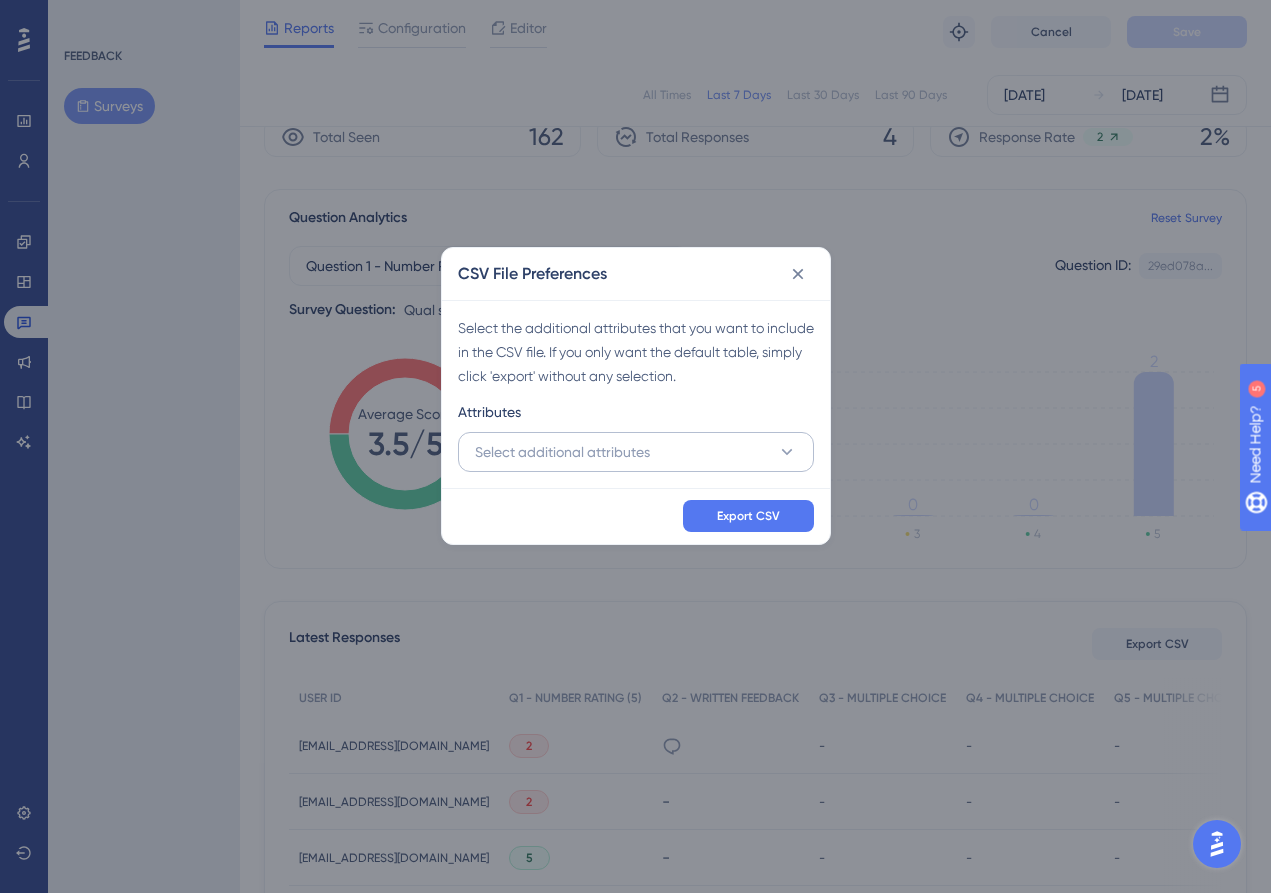 click on "Select additional attributes" at bounding box center [636, 452] 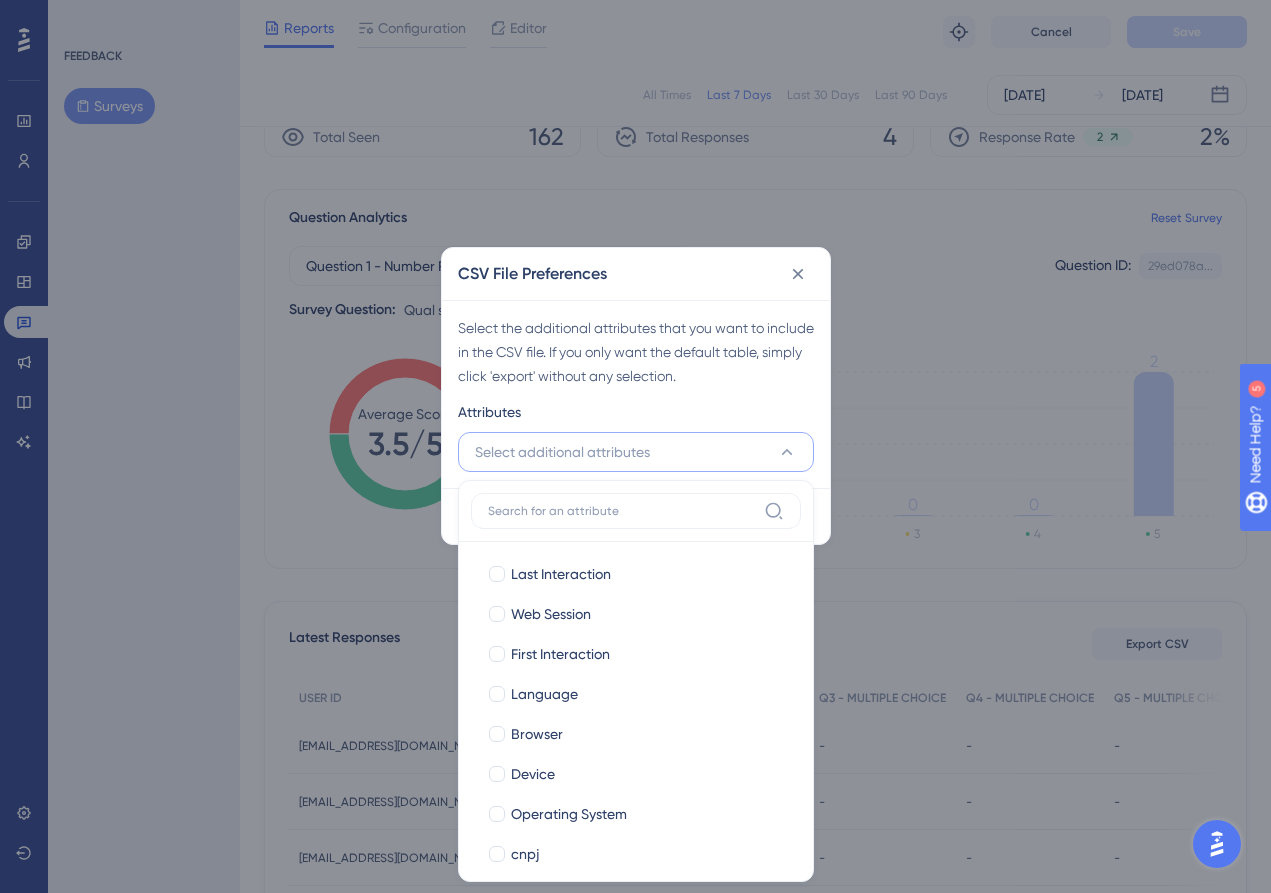 scroll, scrollTop: 93, scrollLeft: 0, axis: vertical 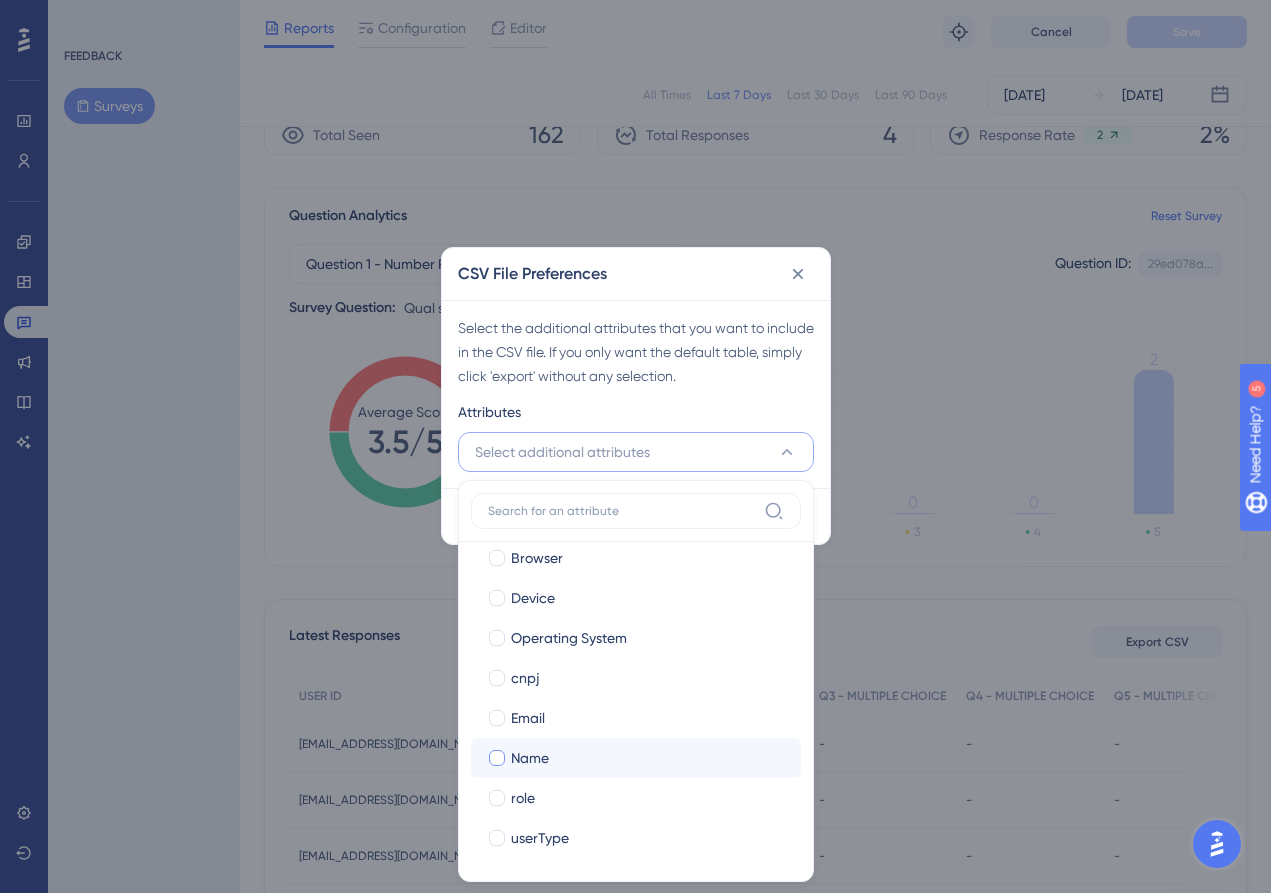 click on "Name" at bounding box center [648, 758] 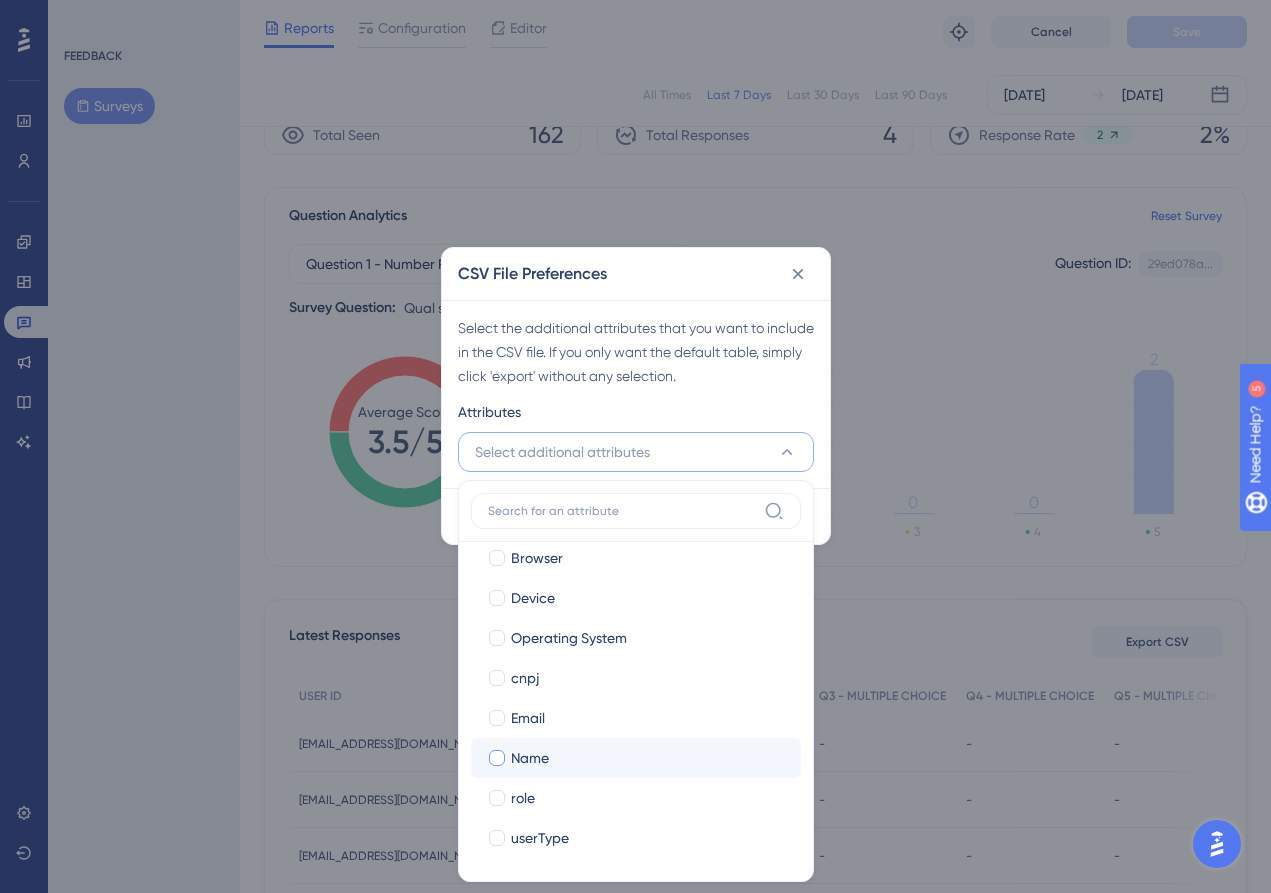 checkbox on "true" 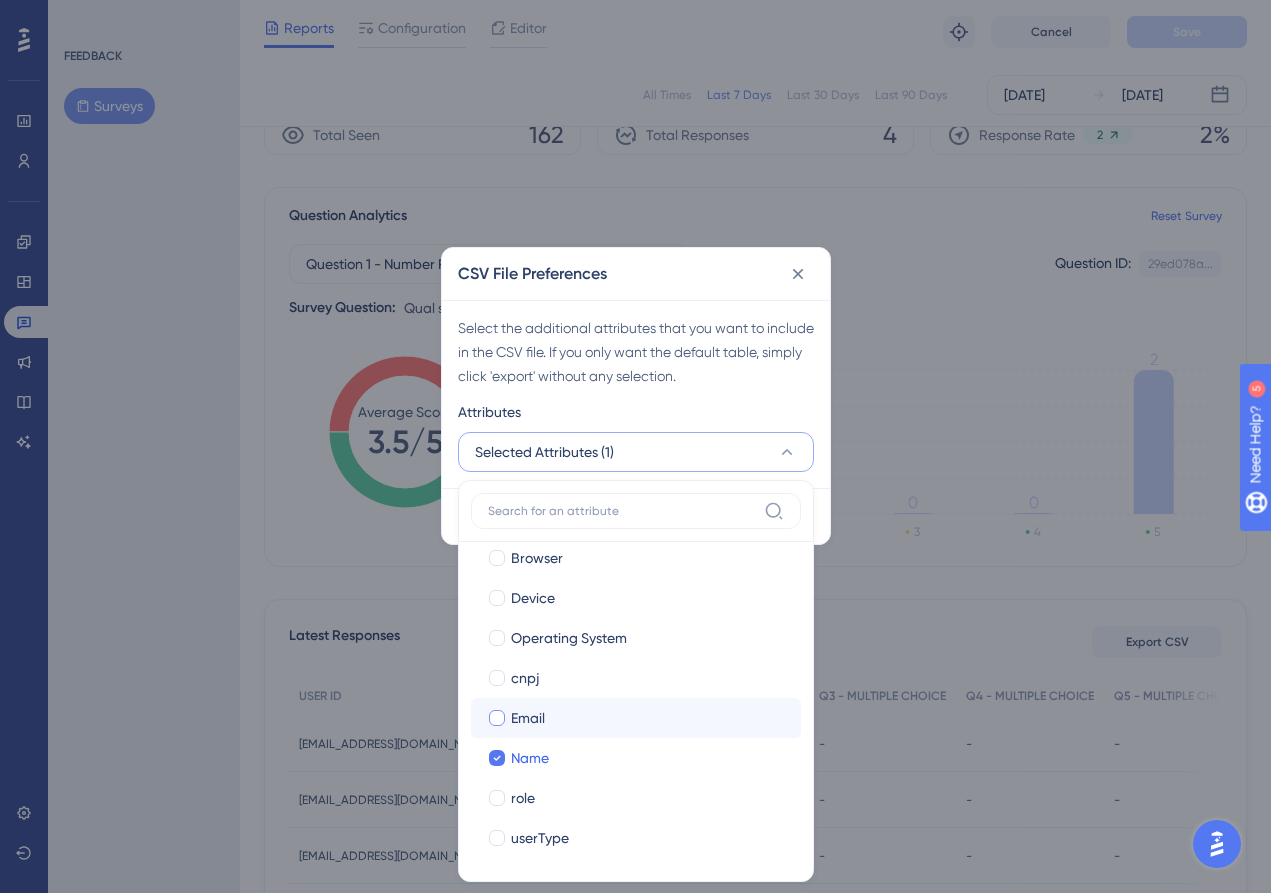 click on "Email Email" at bounding box center [636, 718] 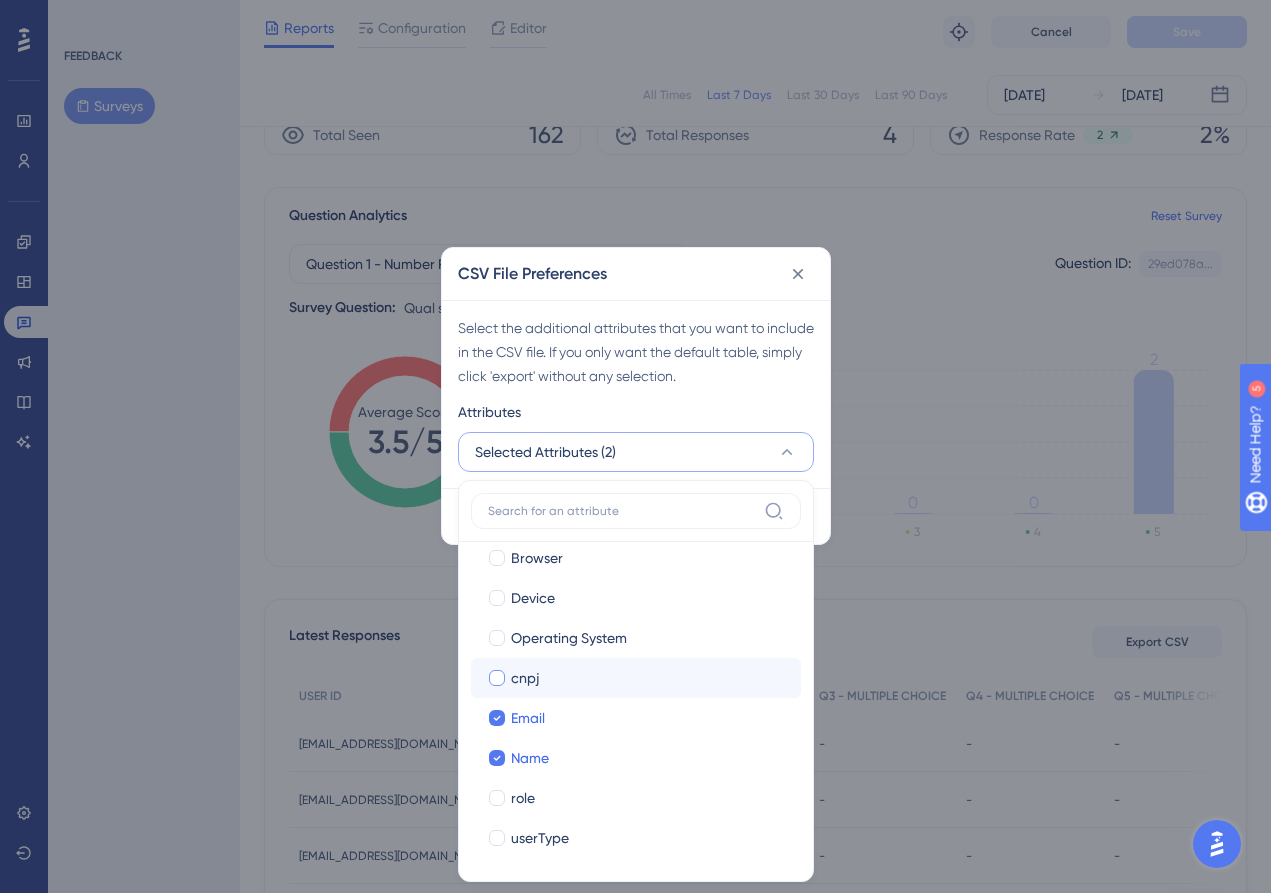 click on "cnpj" at bounding box center (648, 678) 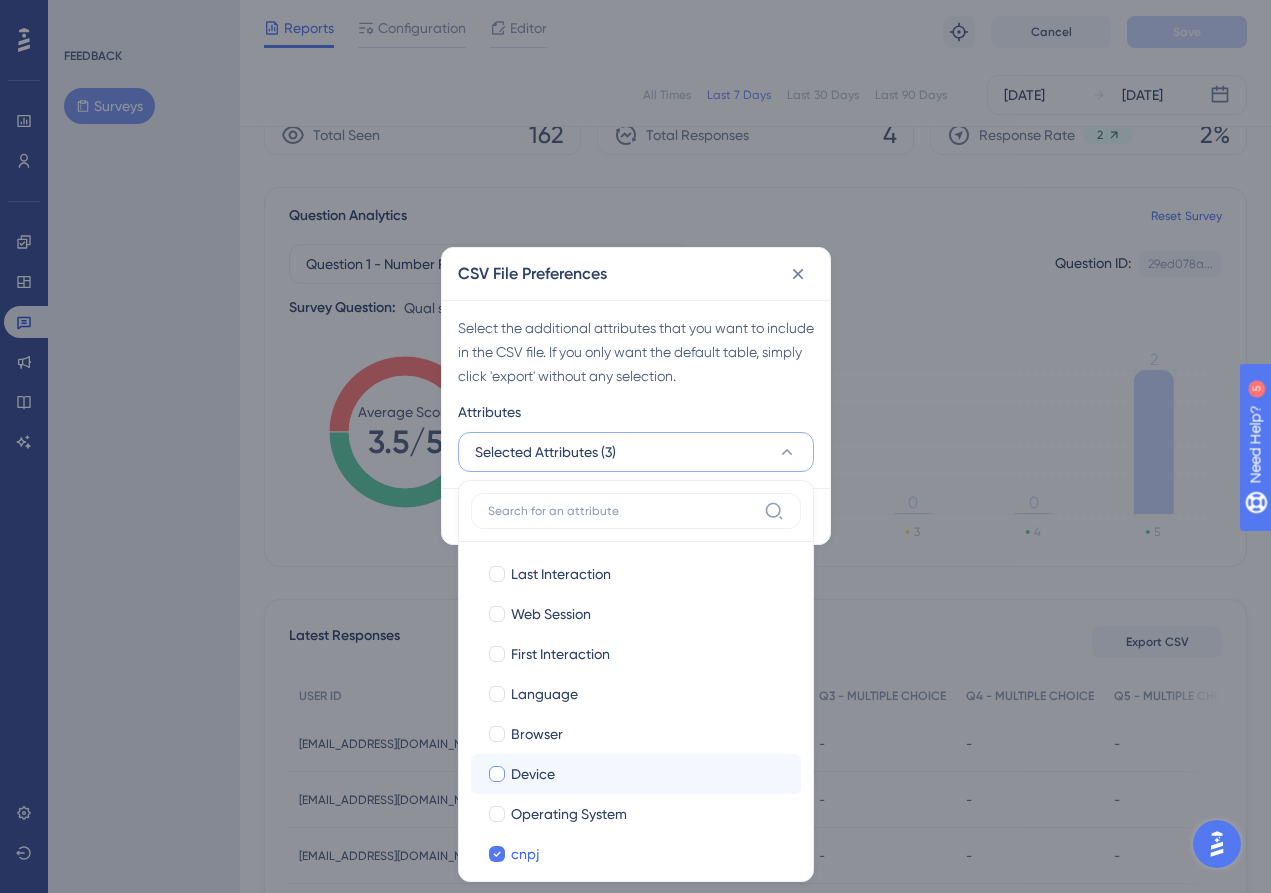 scroll, scrollTop: 0, scrollLeft: 0, axis: both 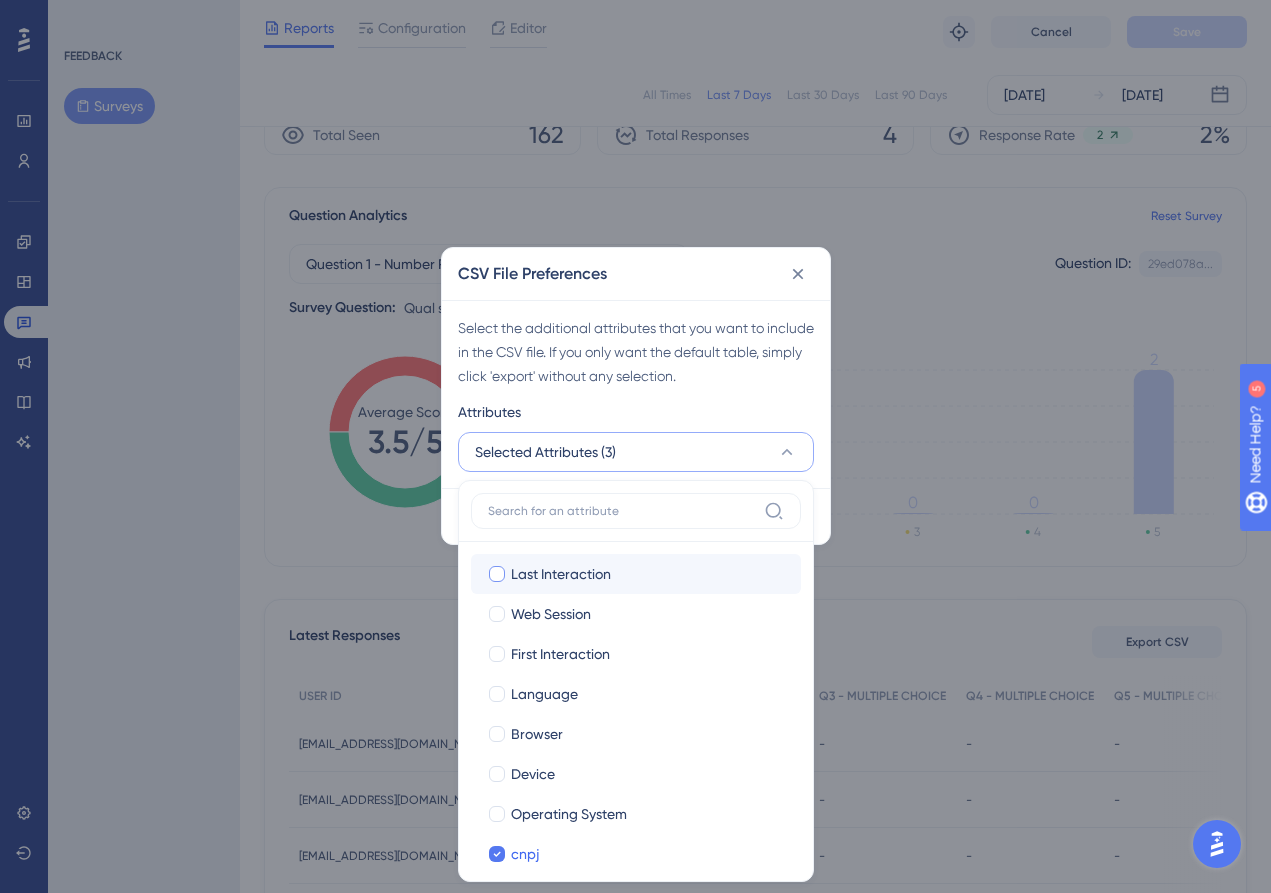 click on "Last Interaction" at bounding box center (561, 574) 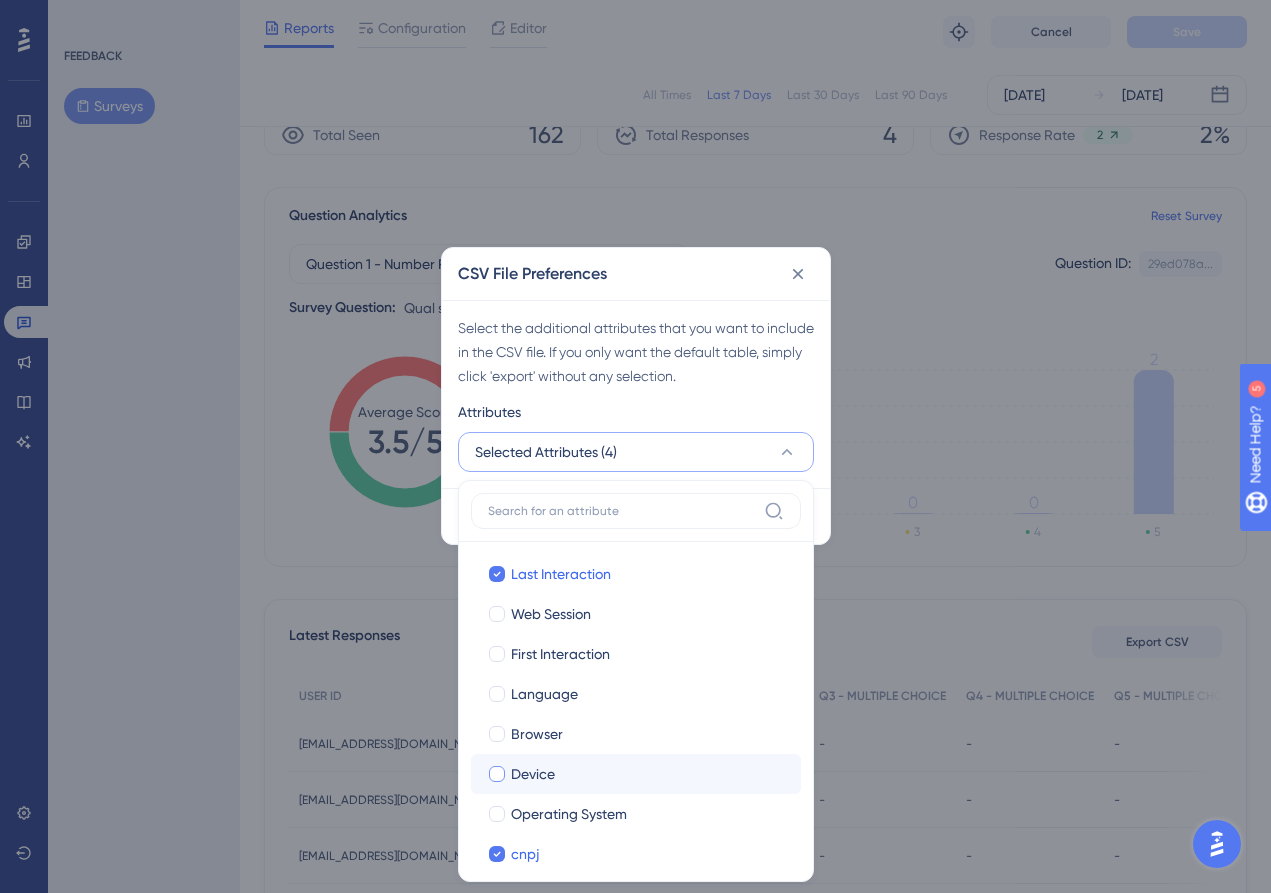 click on "Device" at bounding box center [648, 774] 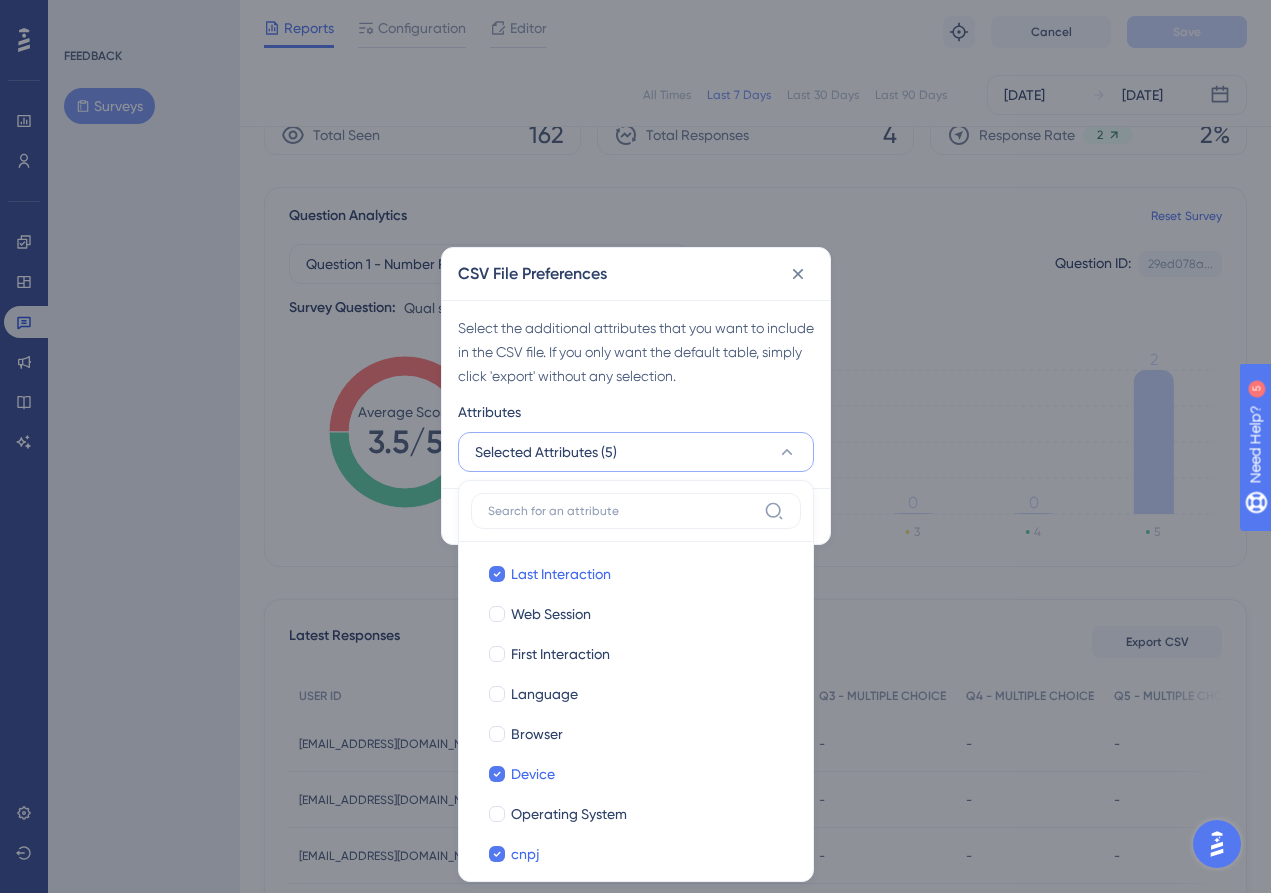 click on "Attributes" at bounding box center (636, 416) 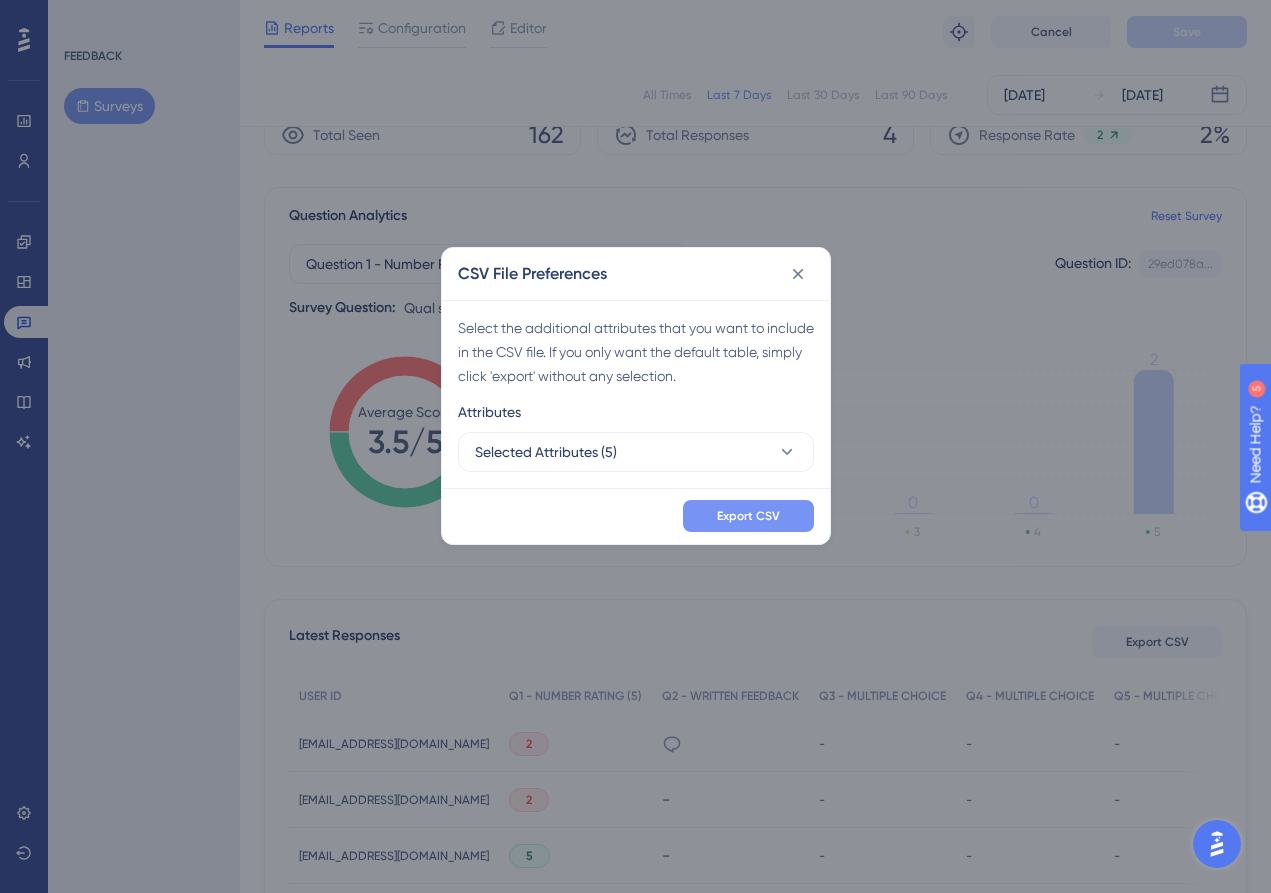 click on "Export CSV" at bounding box center (748, 516) 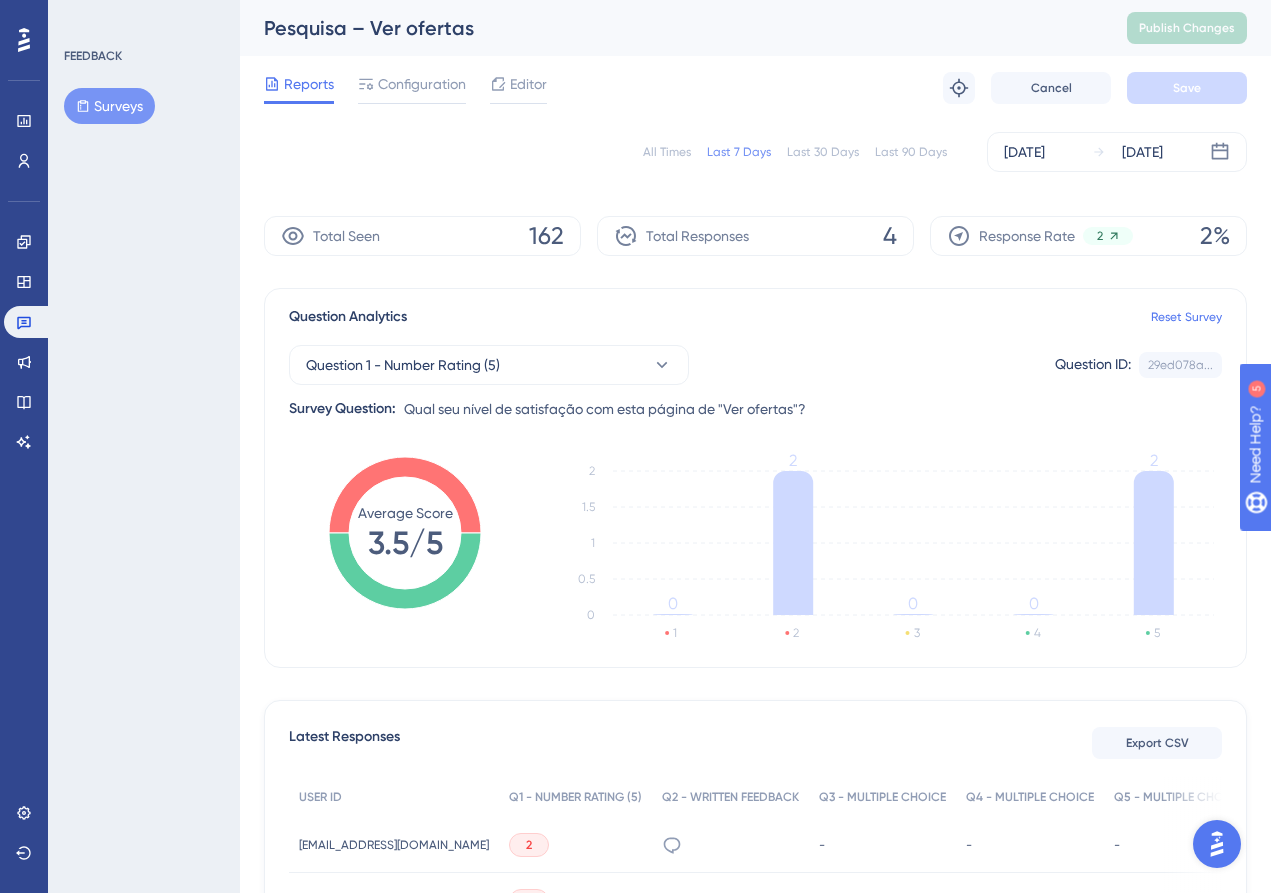 scroll, scrollTop: 0, scrollLeft: 0, axis: both 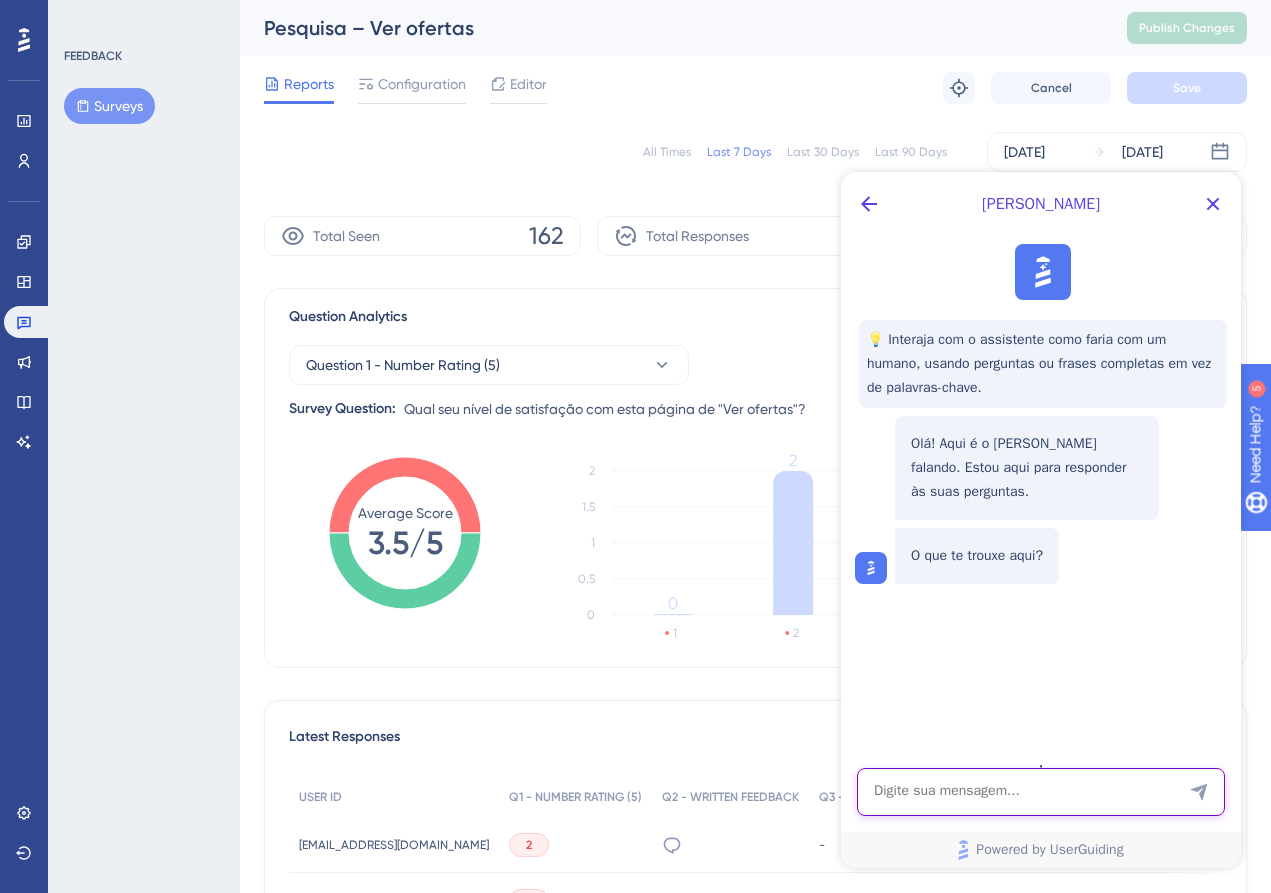 click at bounding box center [1041, 792] 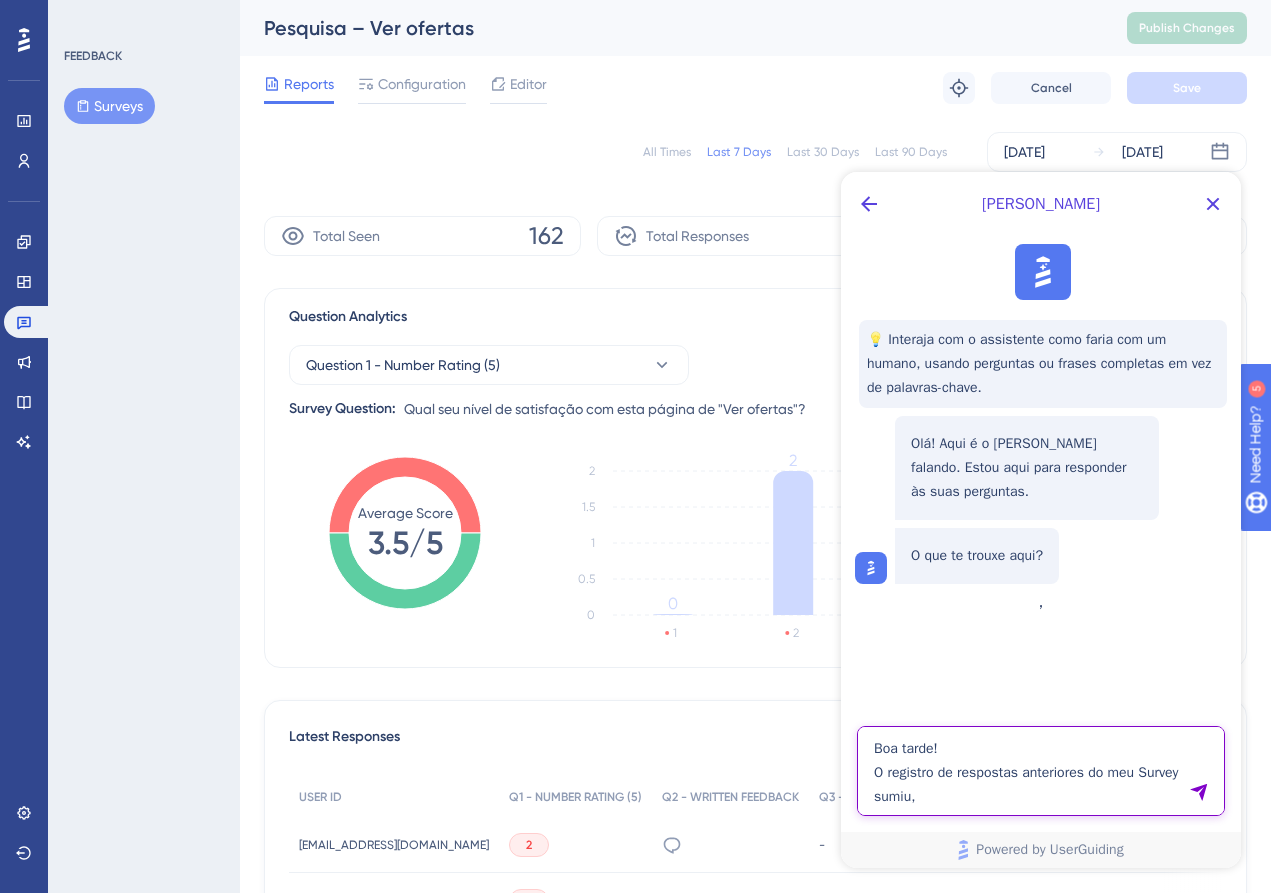 type on "Boa tarde!
O registro de respostas anteriores do meu Survey sumiu" 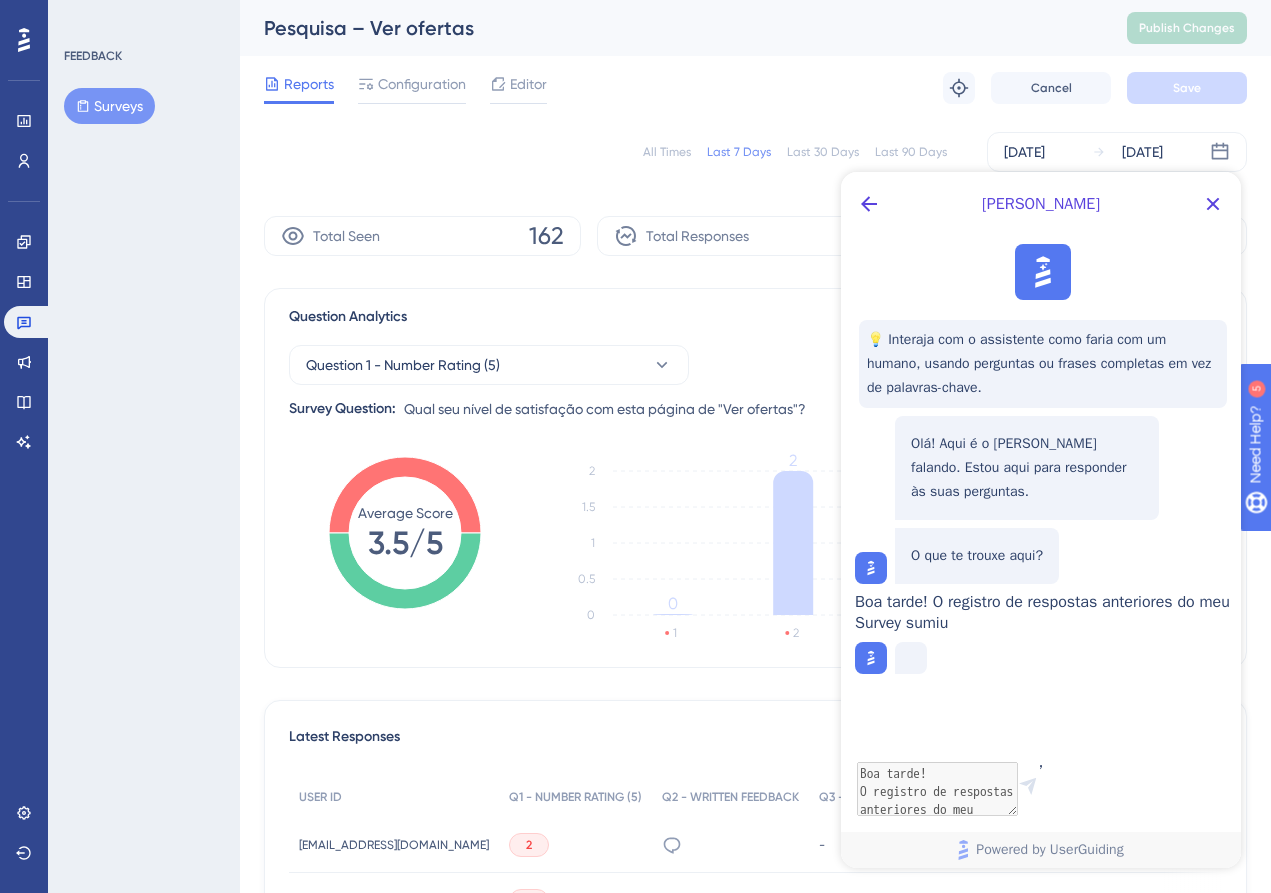 scroll, scrollTop: 0, scrollLeft: 0, axis: both 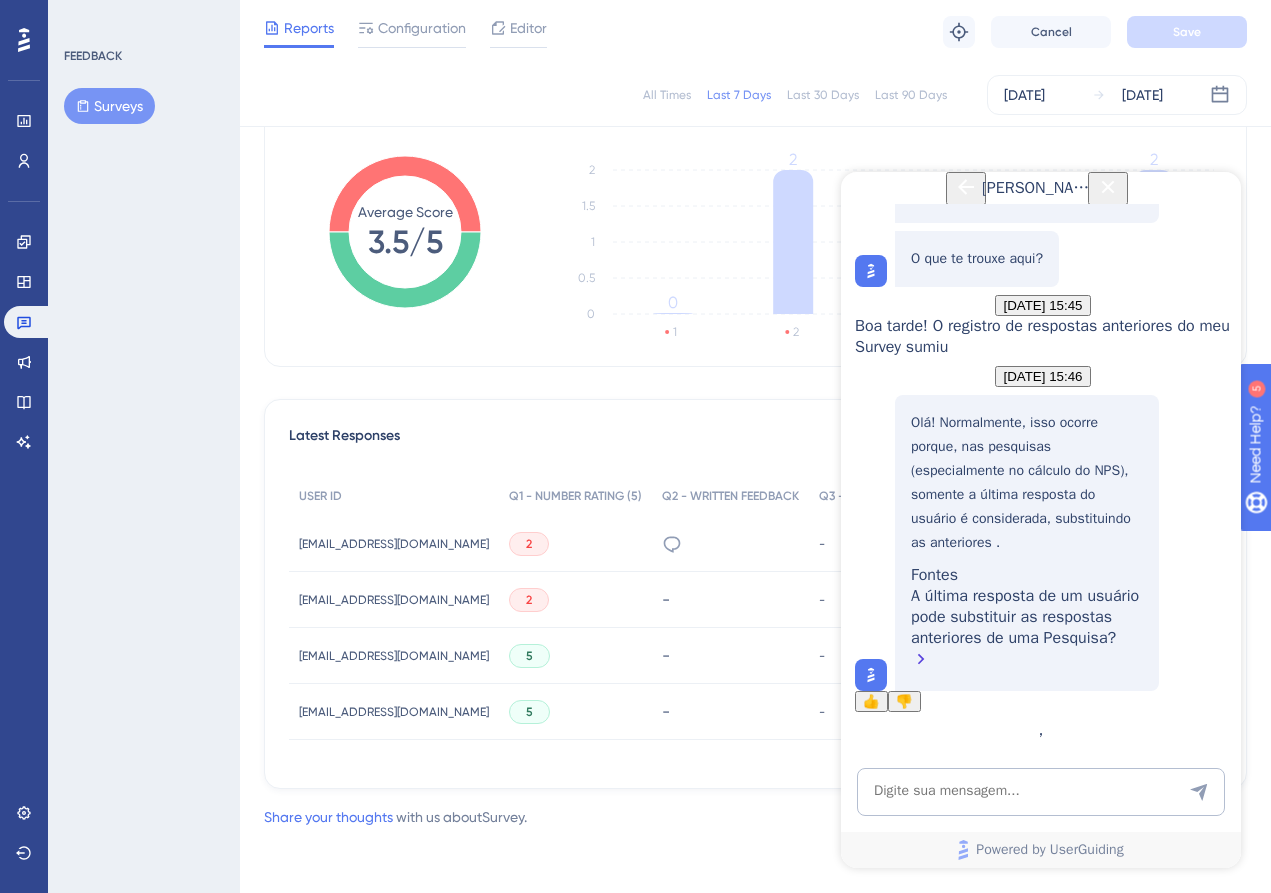 click on "👎" at bounding box center [904, 701] 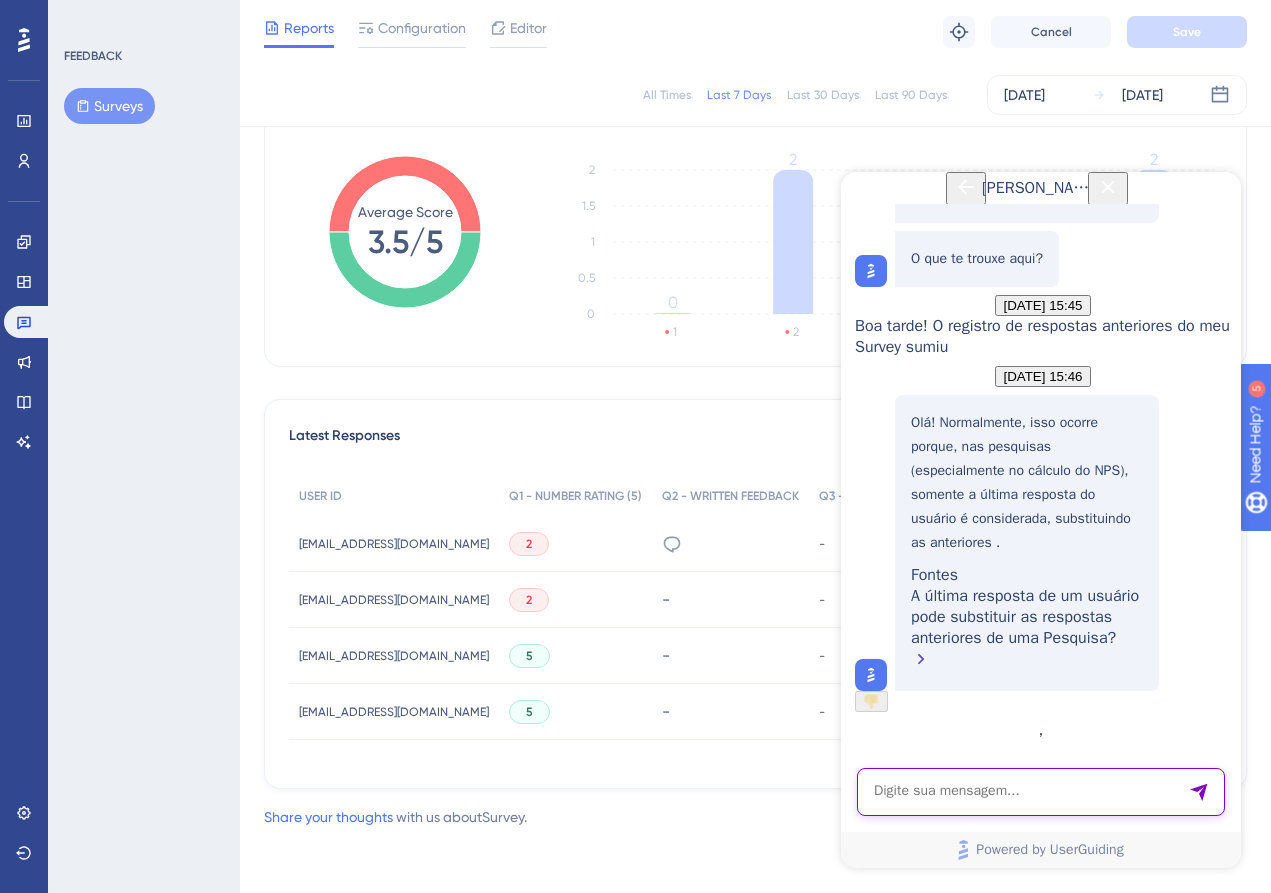 click at bounding box center (1041, 792) 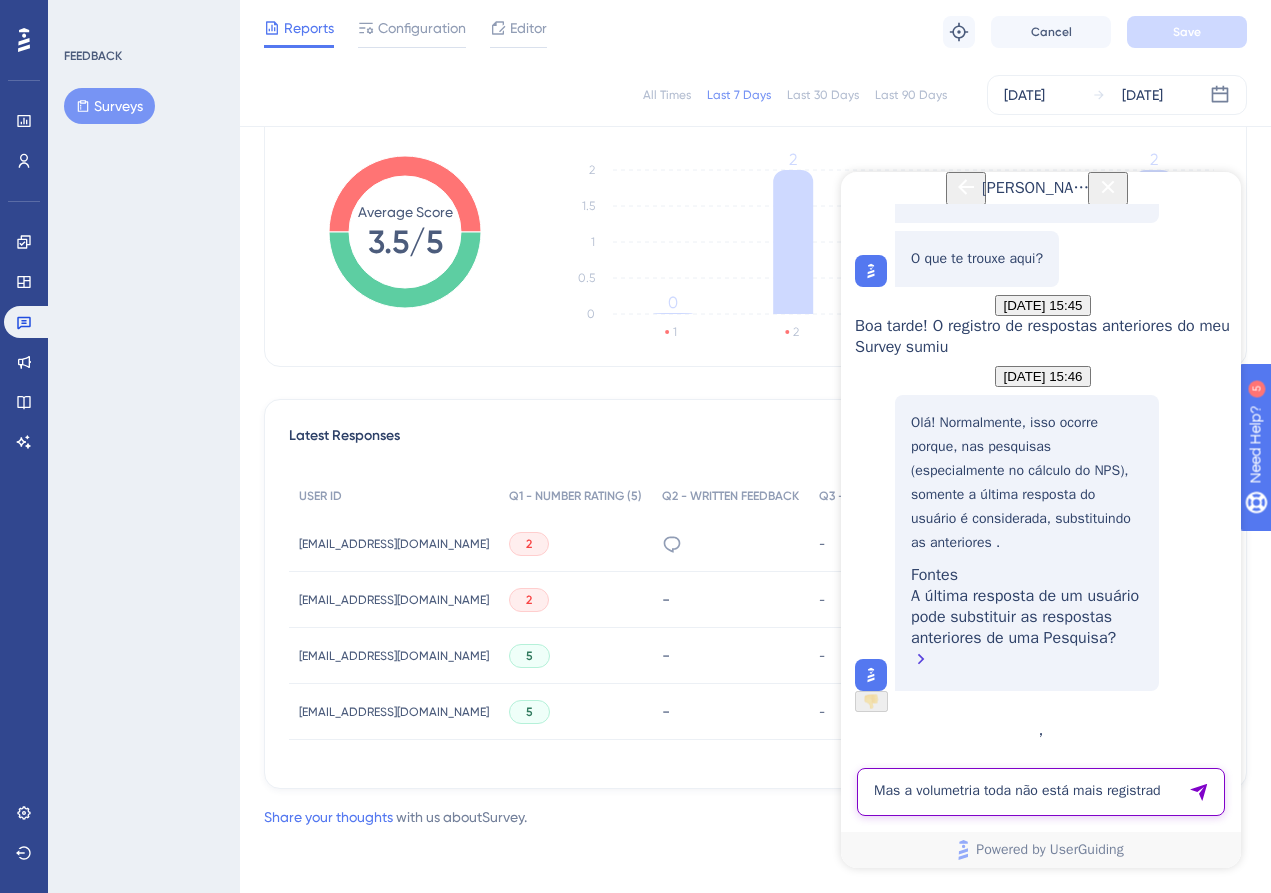 type on "Mas a volumetria toda não está mais registrada" 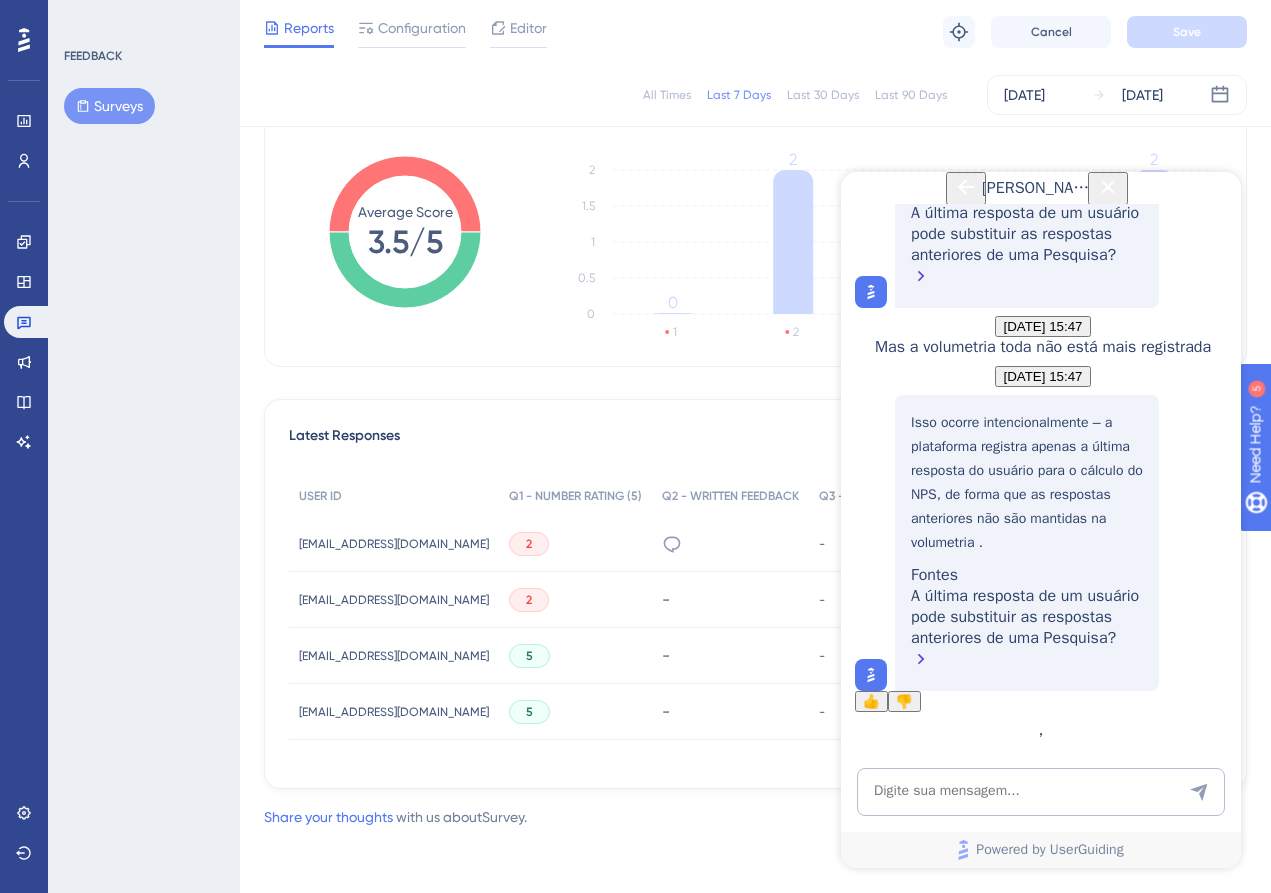 scroll, scrollTop: 844, scrollLeft: 0, axis: vertical 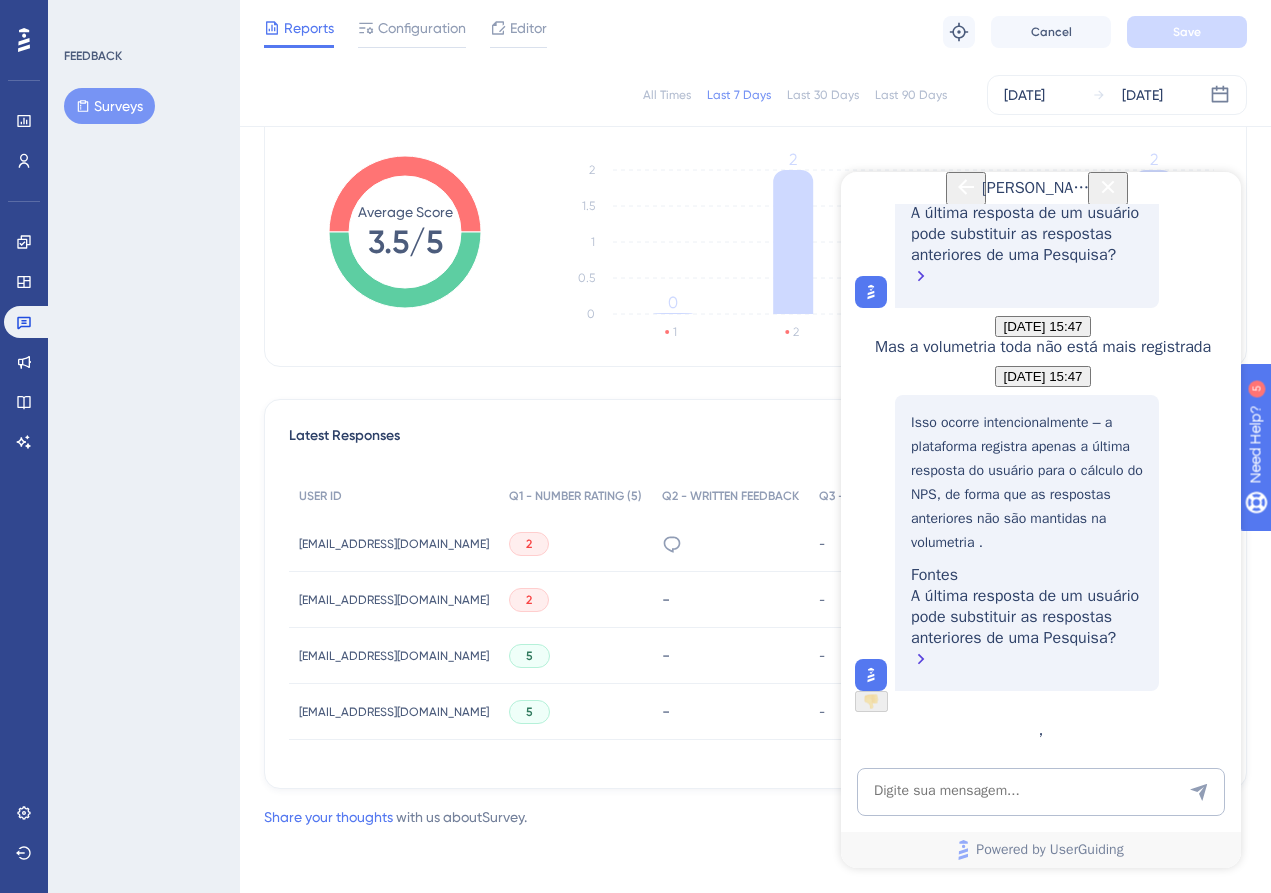 click on "A última resposta de um usuário pode substituir as respostas anteriores de uma Pesquisa?" at bounding box center (1027, 247) 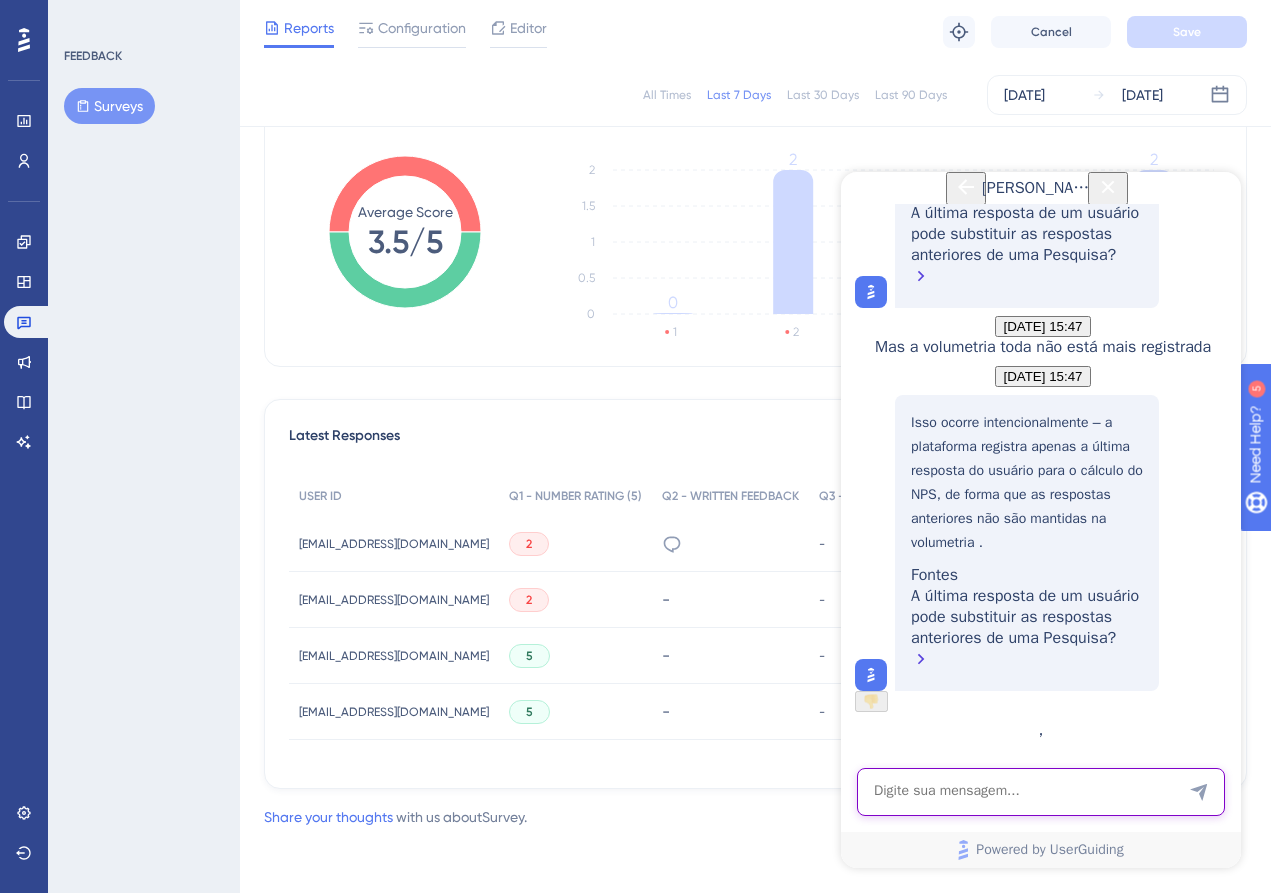 click at bounding box center [1041, 792] 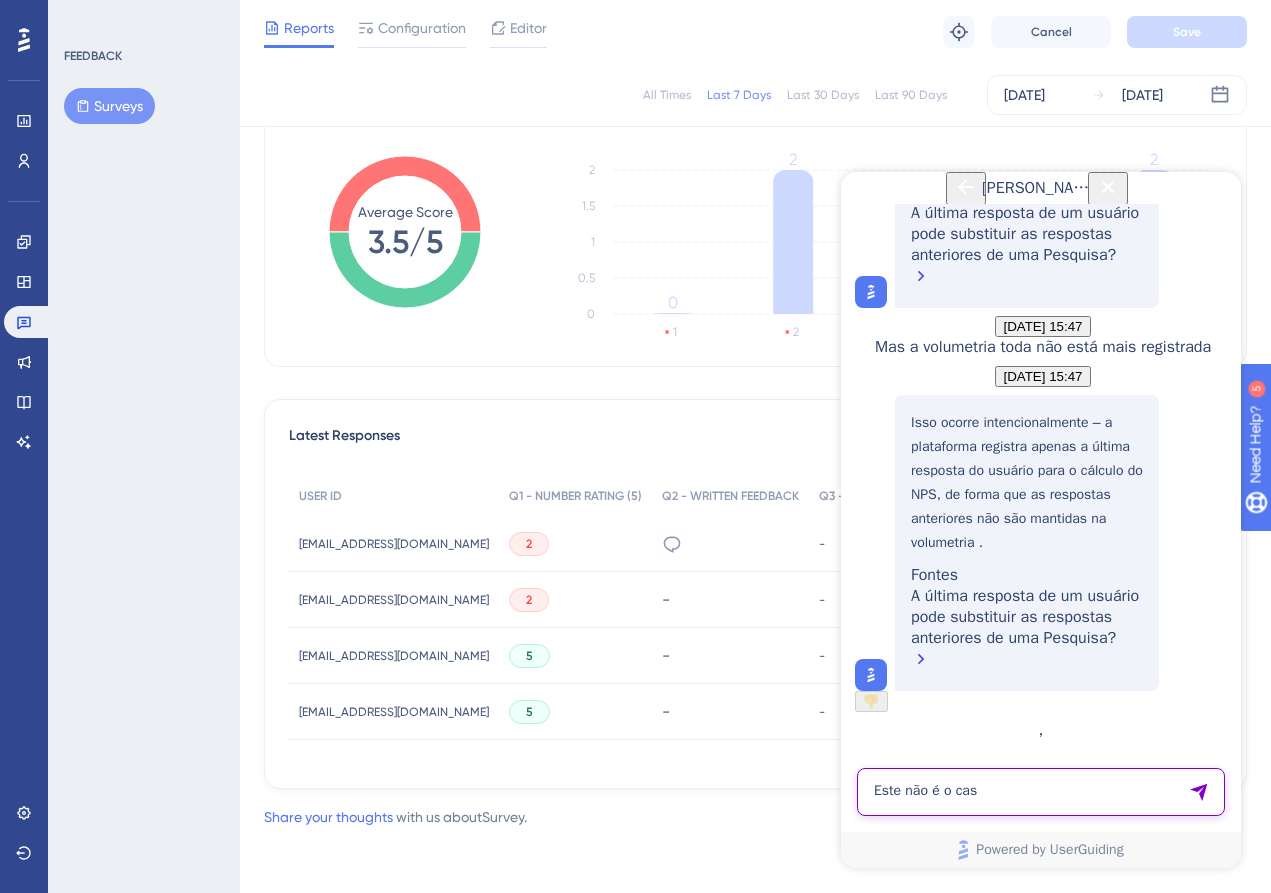 type on "Este não é o caso" 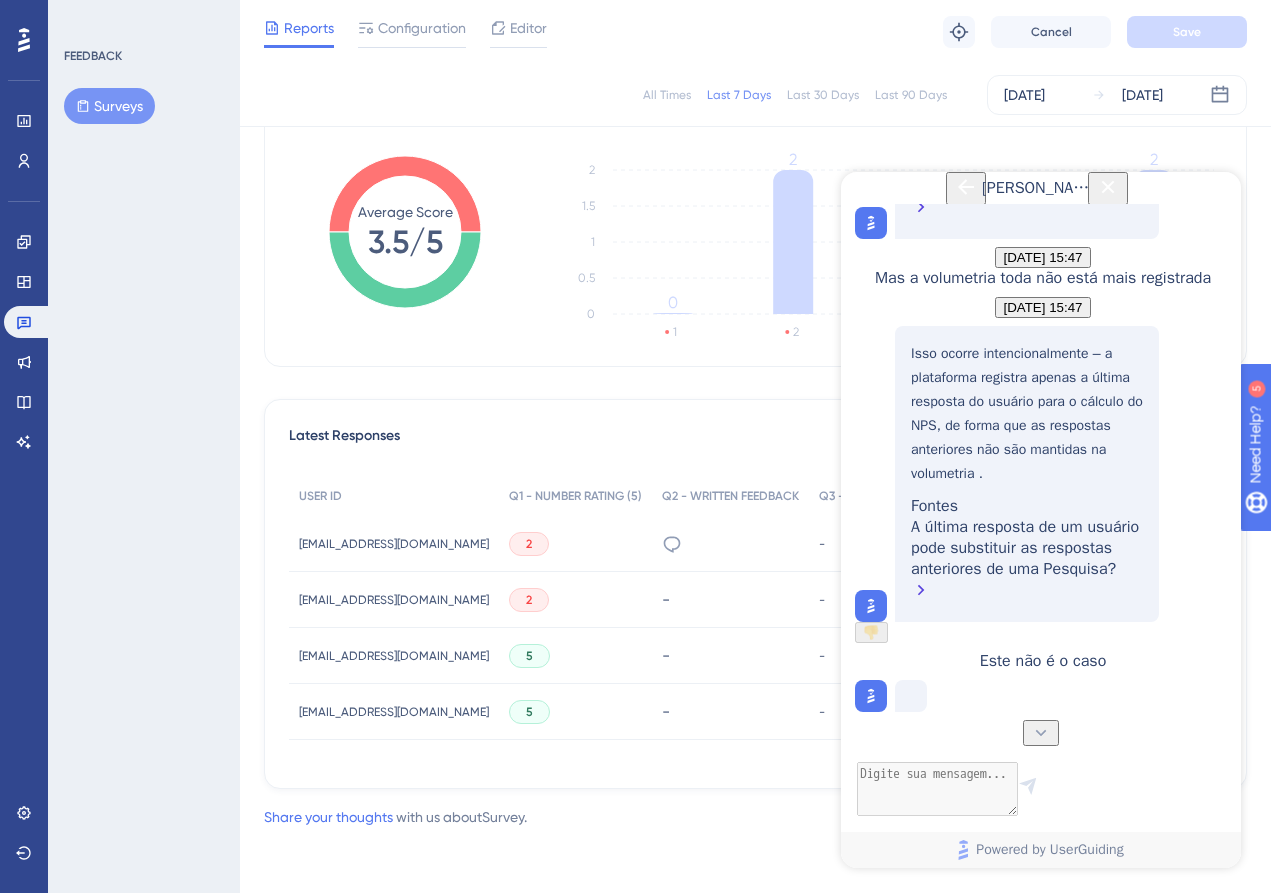 scroll, scrollTop: 976, scrollLeft: 0, axis: vertical 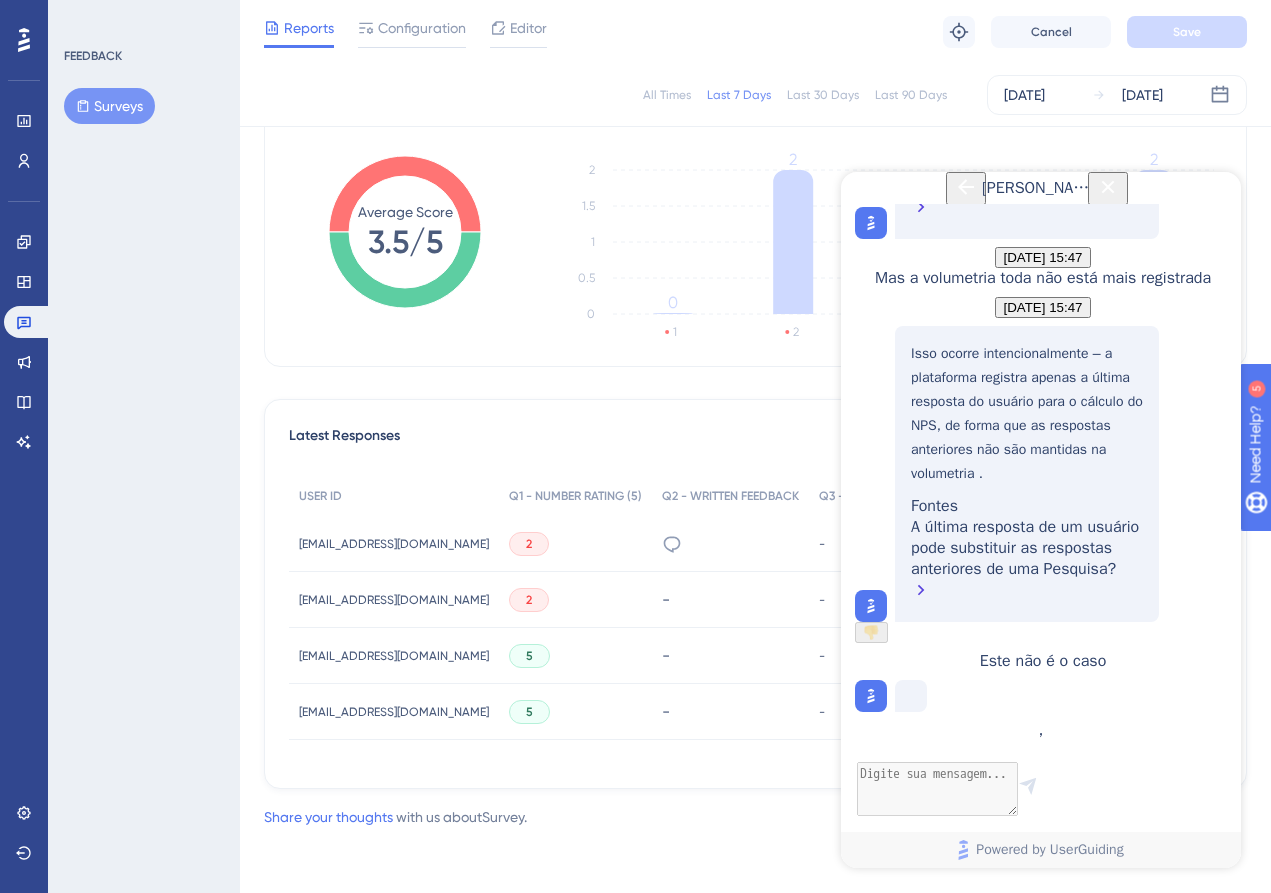 click on "Este não é o caso" at bounding box center (1042, -116) 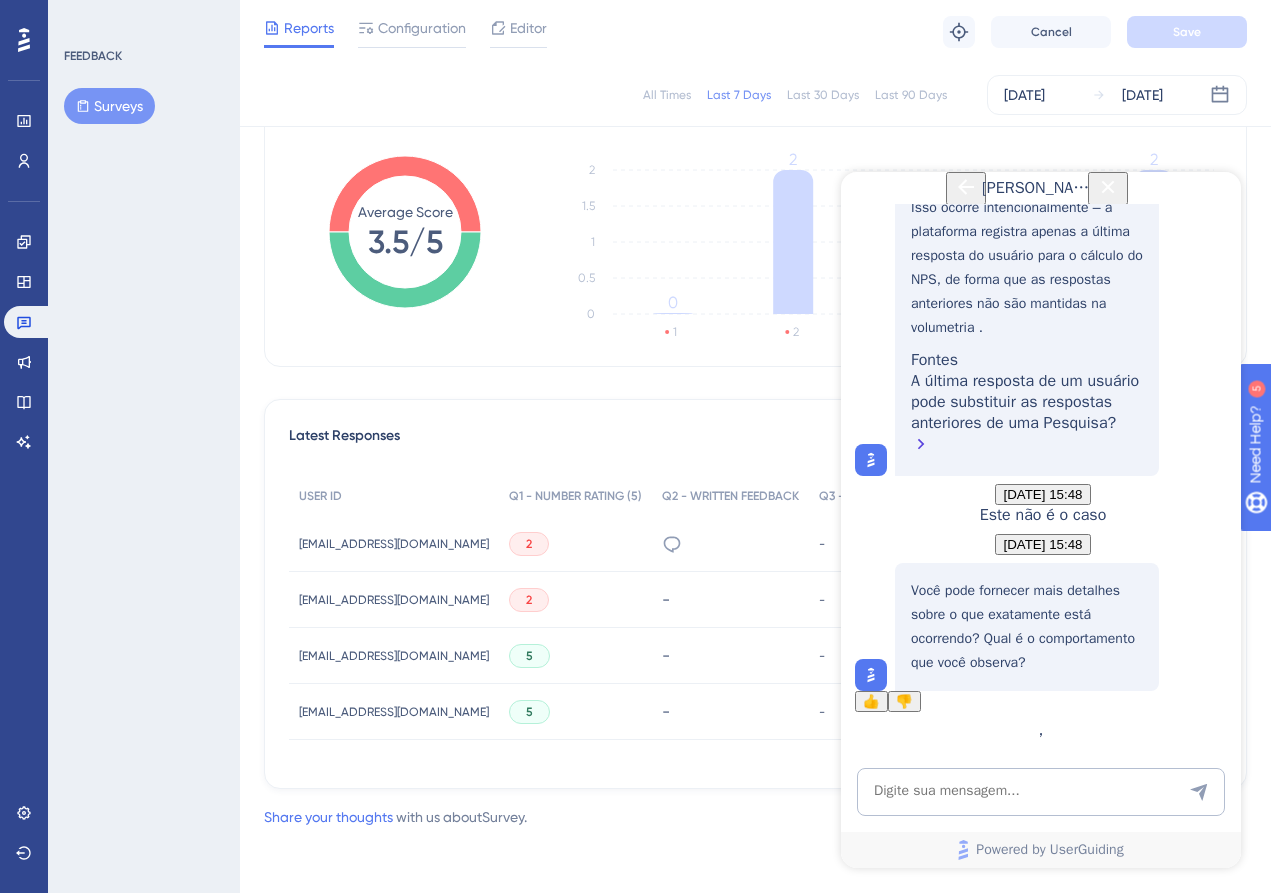 scroll, scrollTop: 1140, scrollLeft: 0, axis: vertical 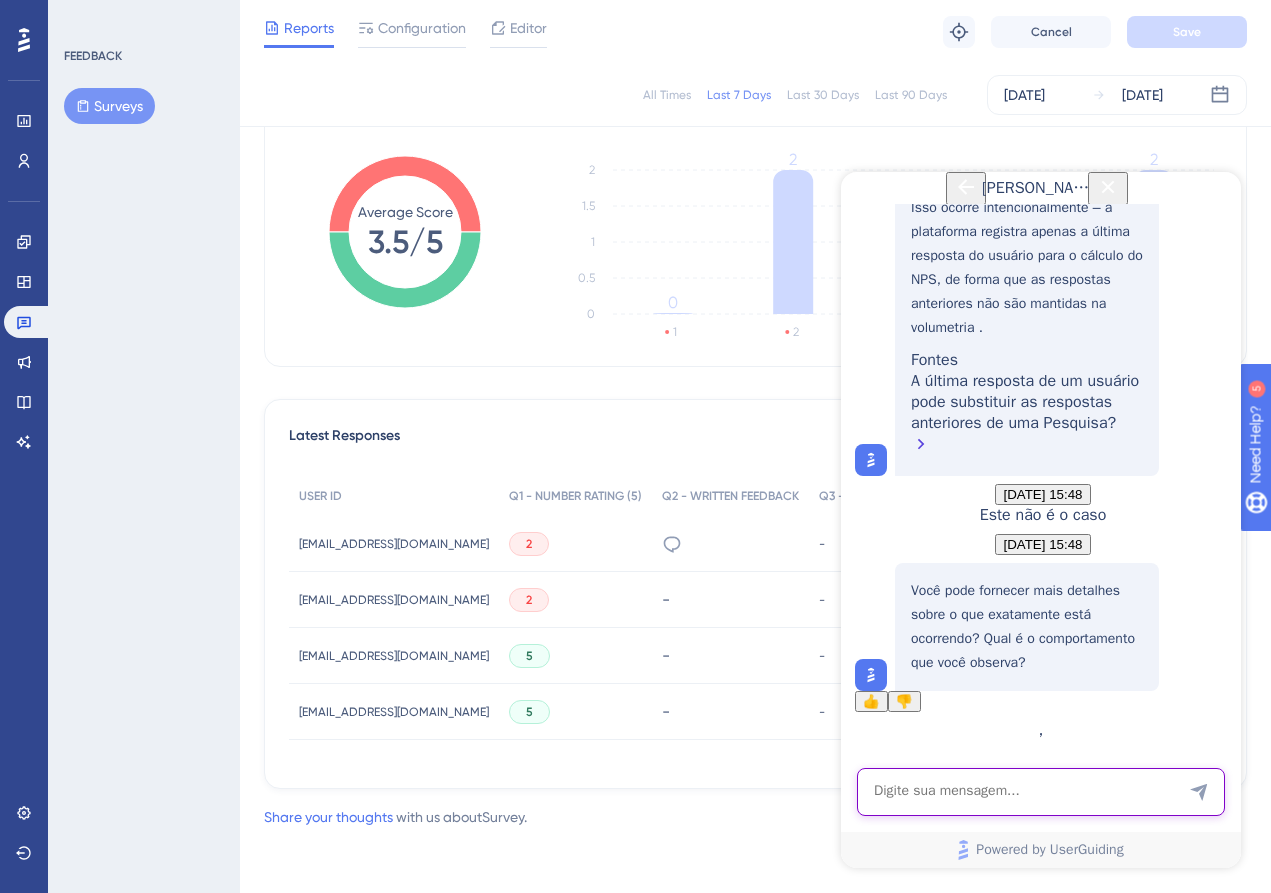 click at bounding box center (1041, 792) 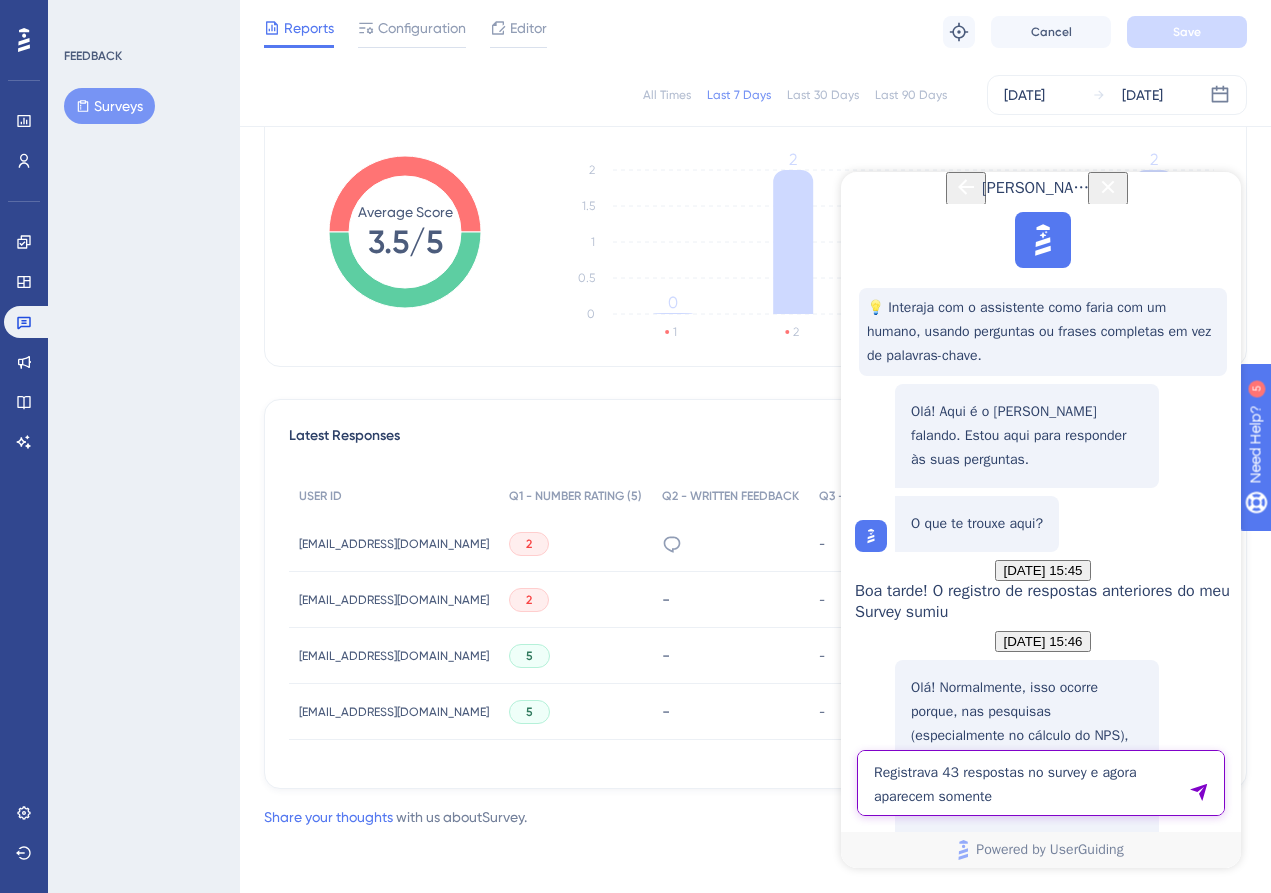 type on "Registrava 43 respostas no survey e agora aparecem somente 4" 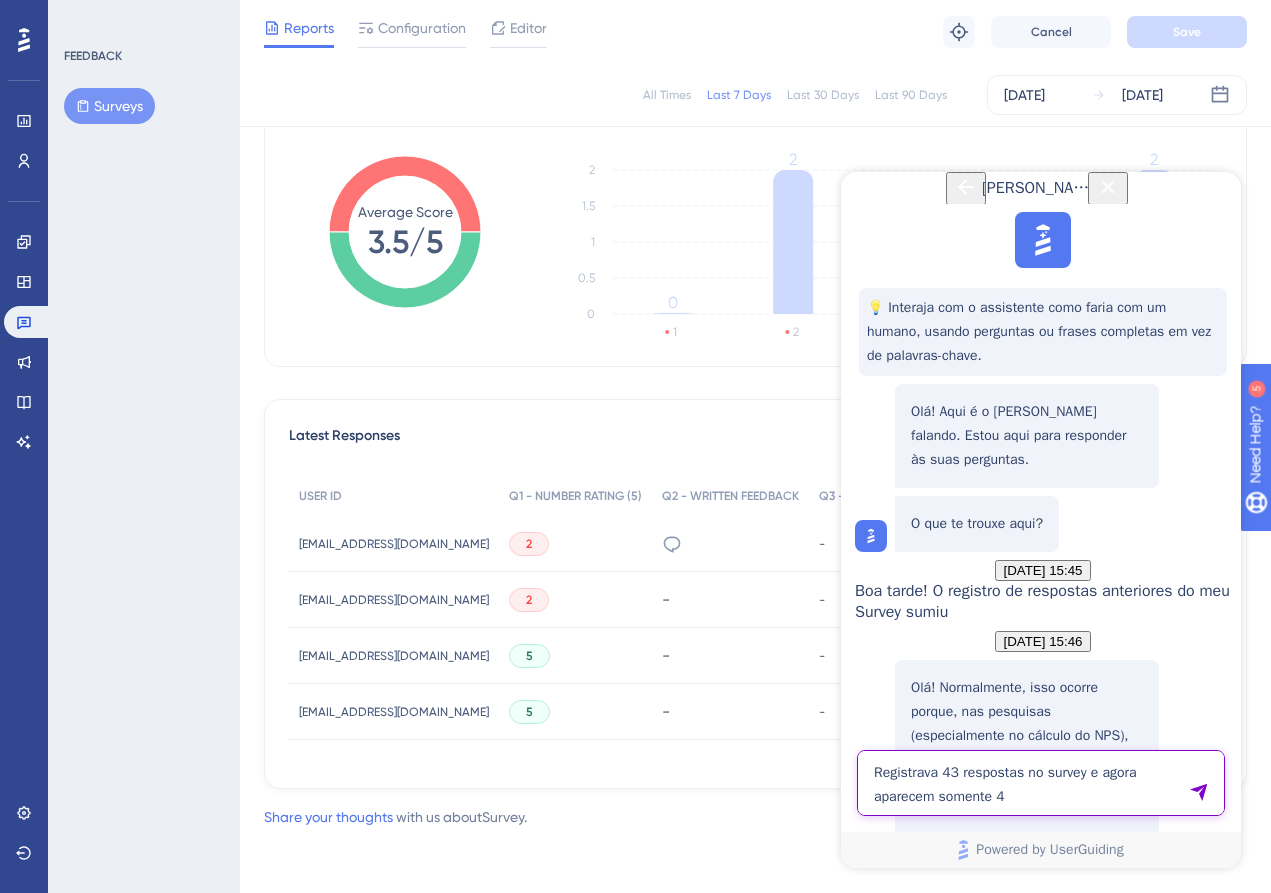 type 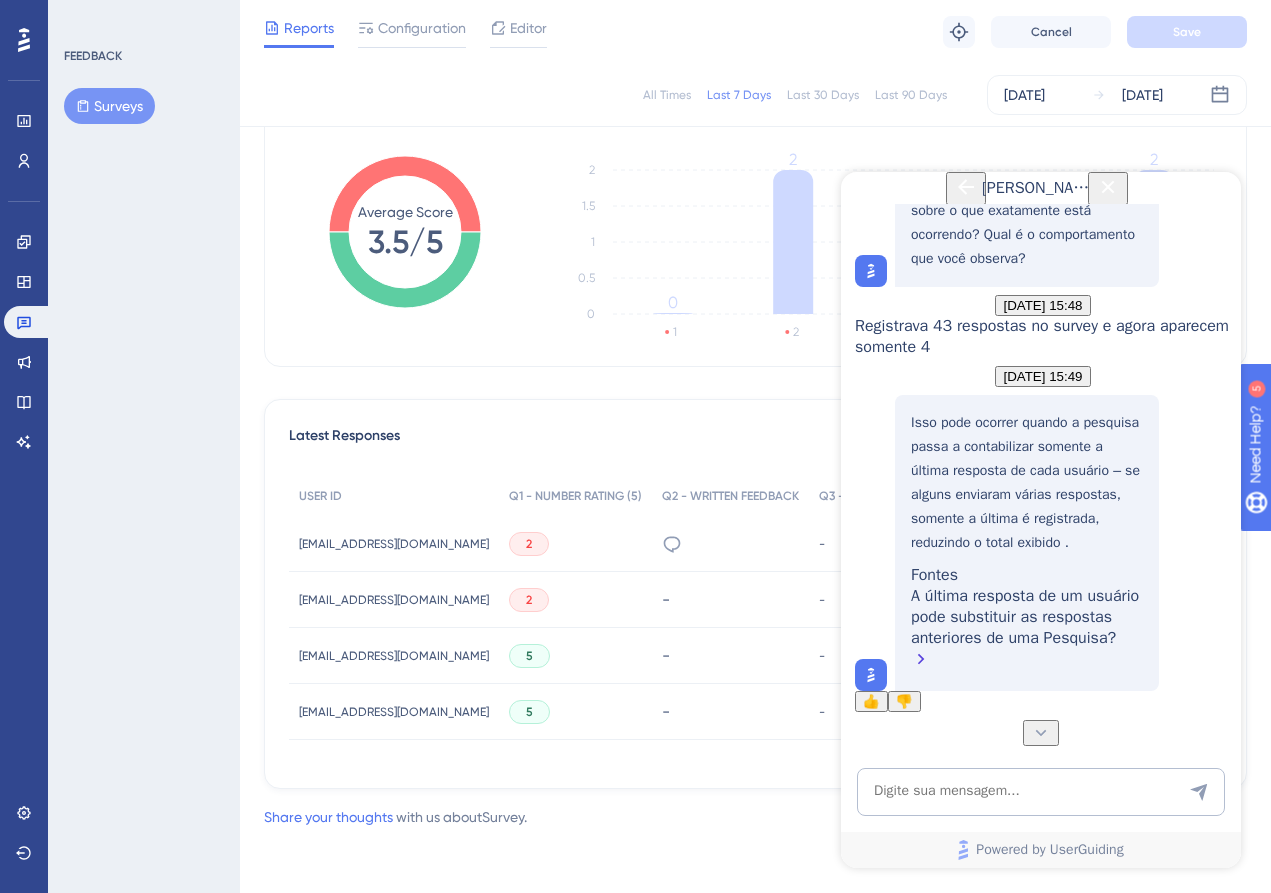 scroll, scrollTop: 1646, scrollLeft: 0, axis: vertical 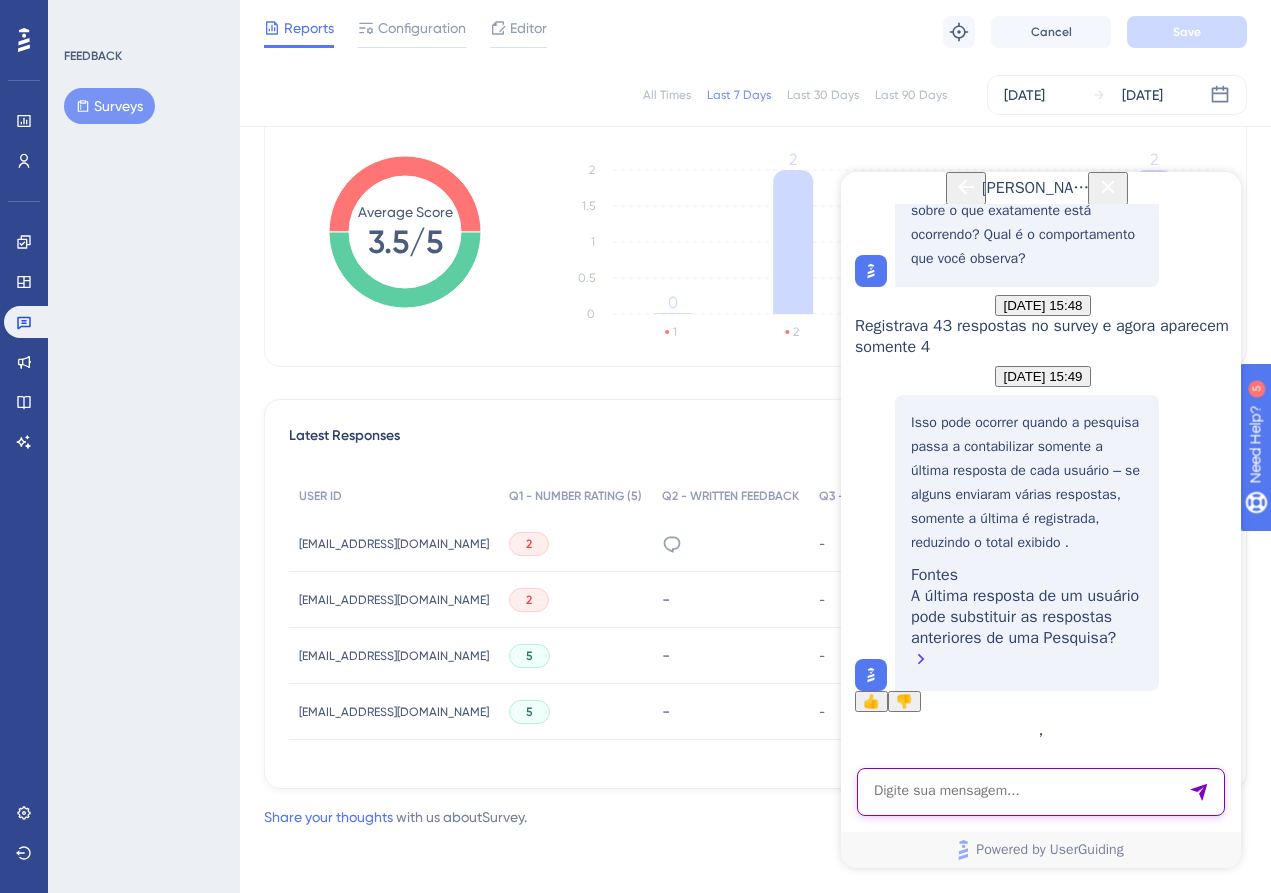 click at bounding box center (1041, 792) 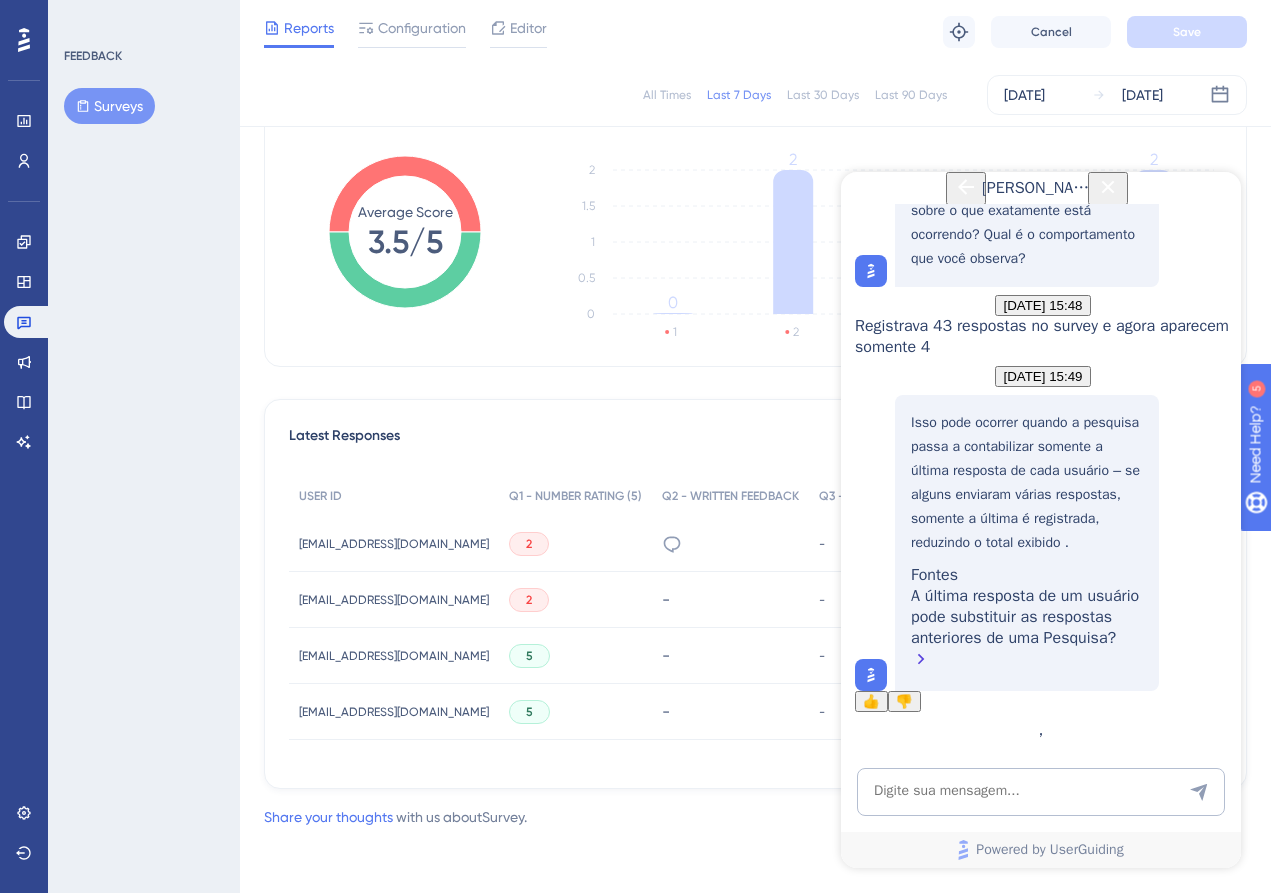 click 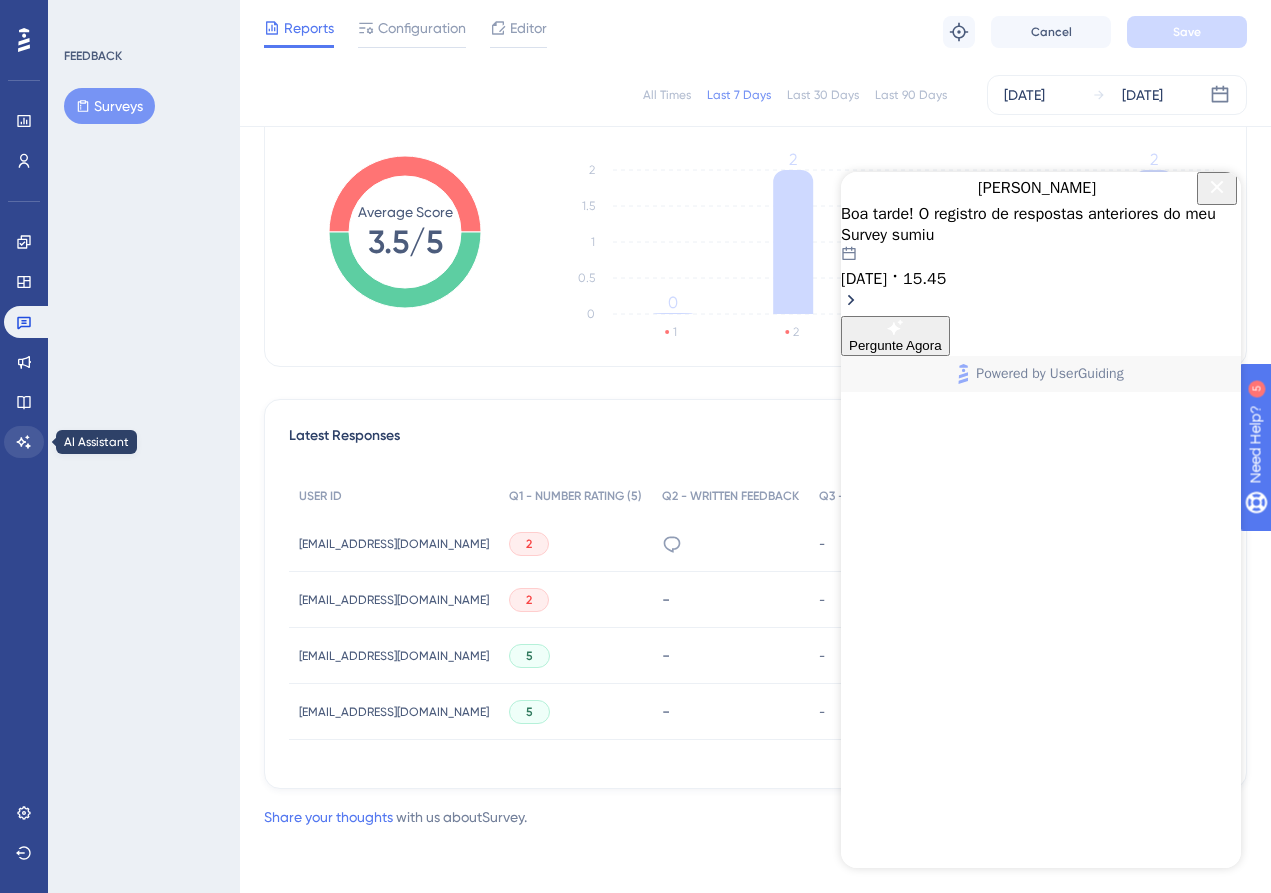 click 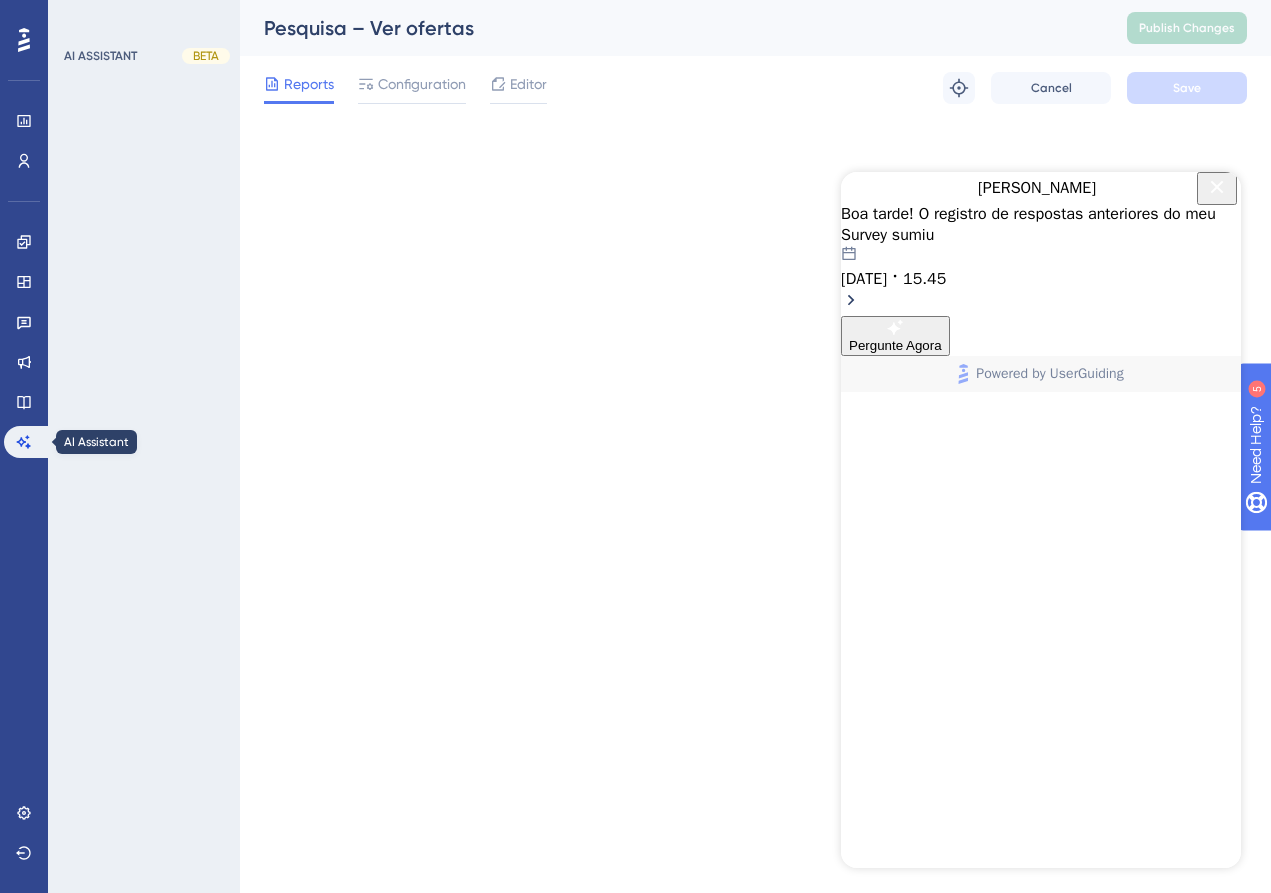 scroll, scrollTop: 0, scrollLeft: 0, axis: both 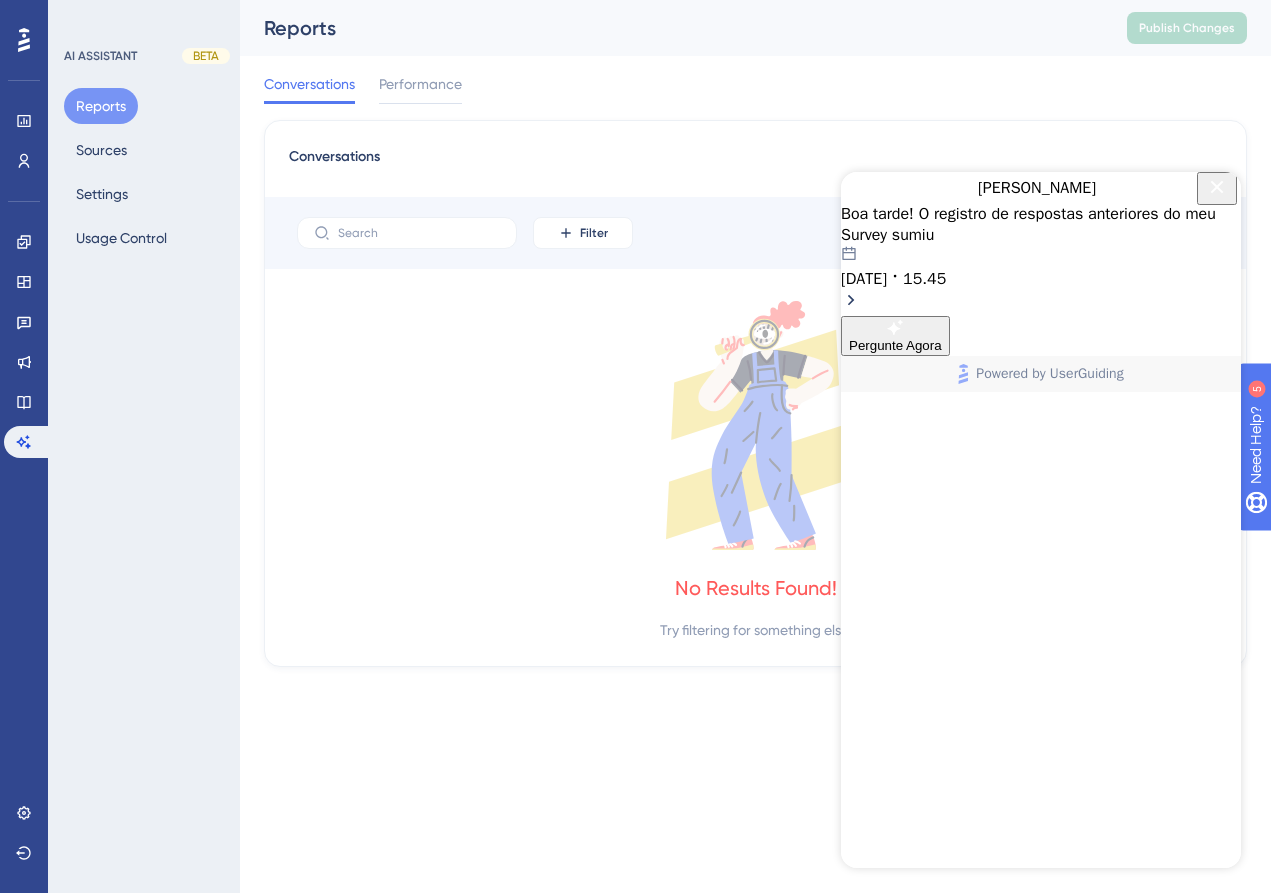 click 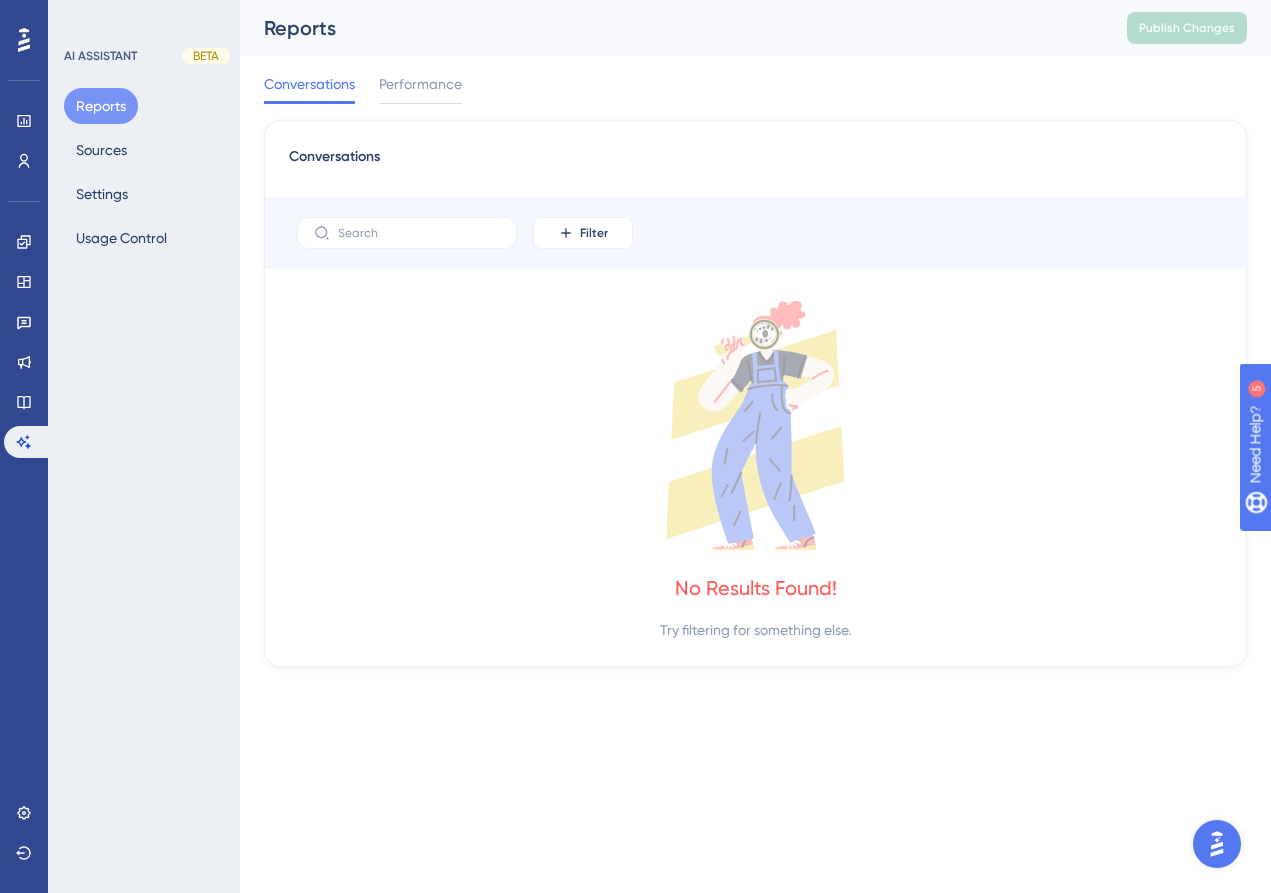 scroll, scrollTop: 0, scrollLeft: 0, axis: both 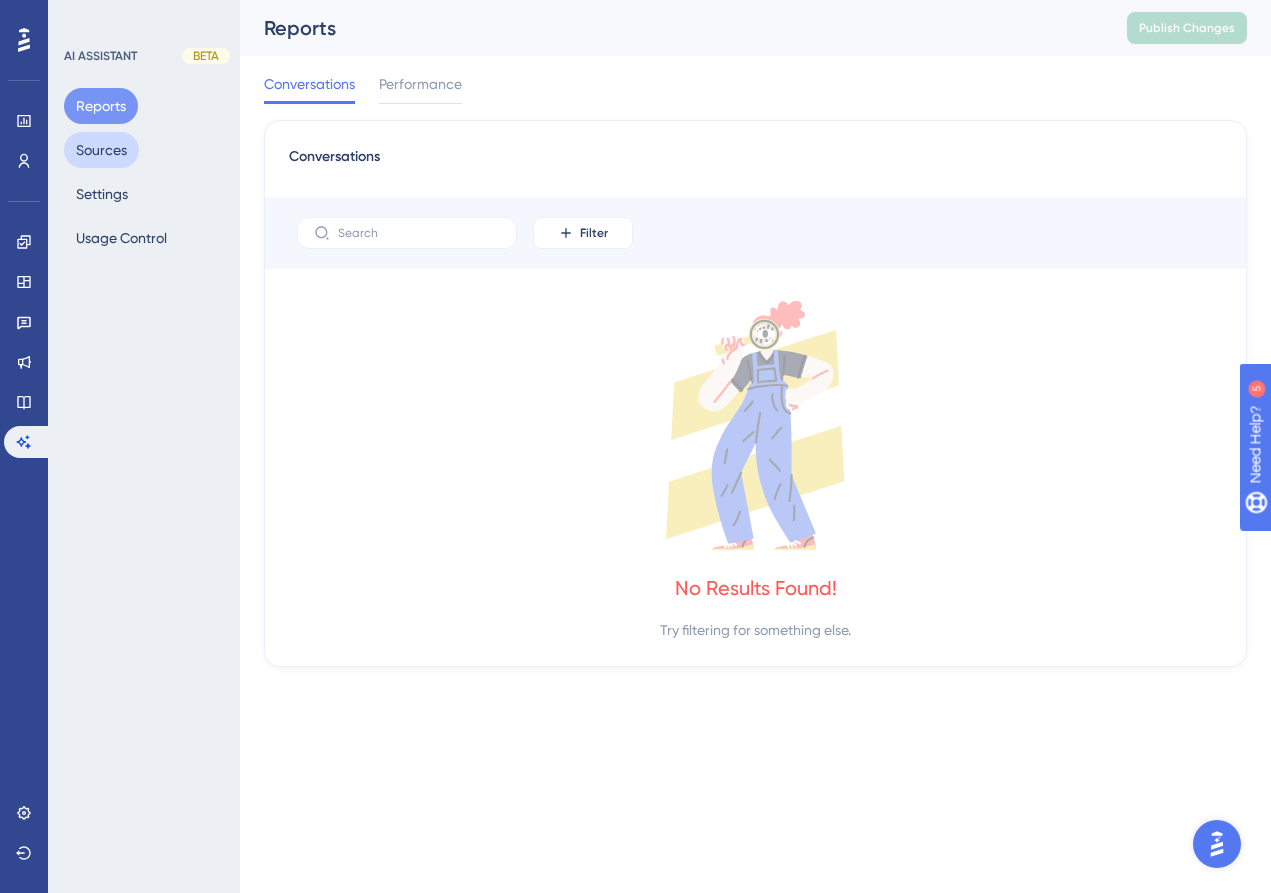 click on "Sources" at bounding box center [101, 150] 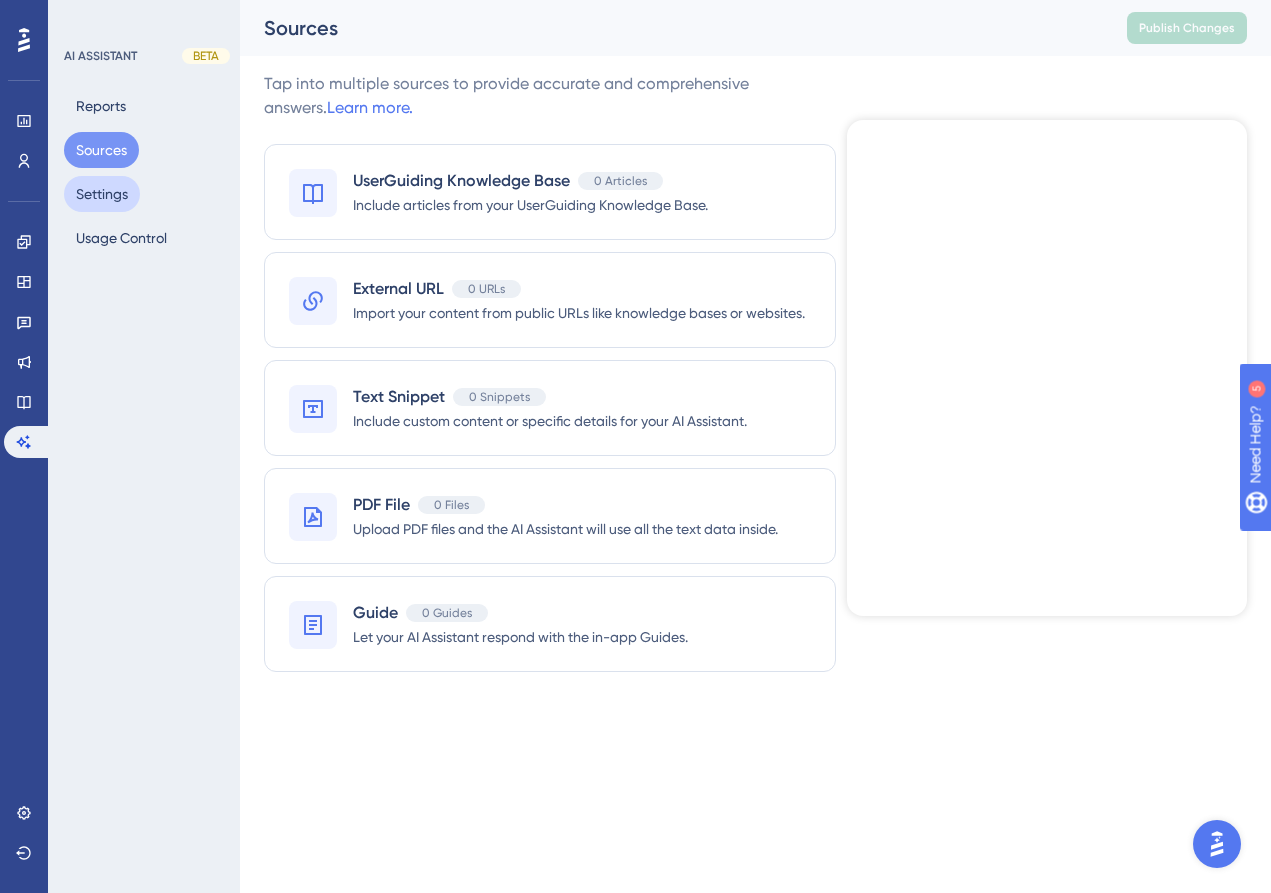 click on "Settings" at bounding box center (102, 194) 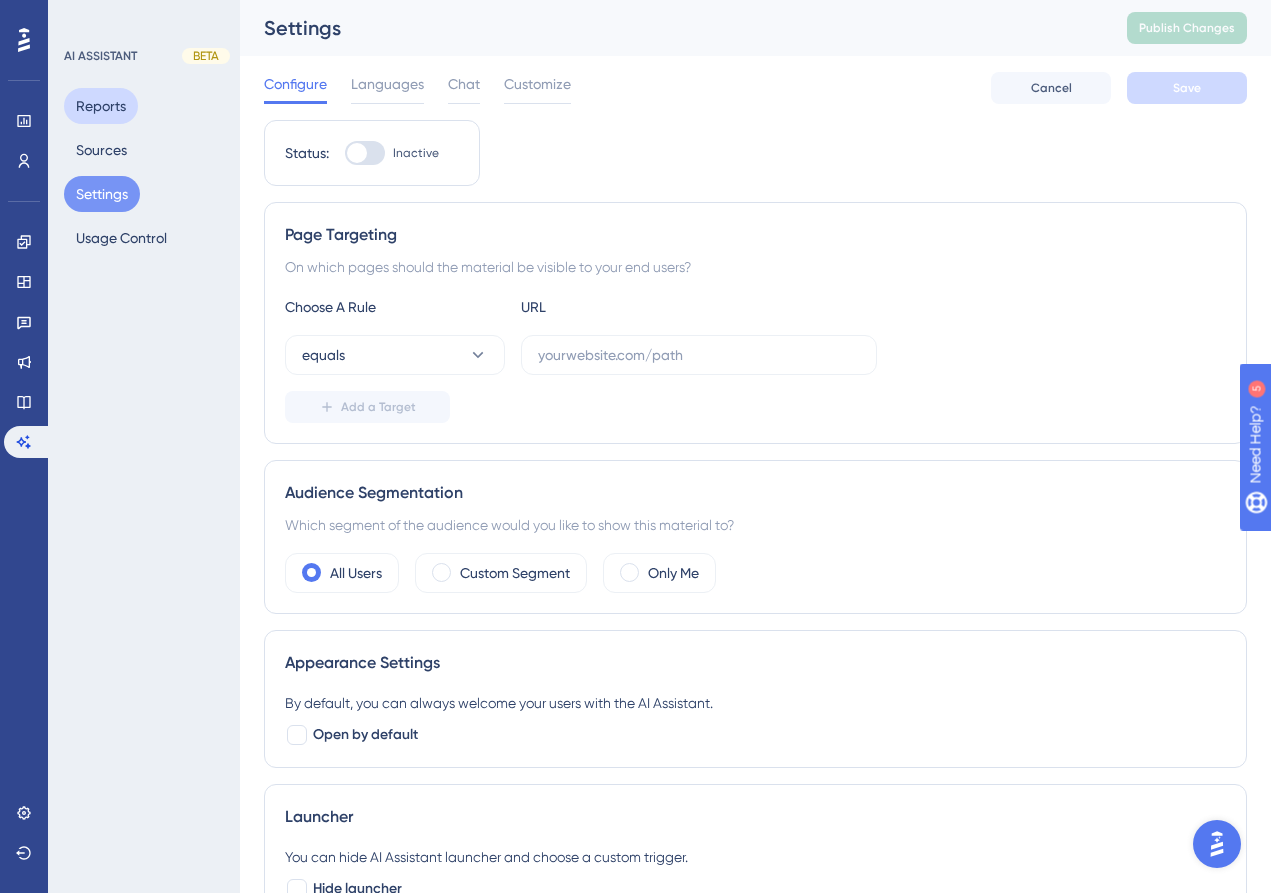 click on "Reports" at bounding box center (101, 106) 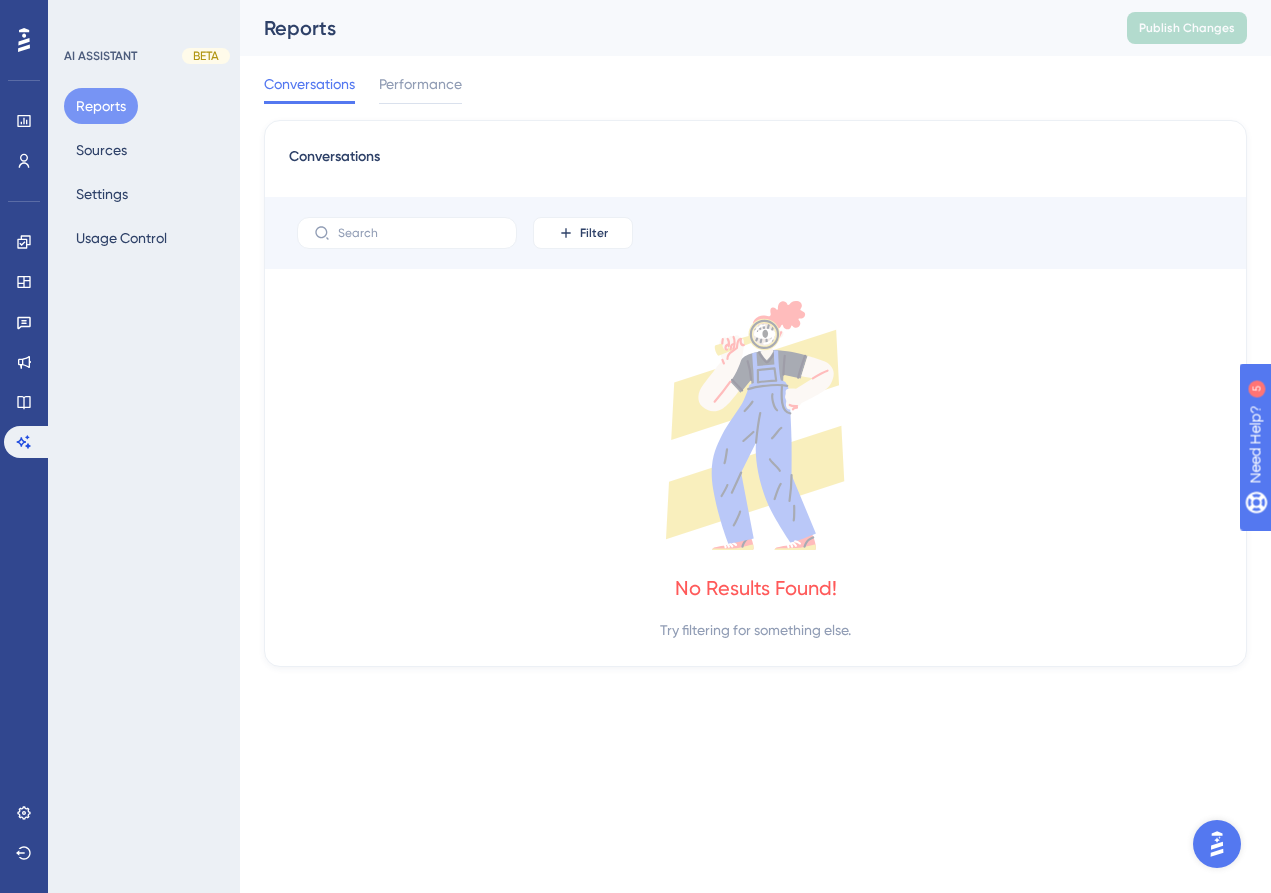 click on "AI ASSISTANT BETA Reports Sources Settings Usage Control" at bounding box center [144, 446] 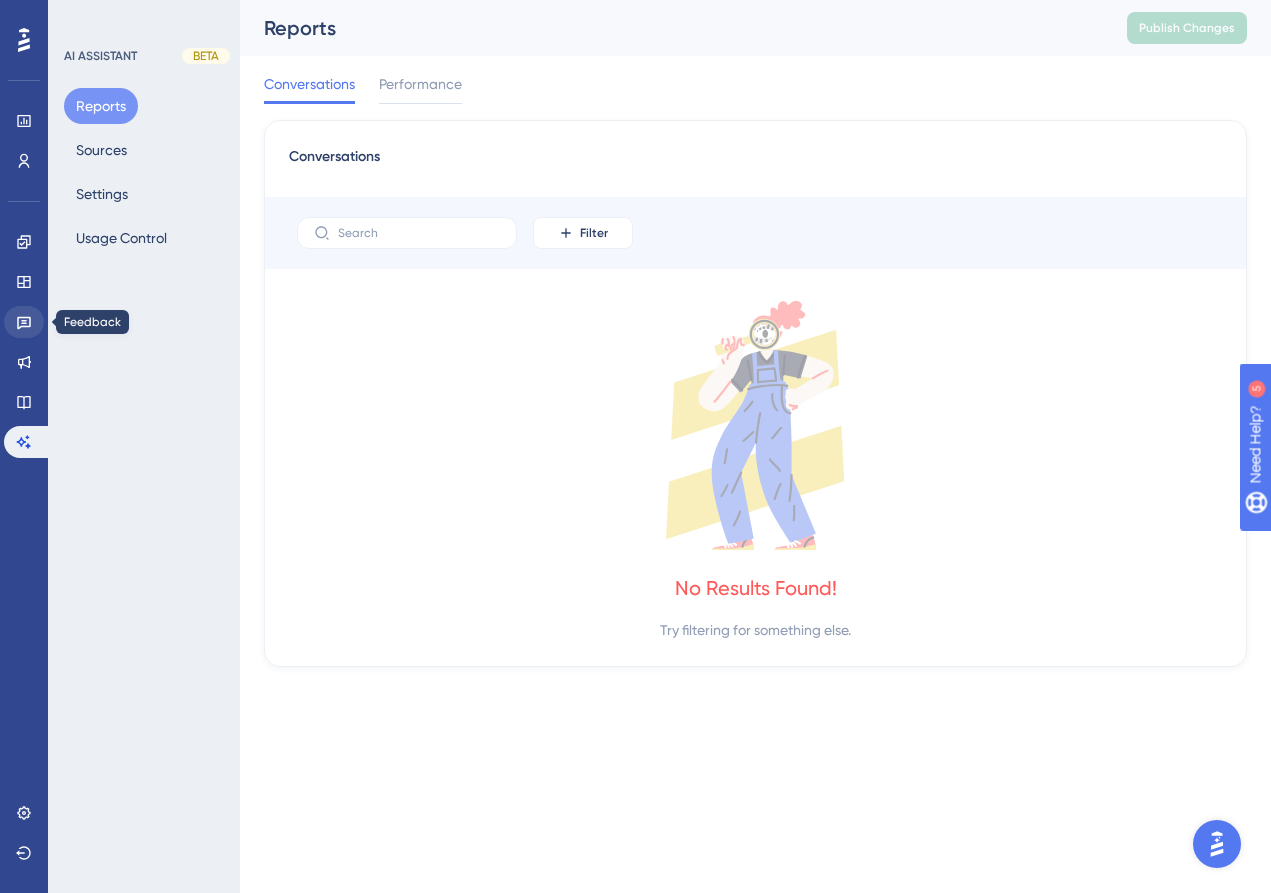 click at bounding box center (24, 322) 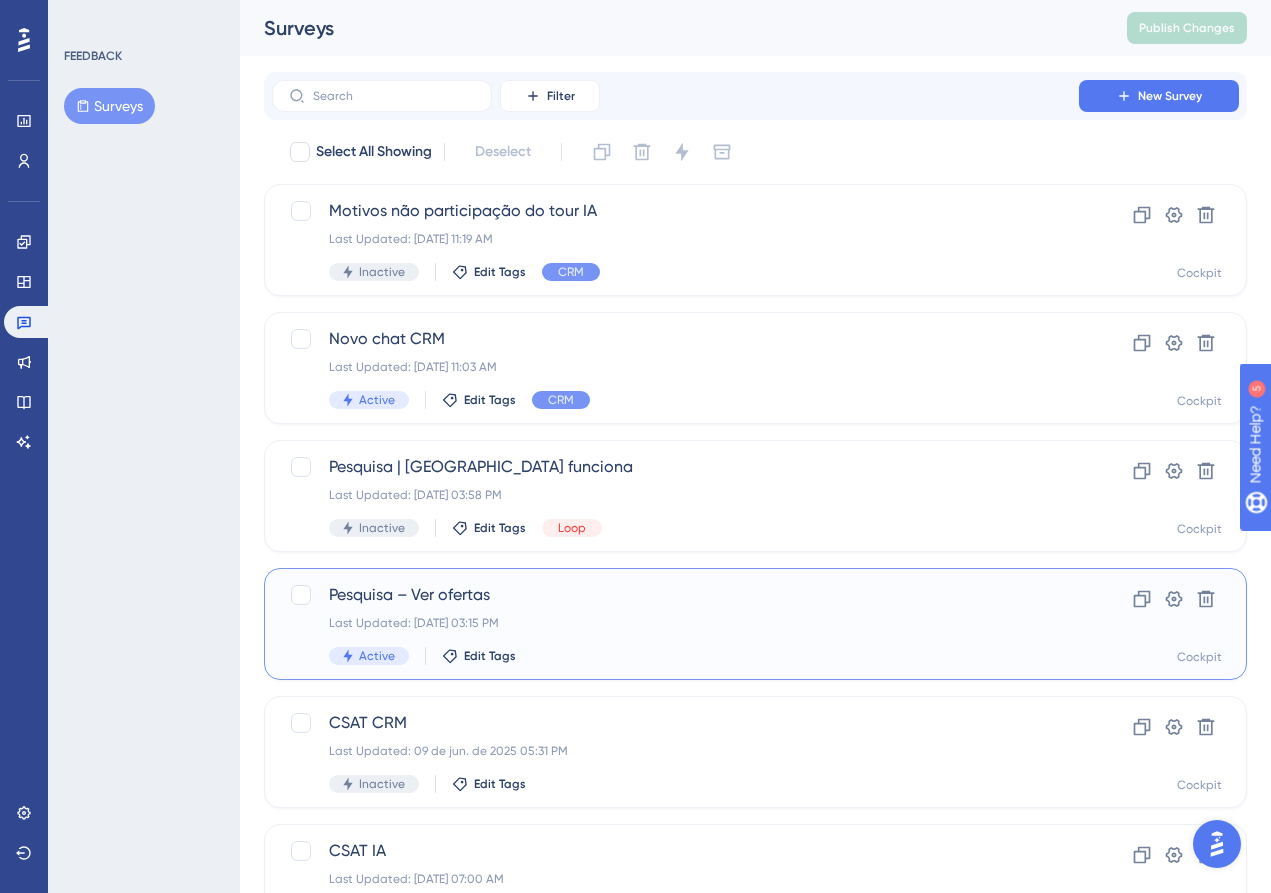 click on "Last Updated: [DATE] 03:15 PM" at bounding box center (675, 623) 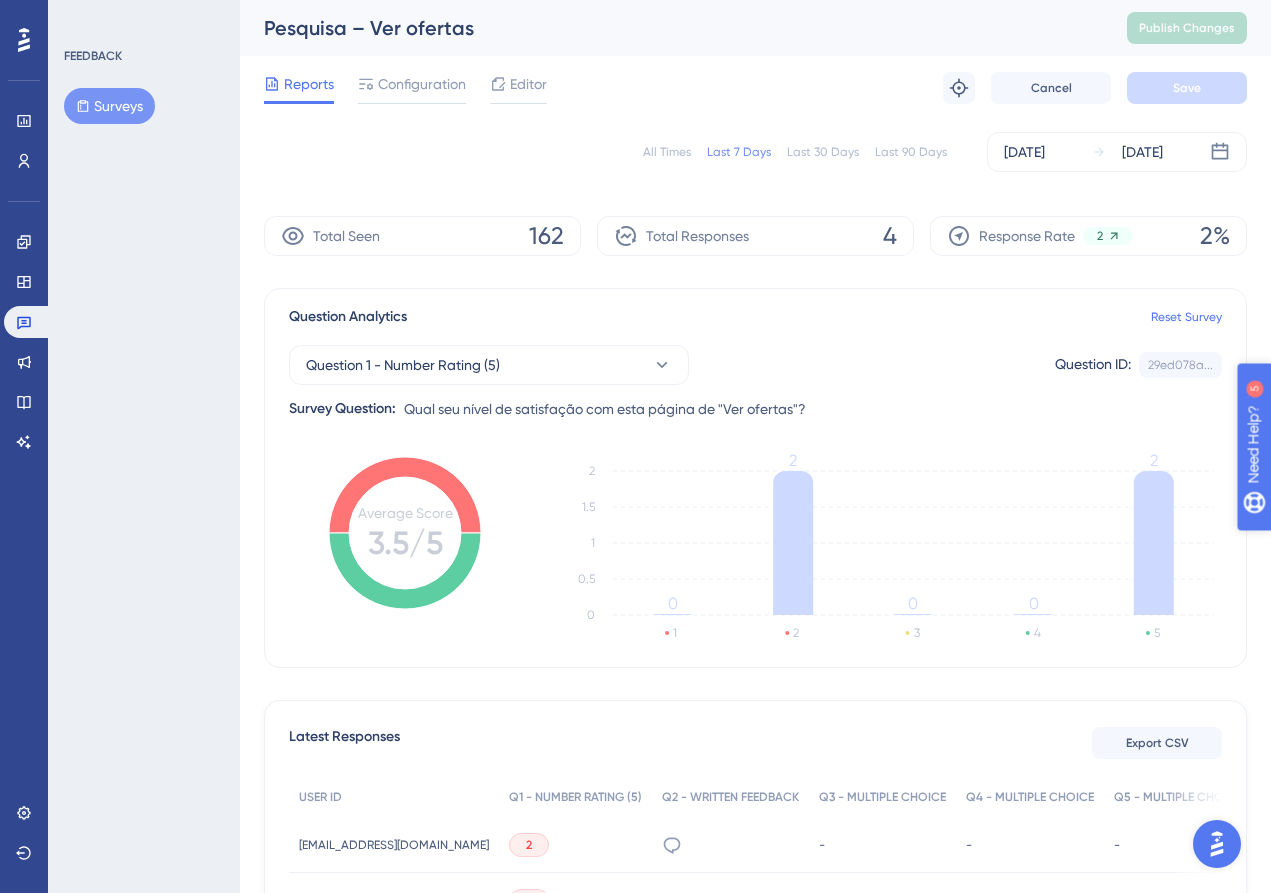 click on "Need Help? 5" at bounding box center [1320, 547] 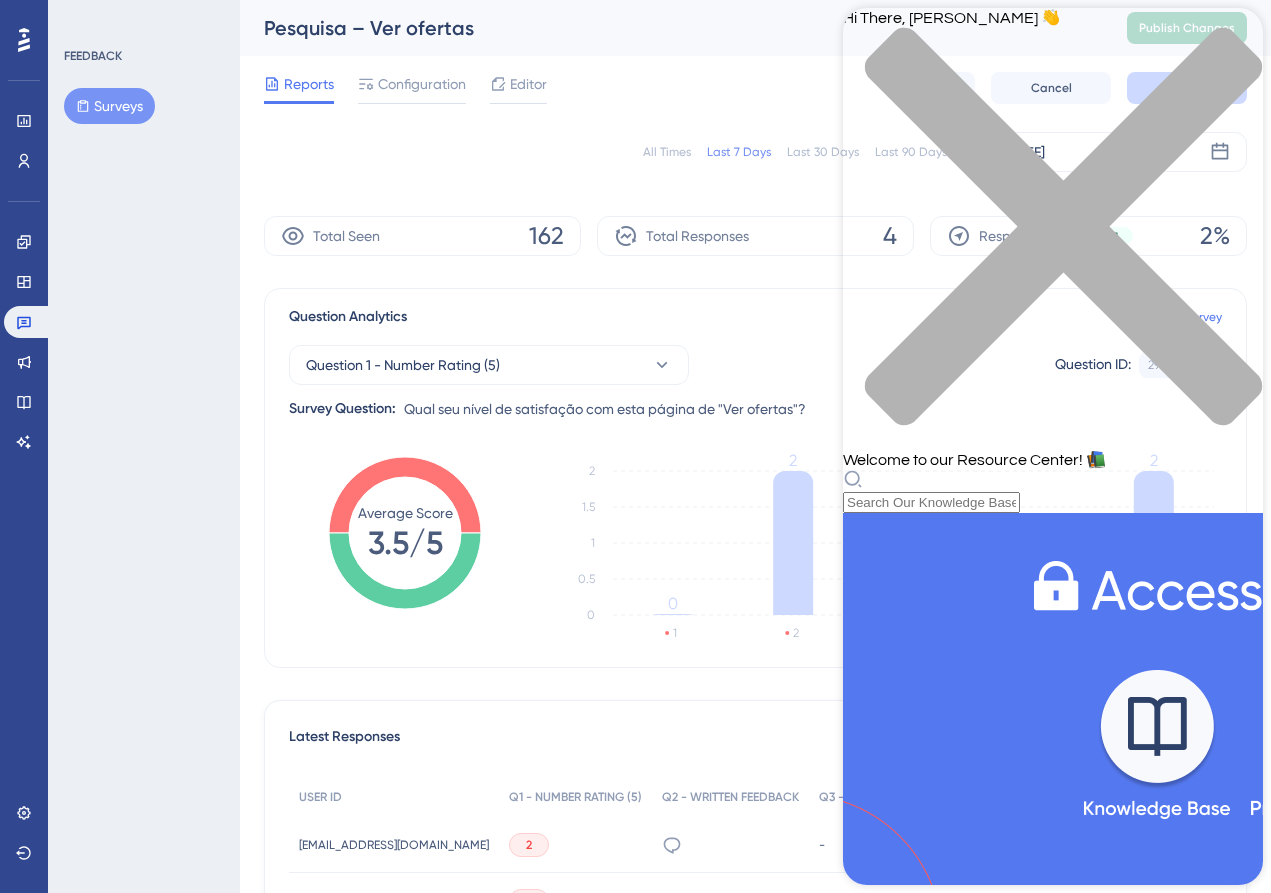 scroll, scrollTop: 656, scrollLeft: 0, axis: vertical 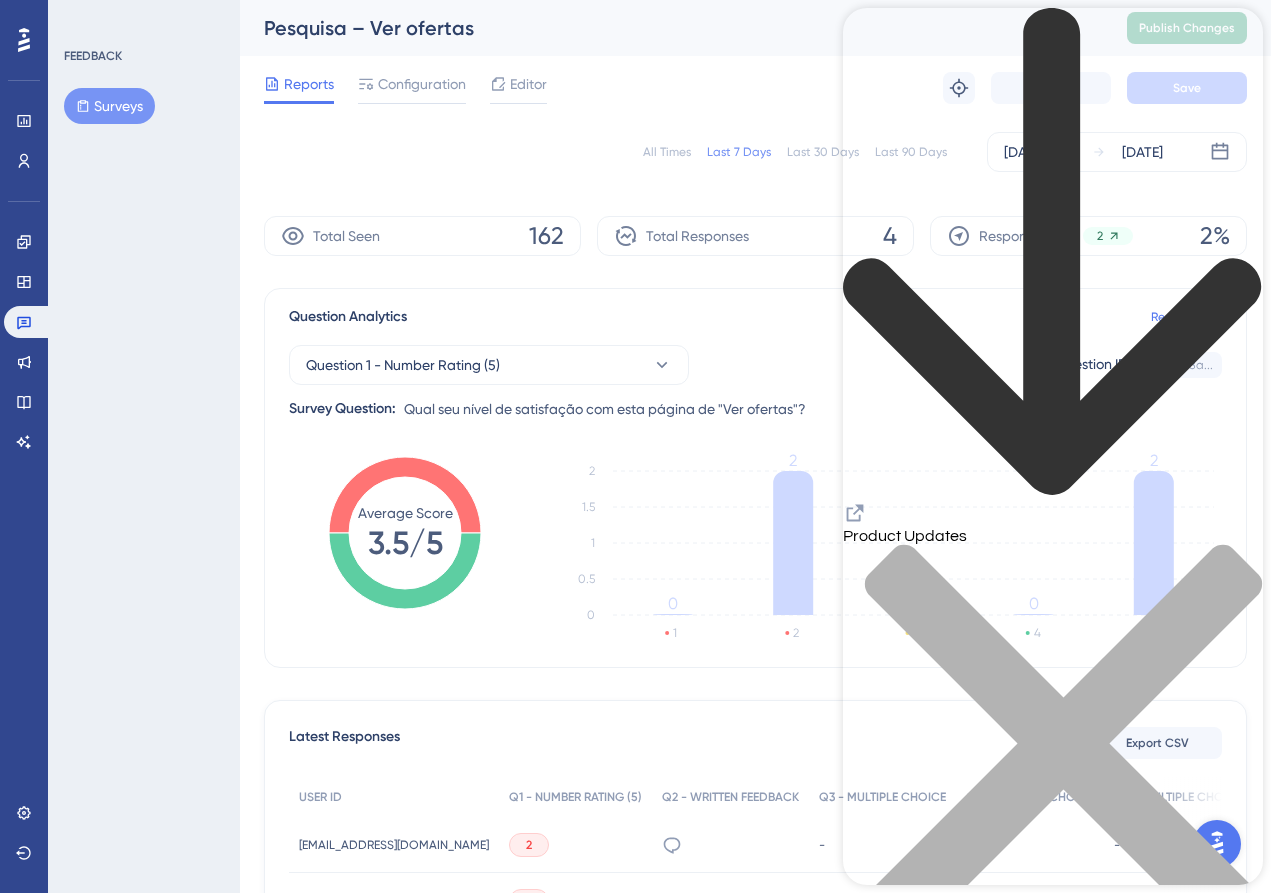 click 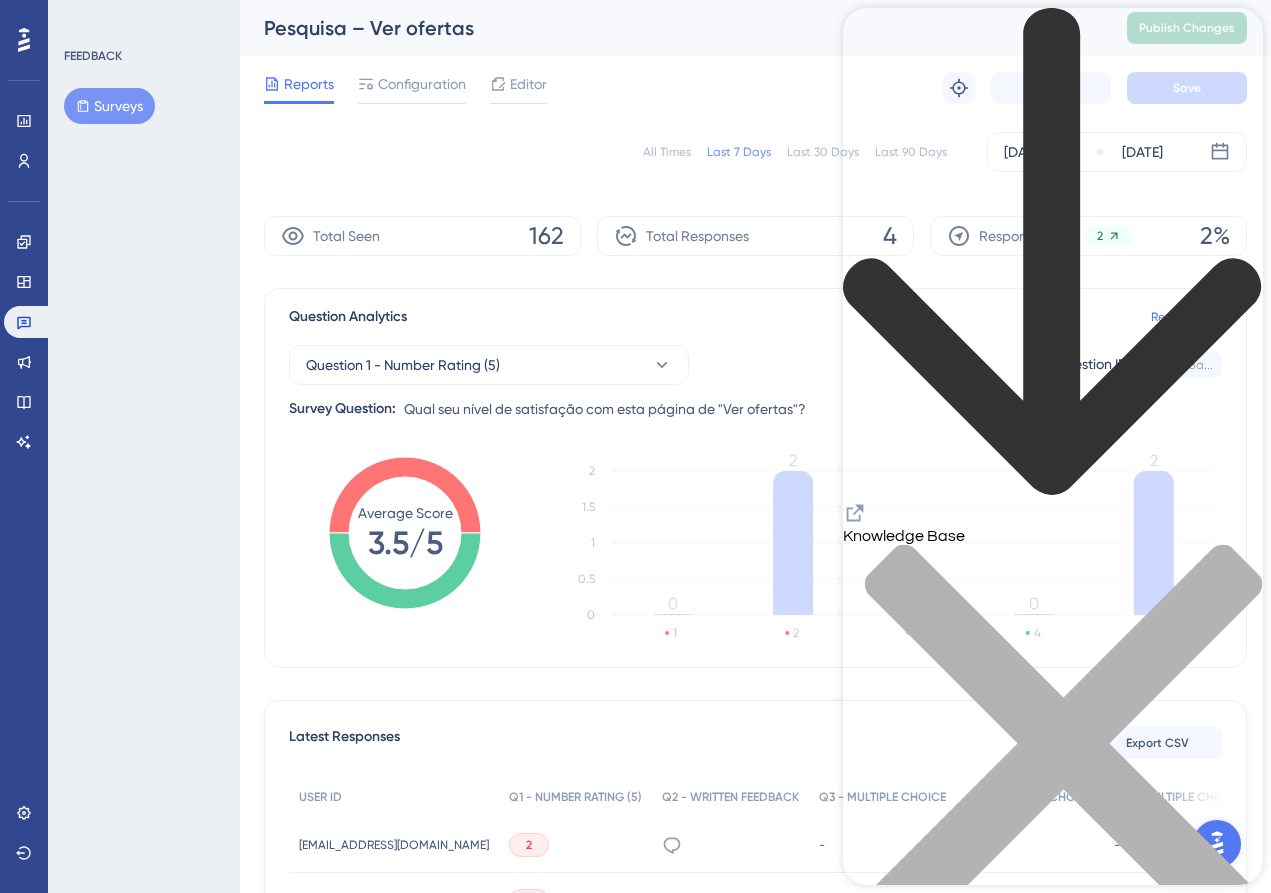 click 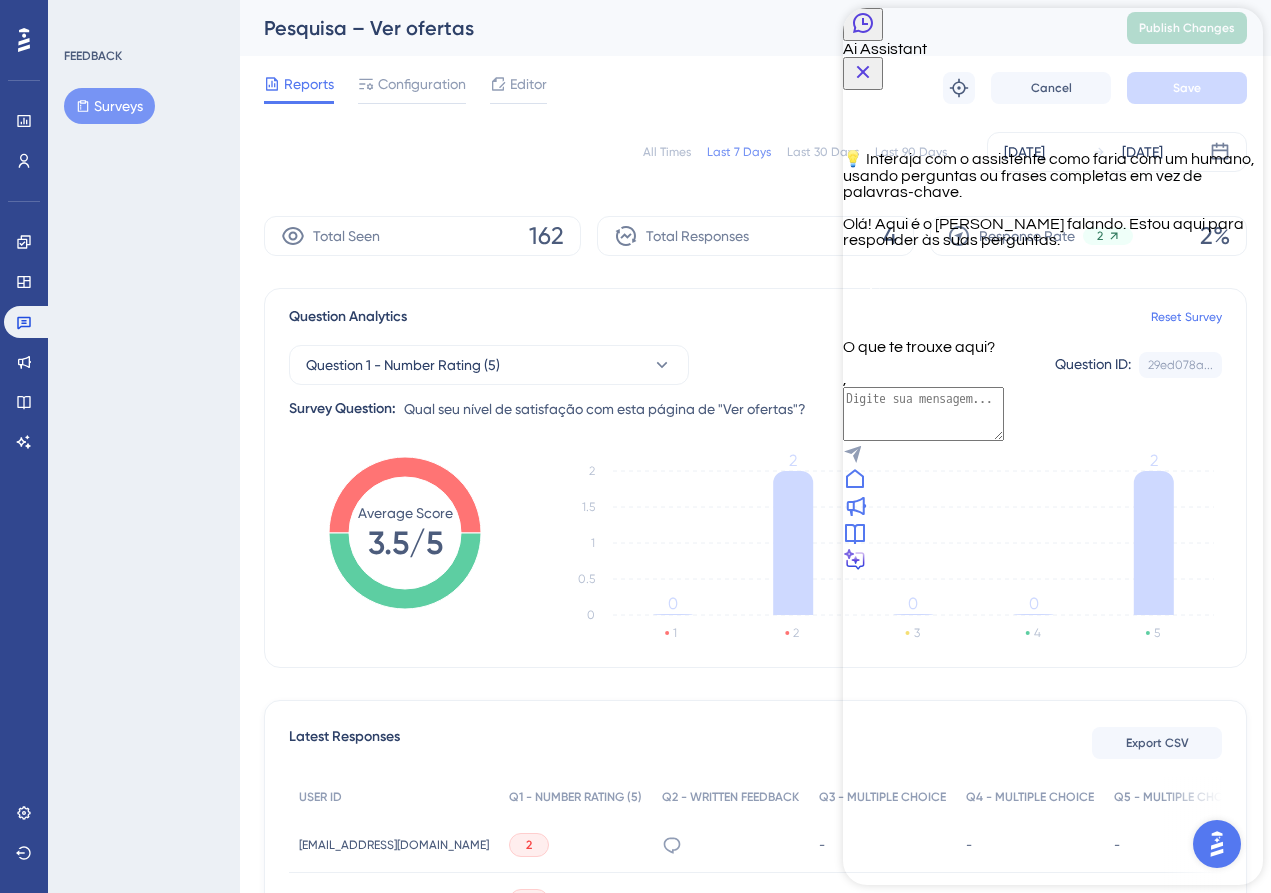 click at bounding box center [923, 414] 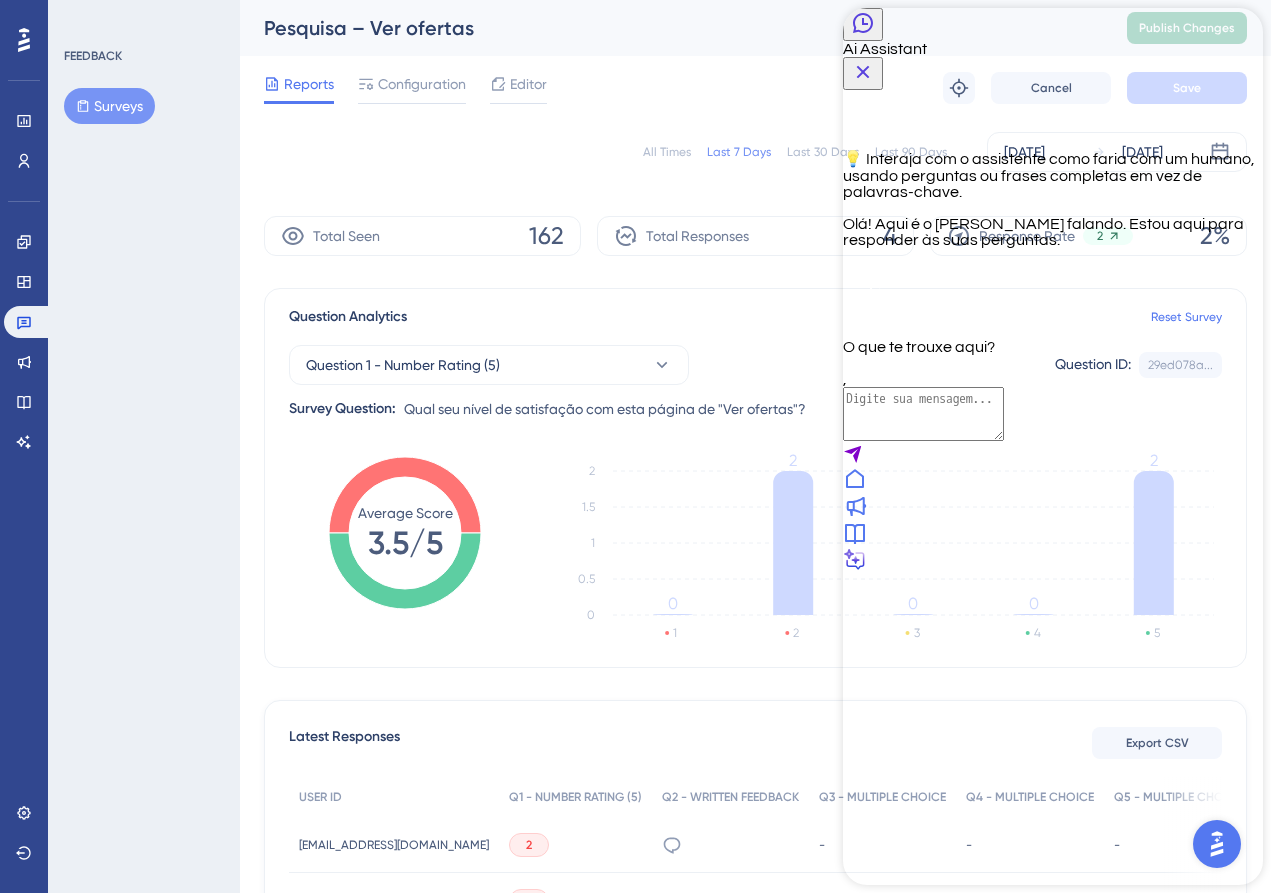 click 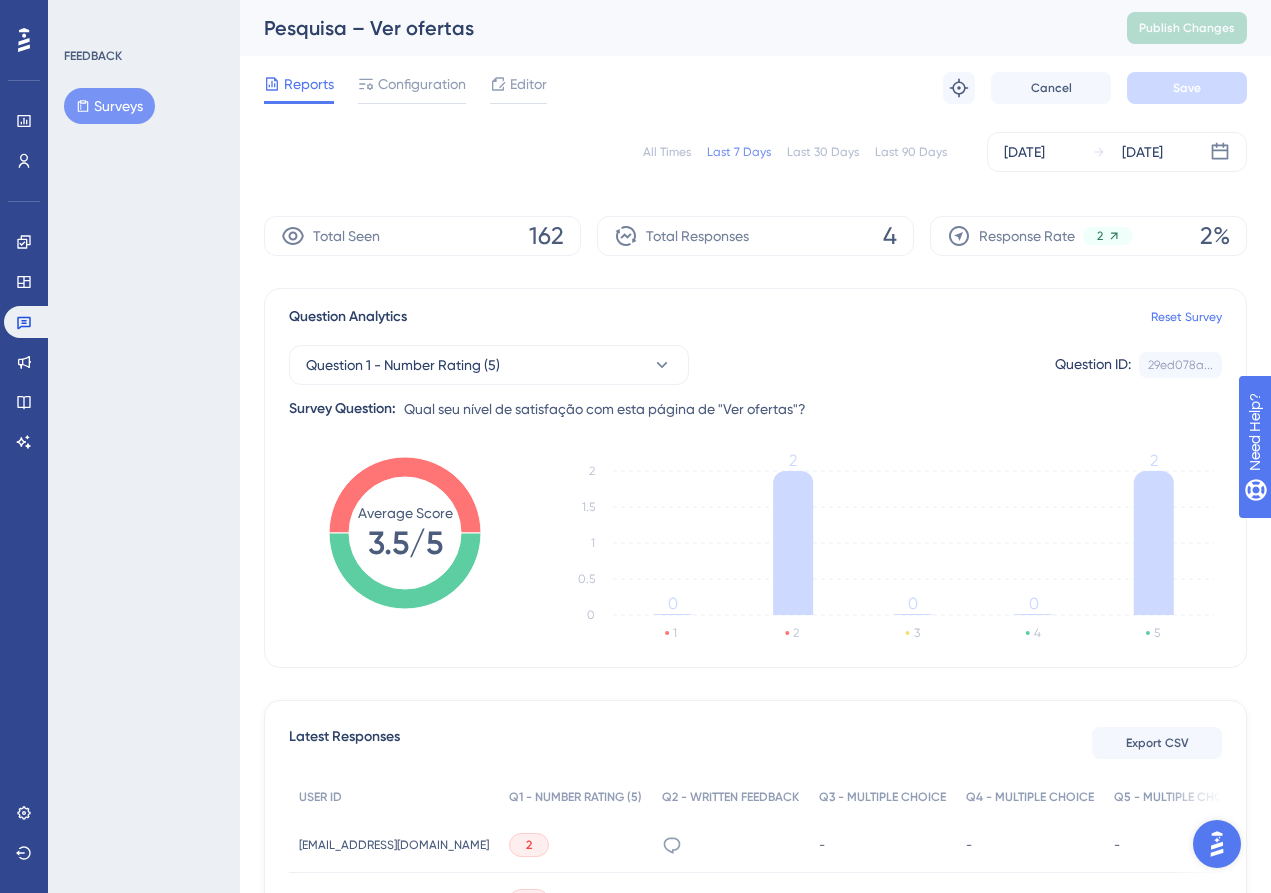 click at bounding box center (1217, 844) 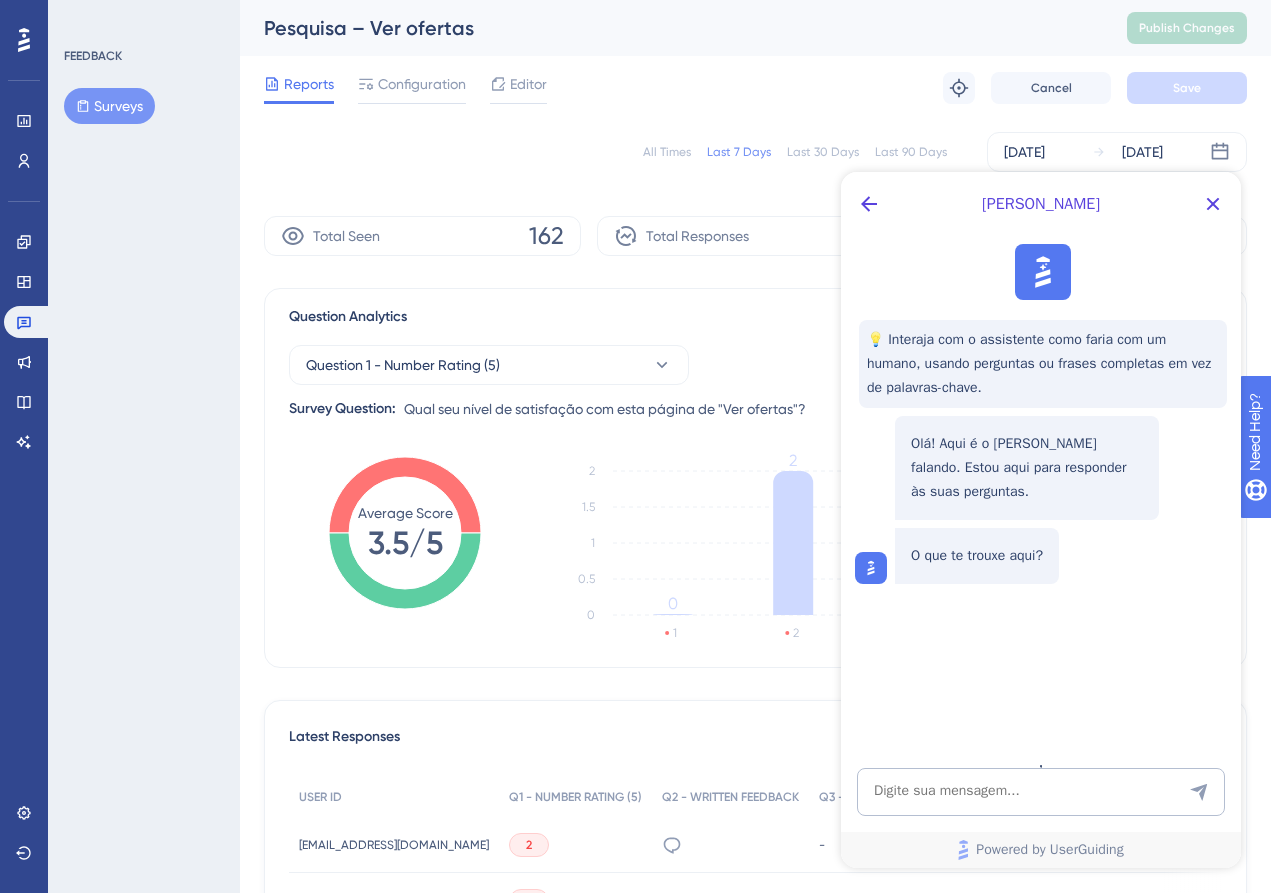 scroll, scrollTop: 0, scrollLeft: 0, axis: both 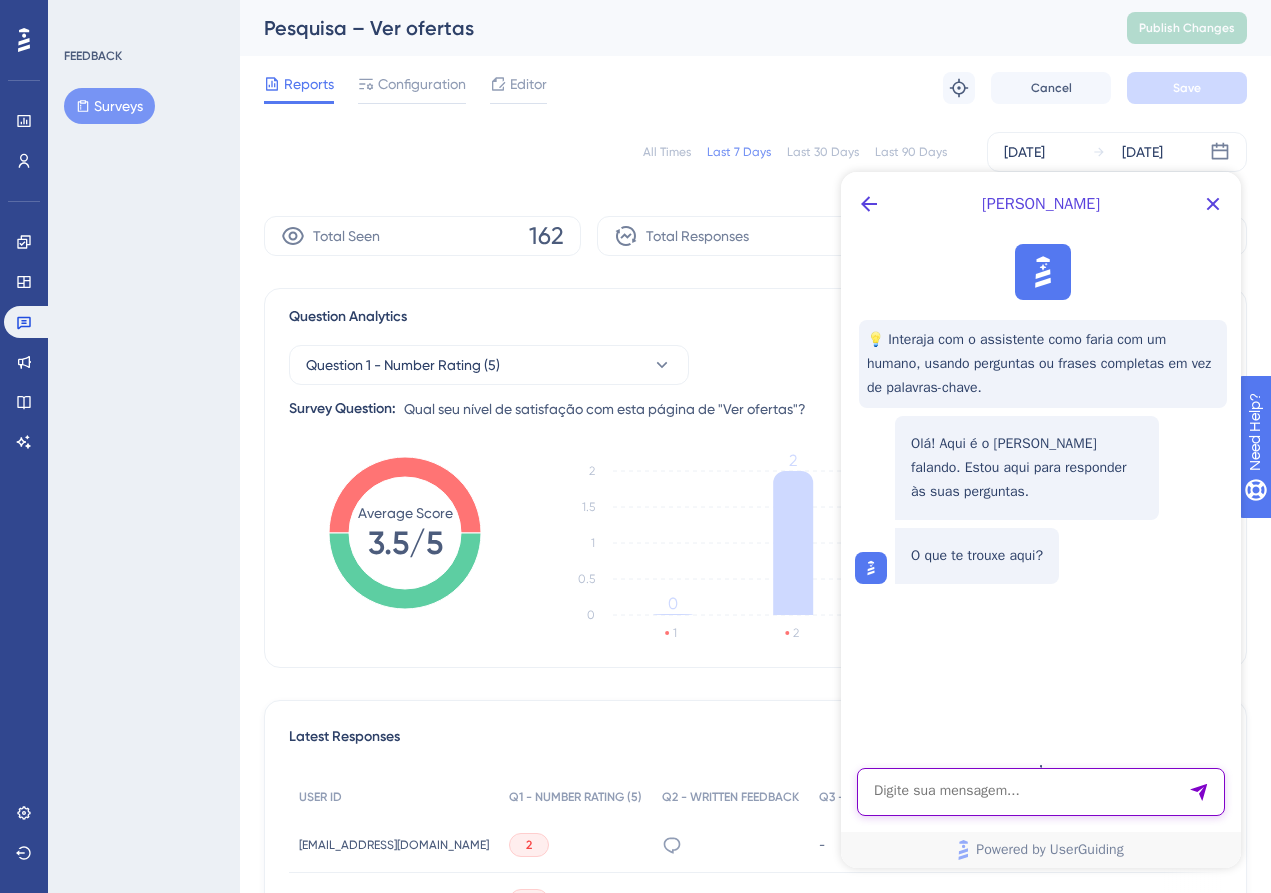 click at bounding box center (1041, 792) 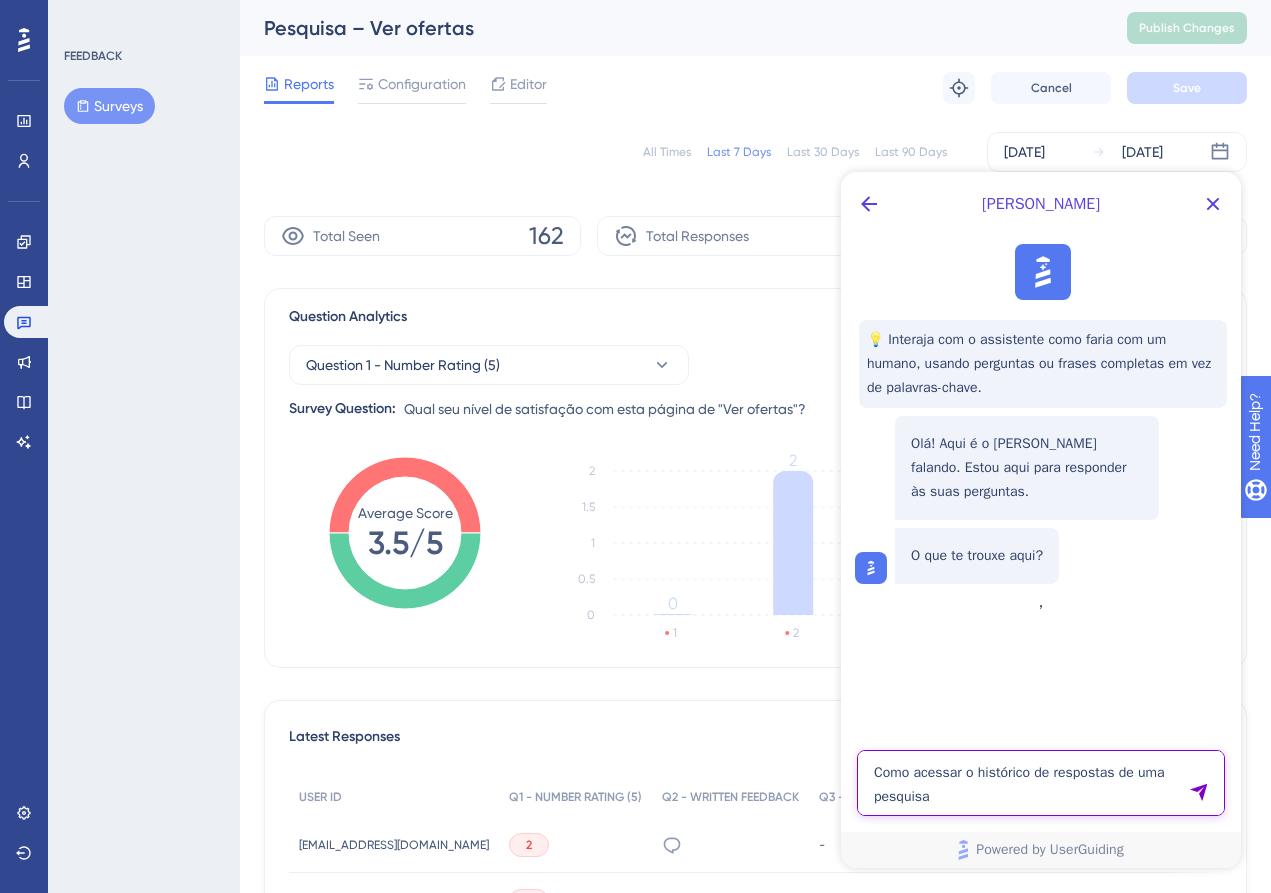 type on "Como acessar o histórico de respostas de uma pesquisa?" 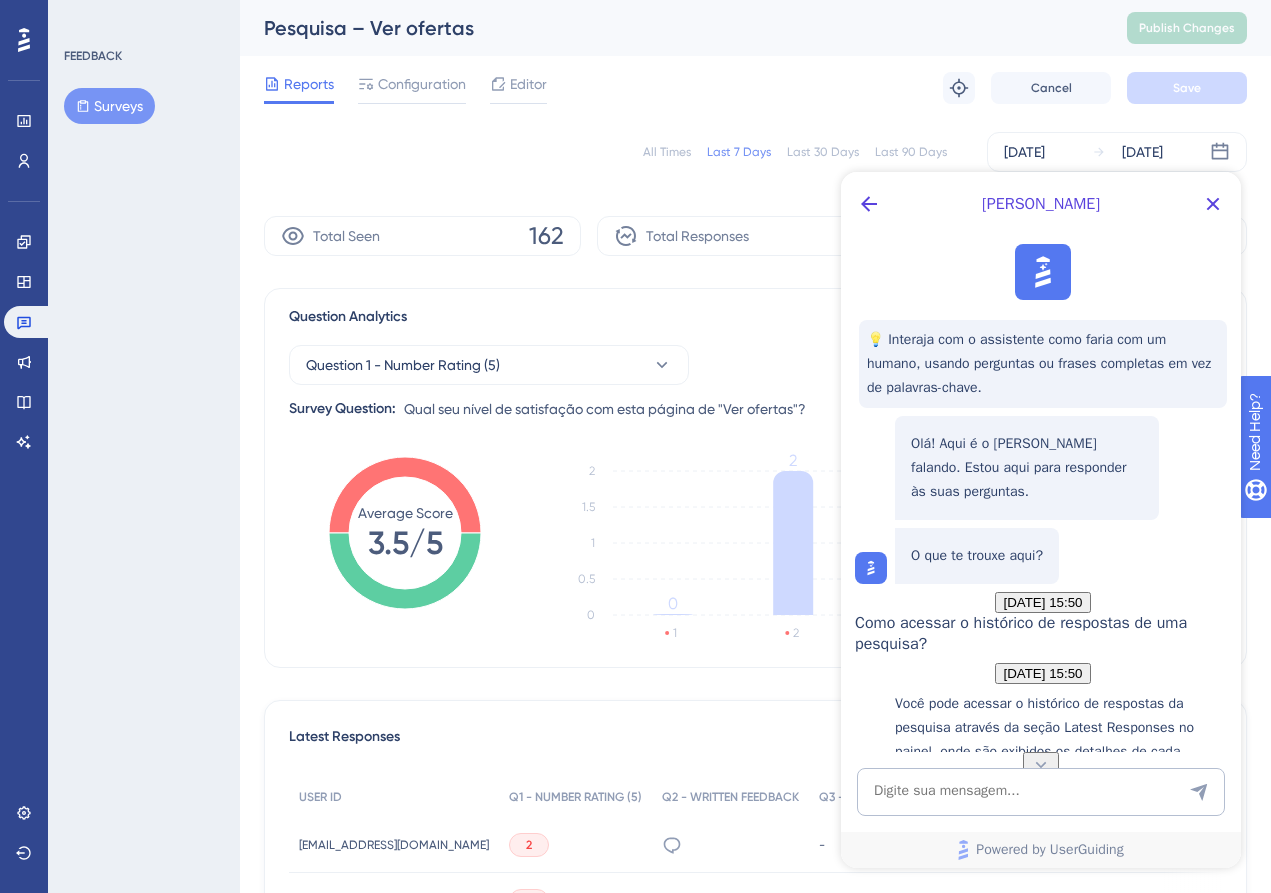 scroll, scrollTop: 386, scrollLeft: 0, axis: vertical 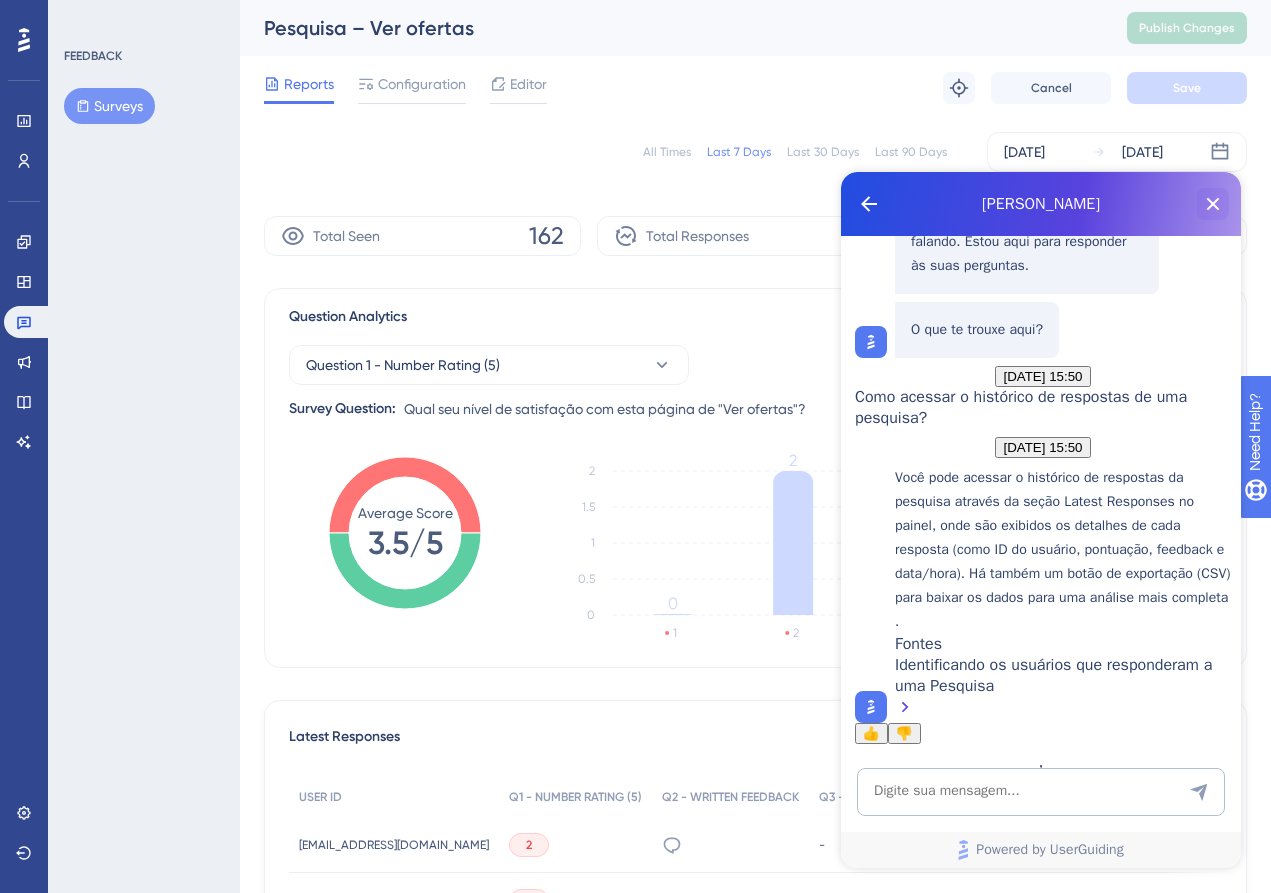 click 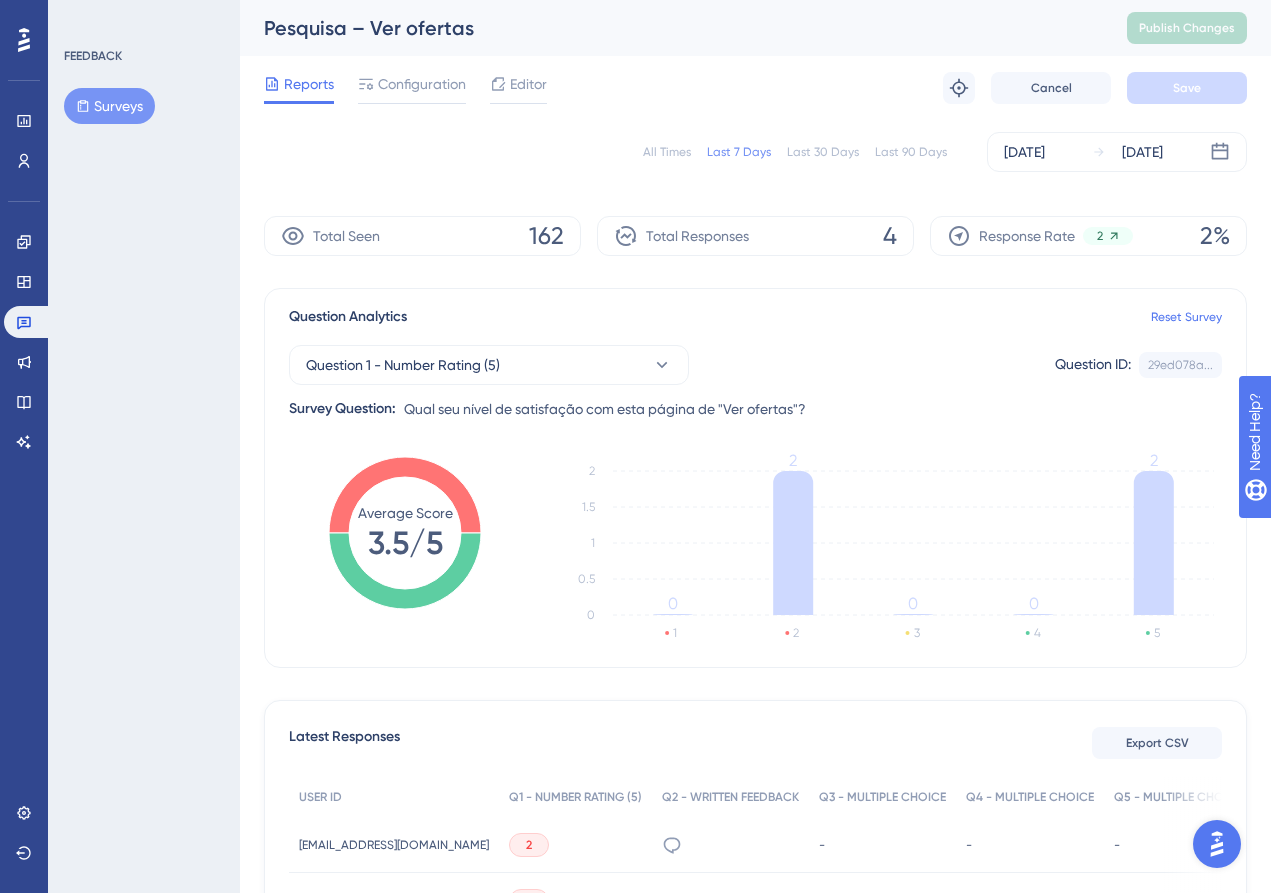 scroll, scrollTop: 0, scrollLeft: 0, axis: both 